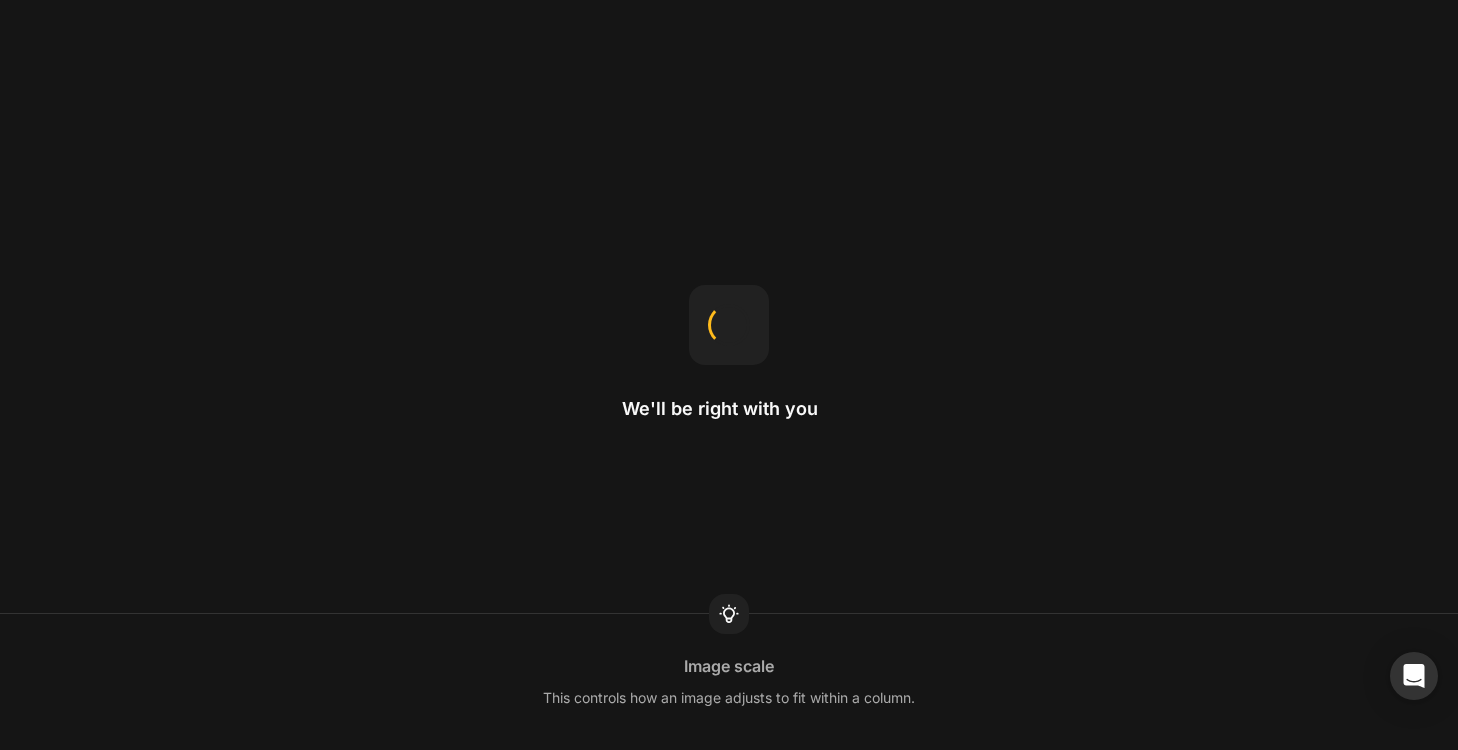 scroll, scrollTop: 0, scrollLeft: 0, axis: both 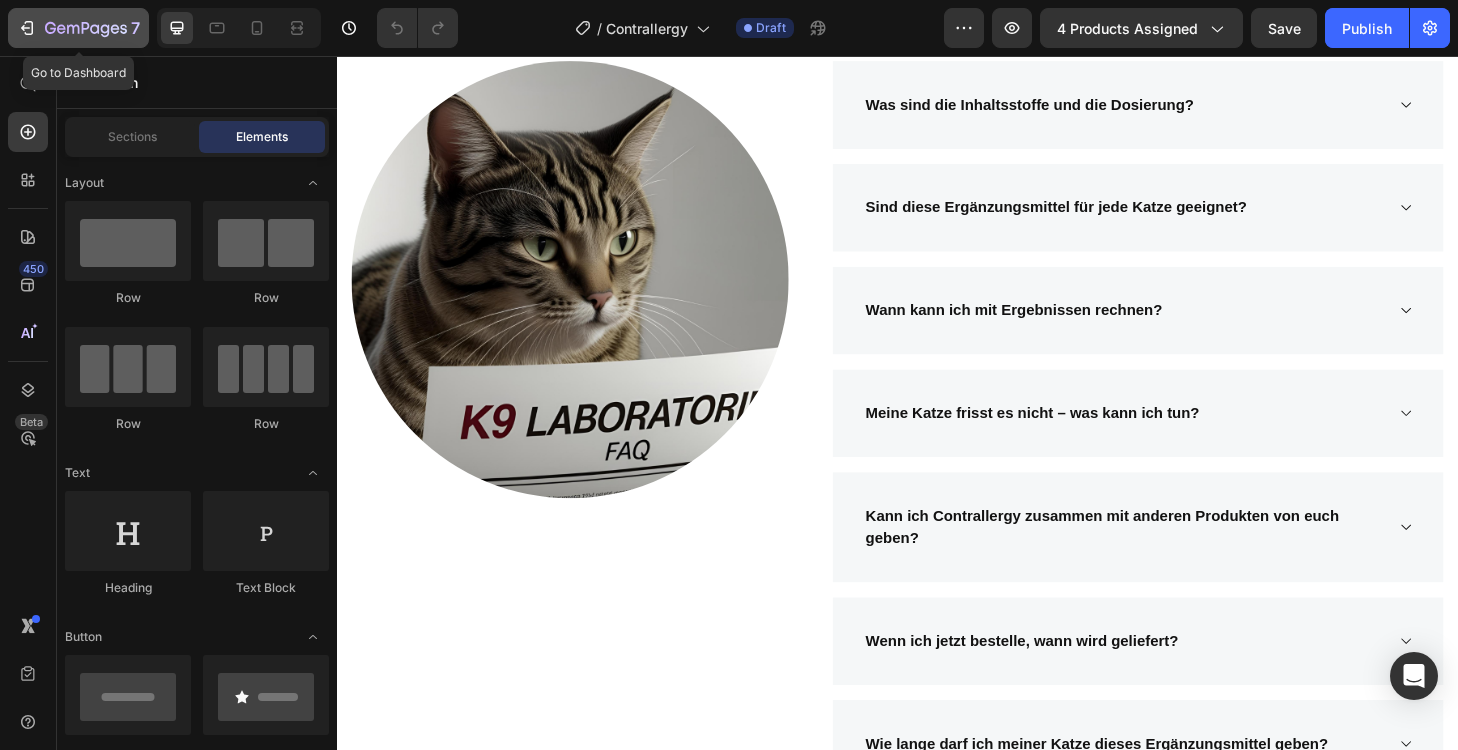 click 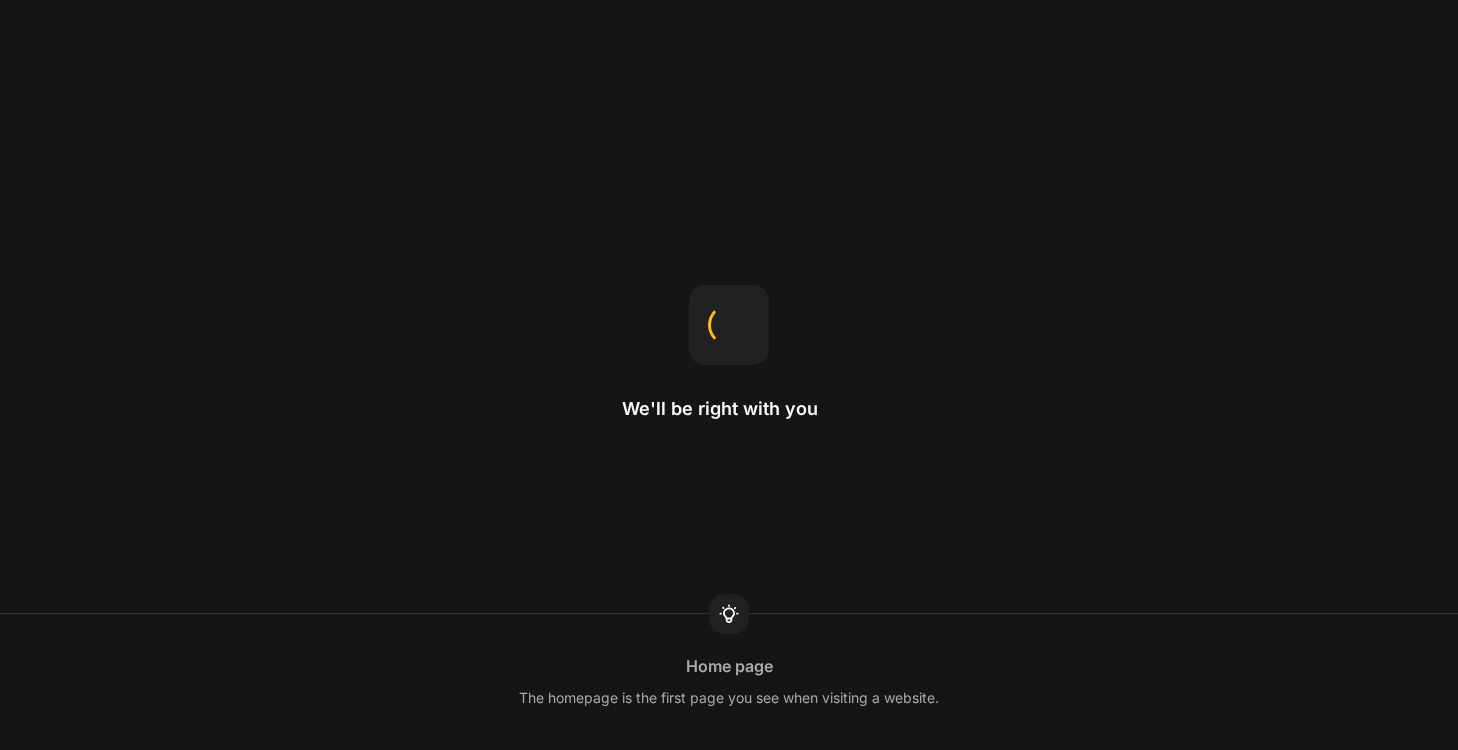 scroll, scrollTop: 0, scrollLeft: 0, axis: both 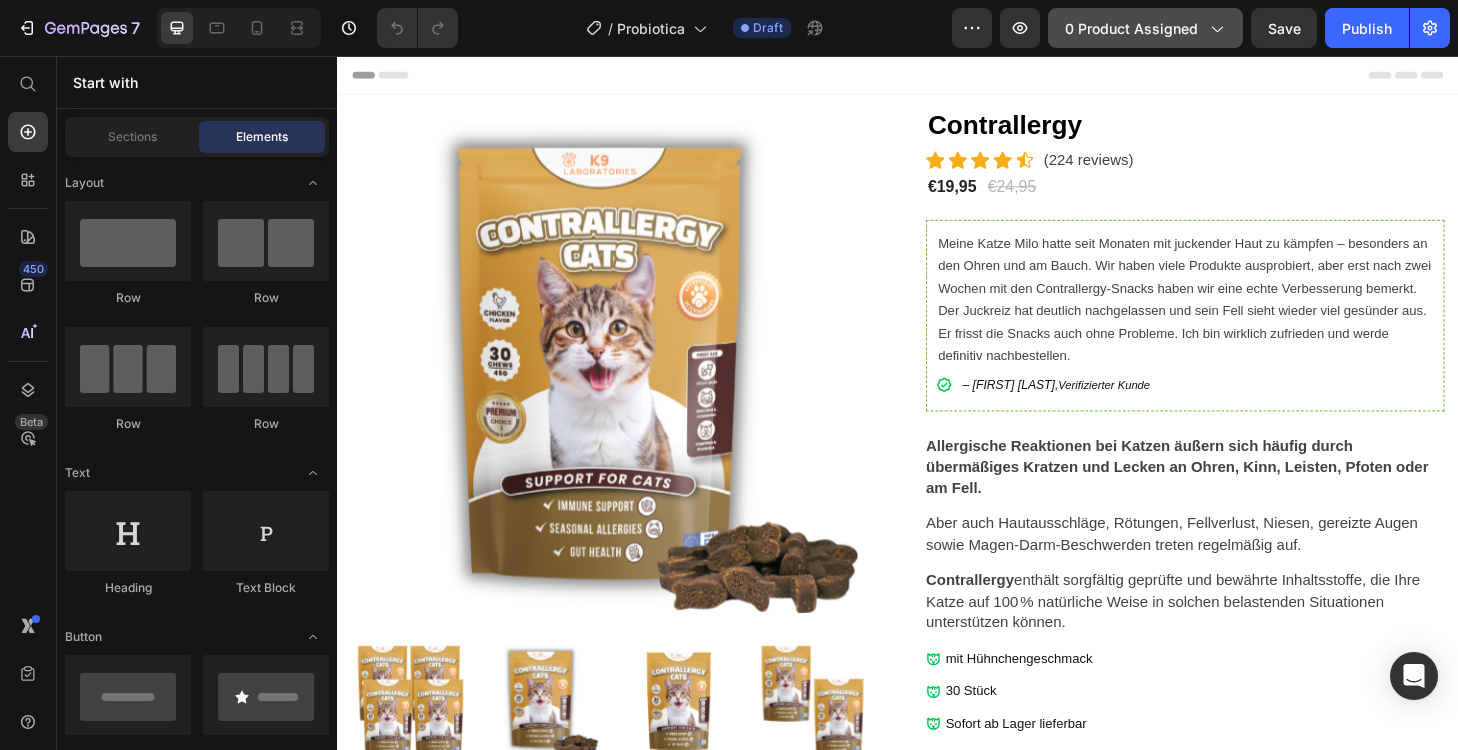 click on "0 product assigned" 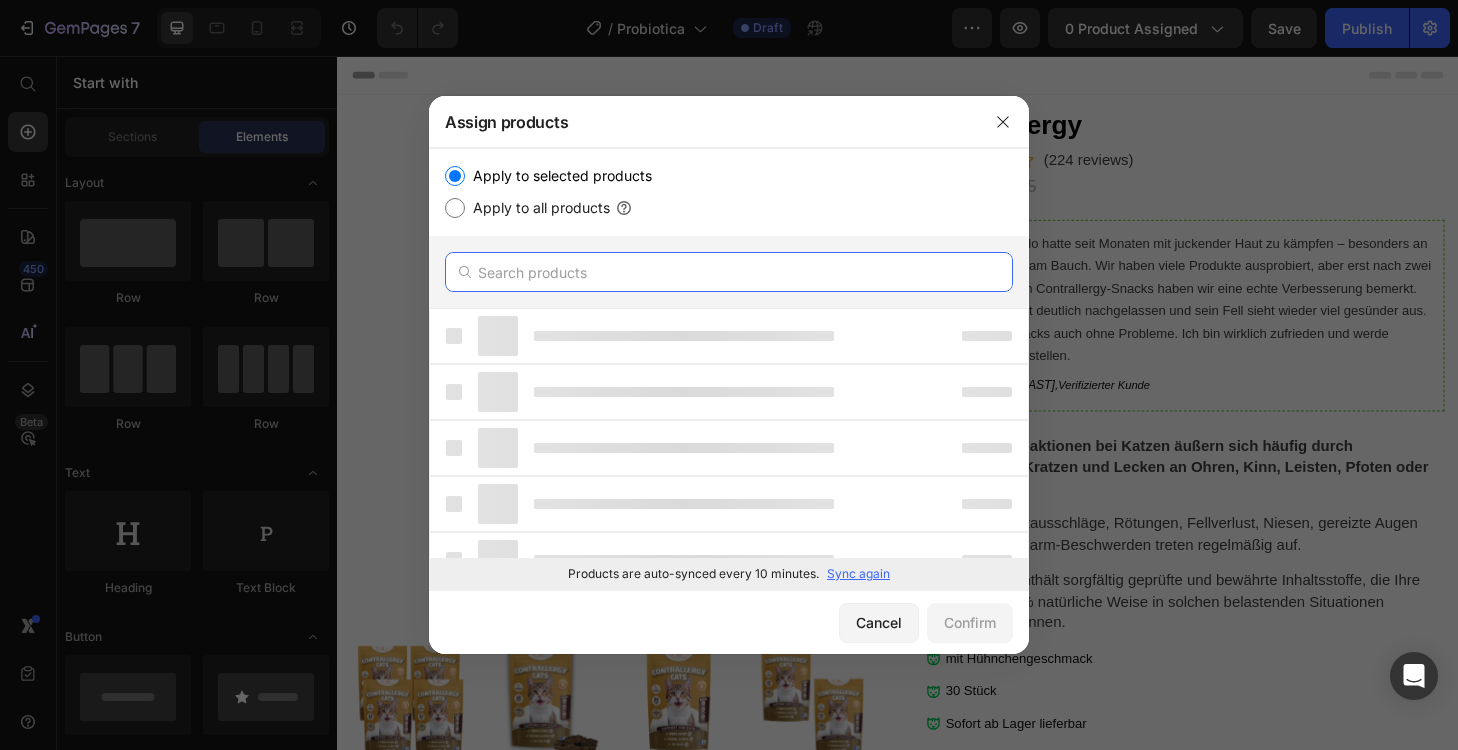 click at bounding box center (729, 272) 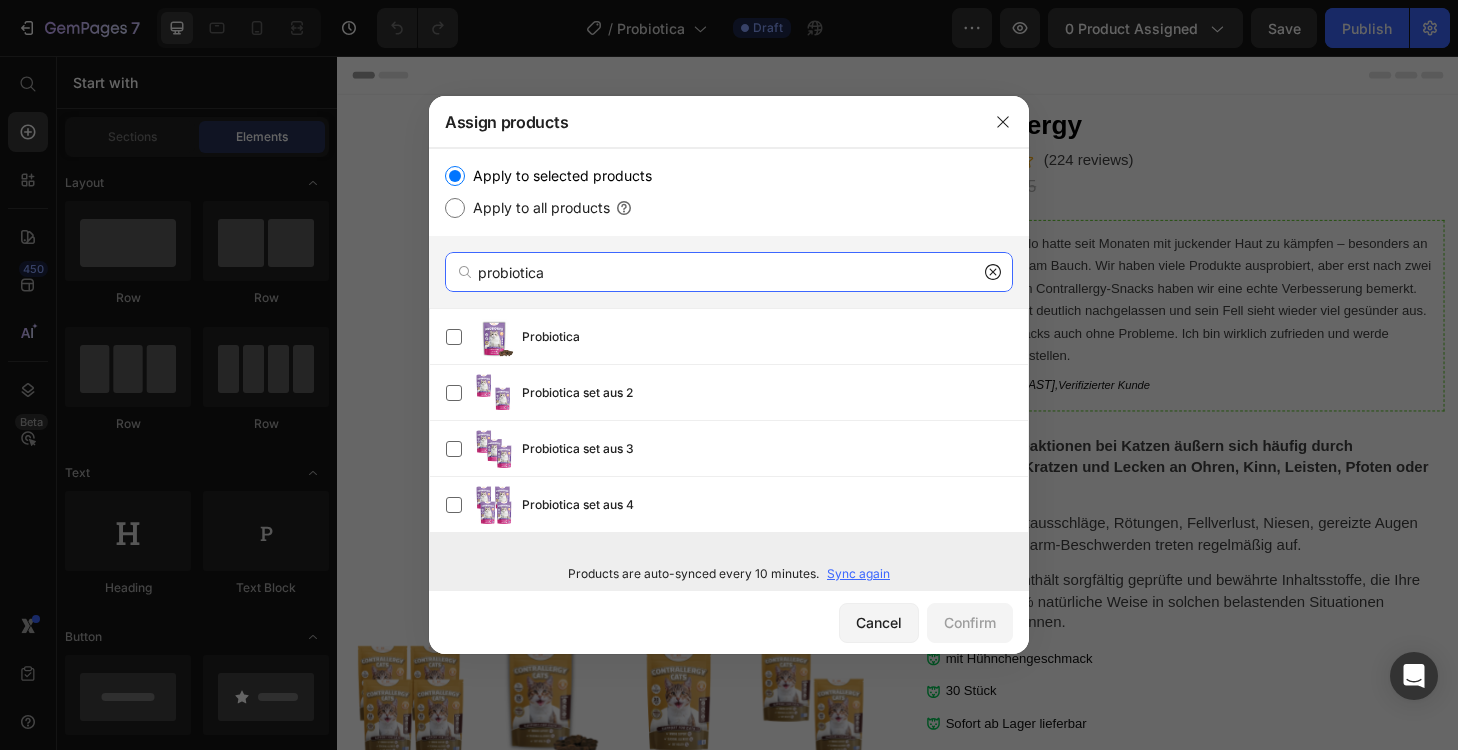 type on "probiotica" 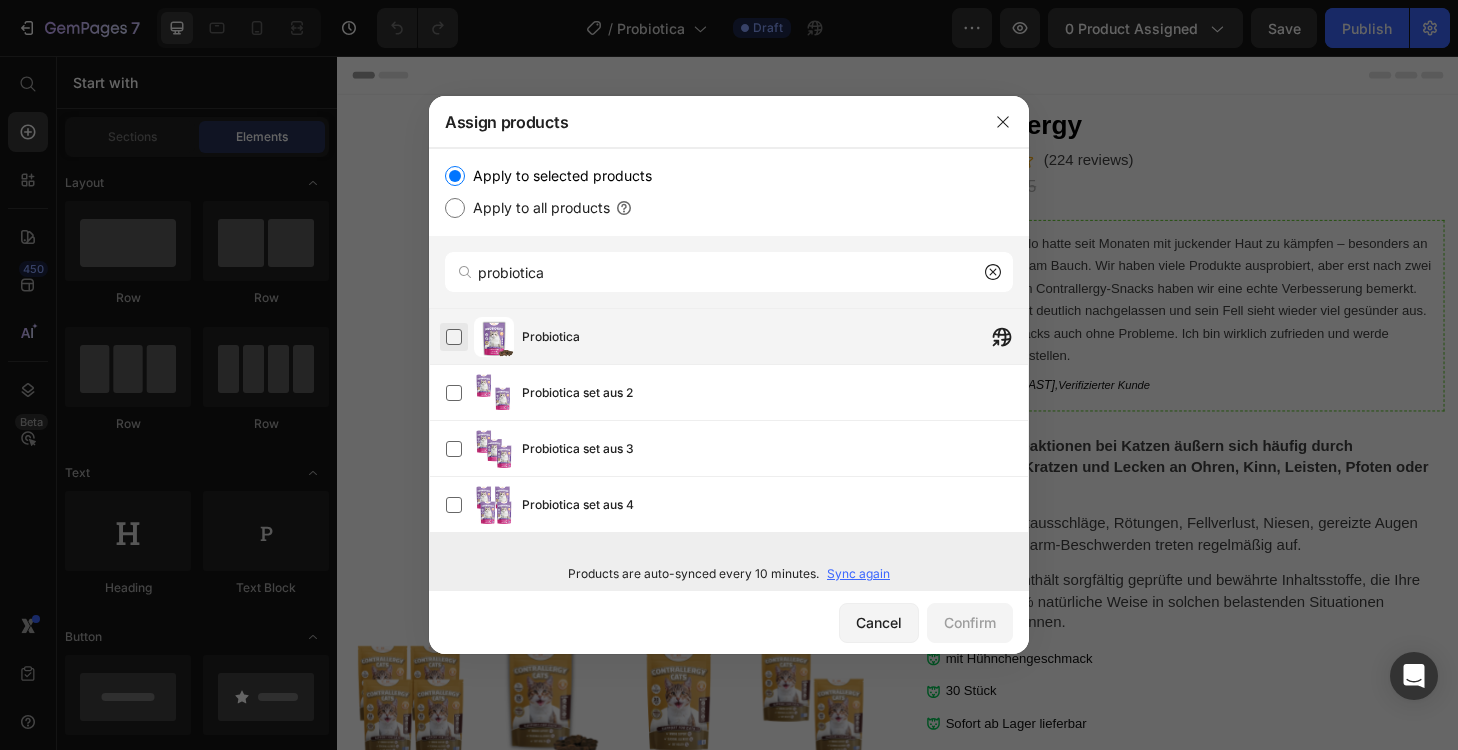drag, startPoint x: 523, startPoint y: 306, endPoint x: 447, endPoint y: 334, distance: 80.99383 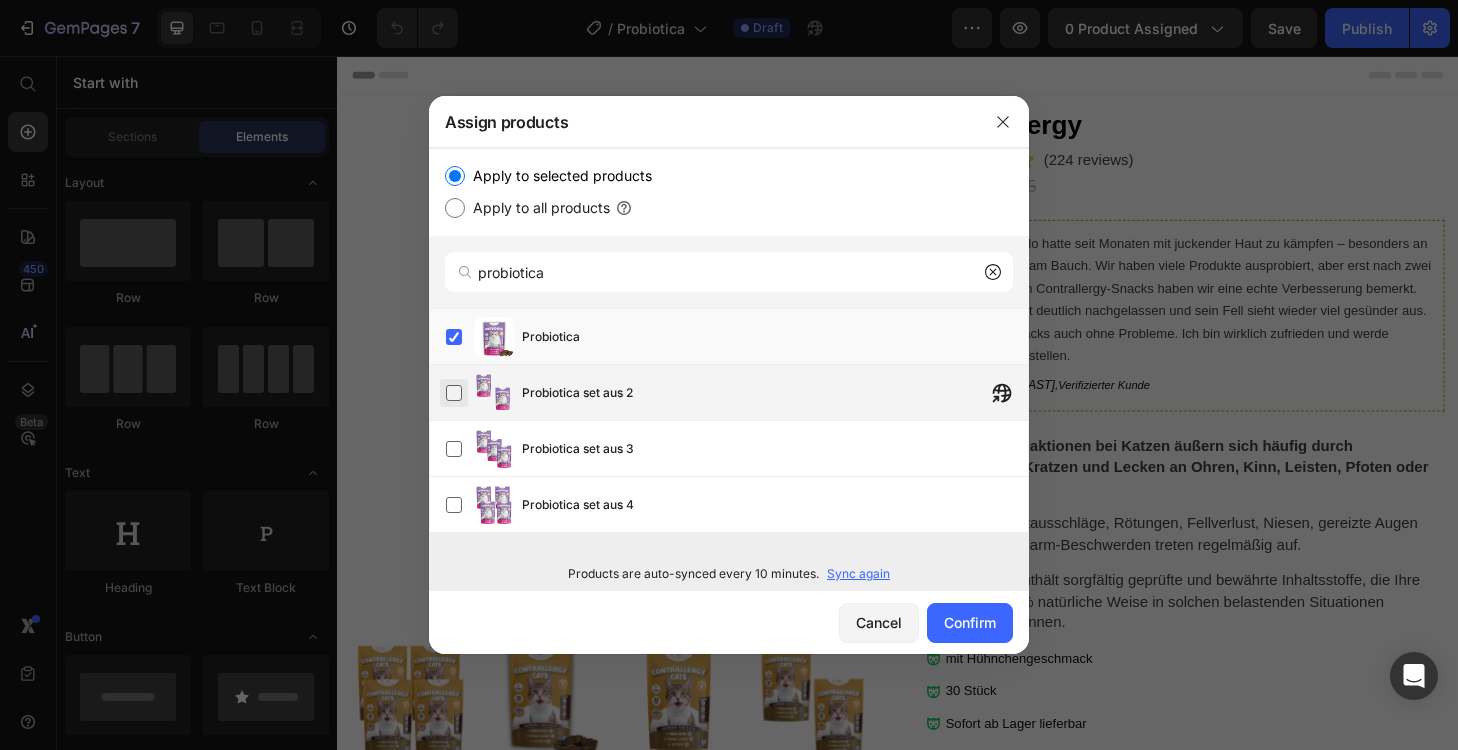 click at bounding box center (454, 393) 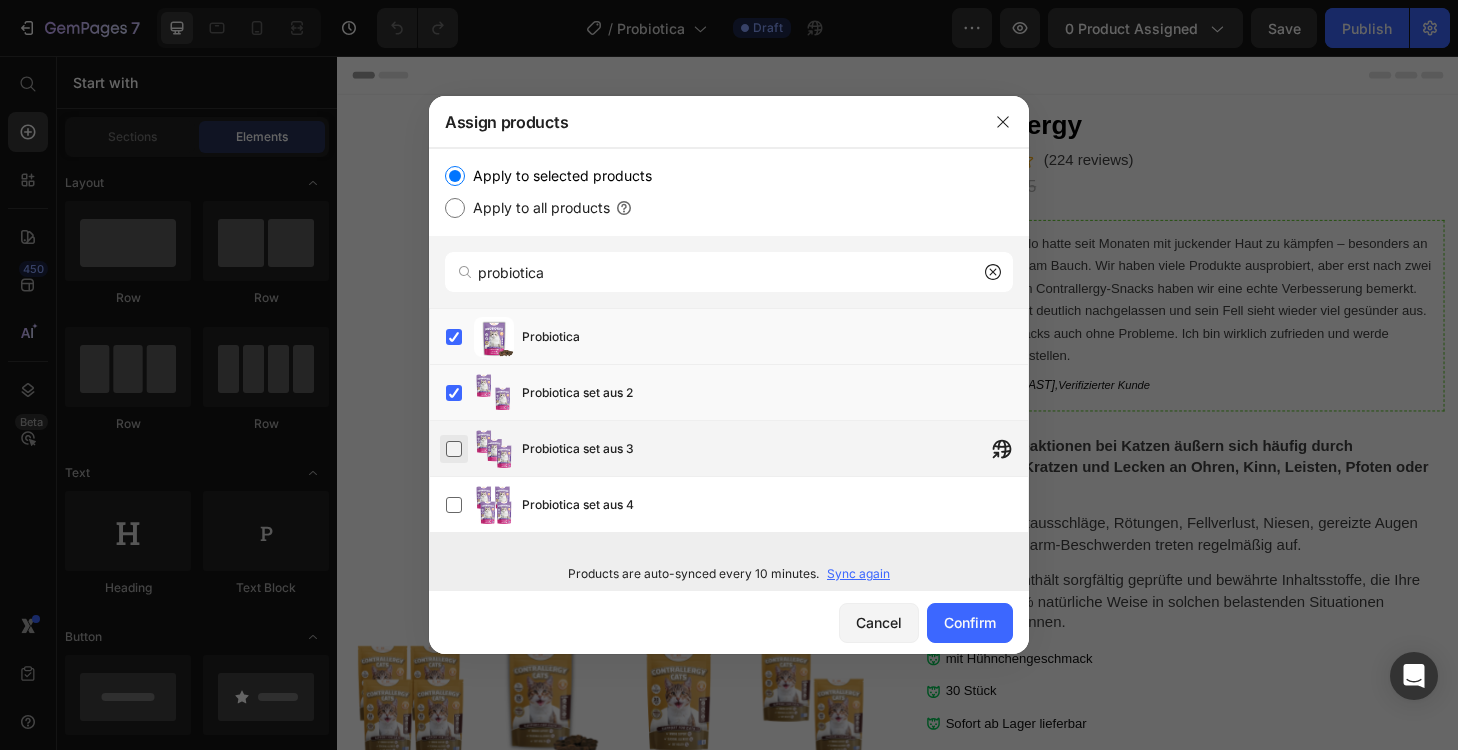 click at bounding box center [454, 449] 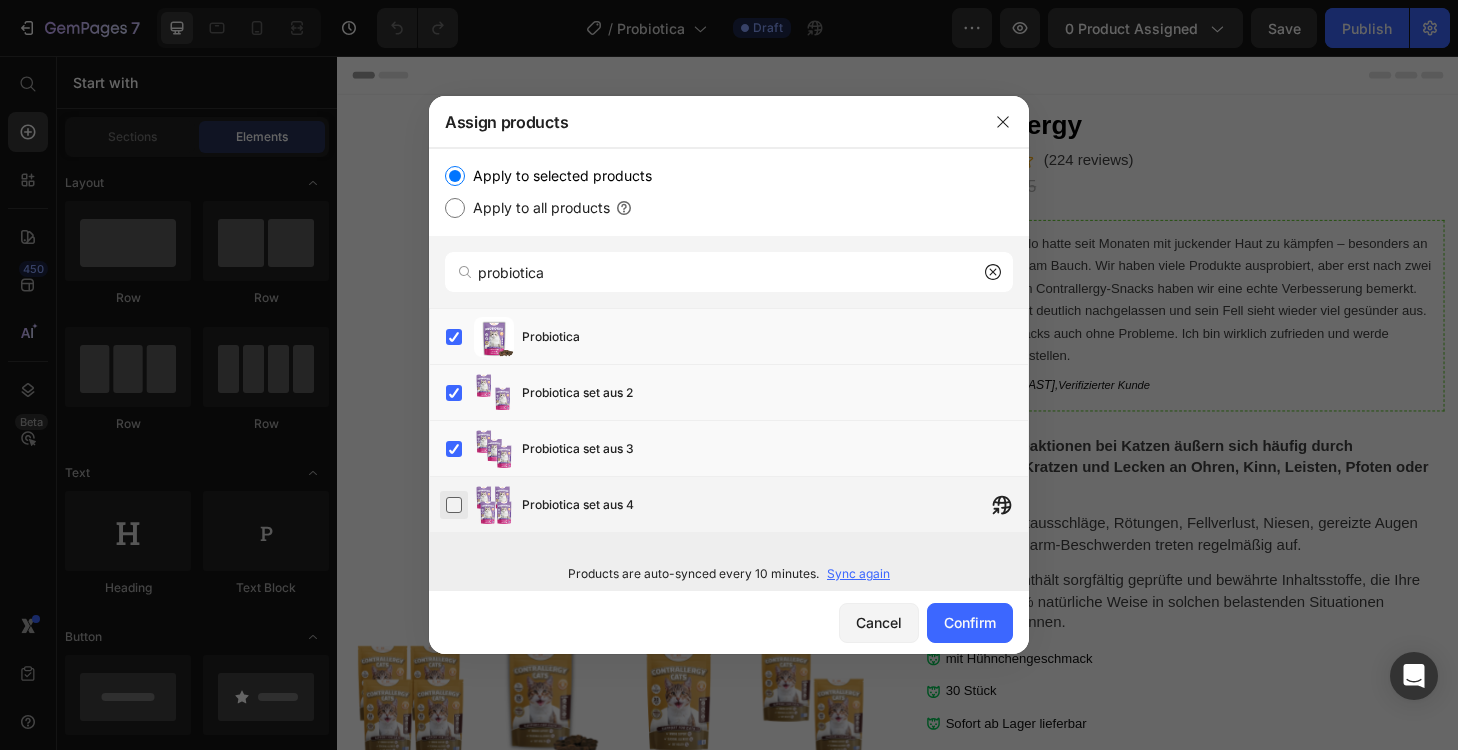 click at bounding box center [454, 505] 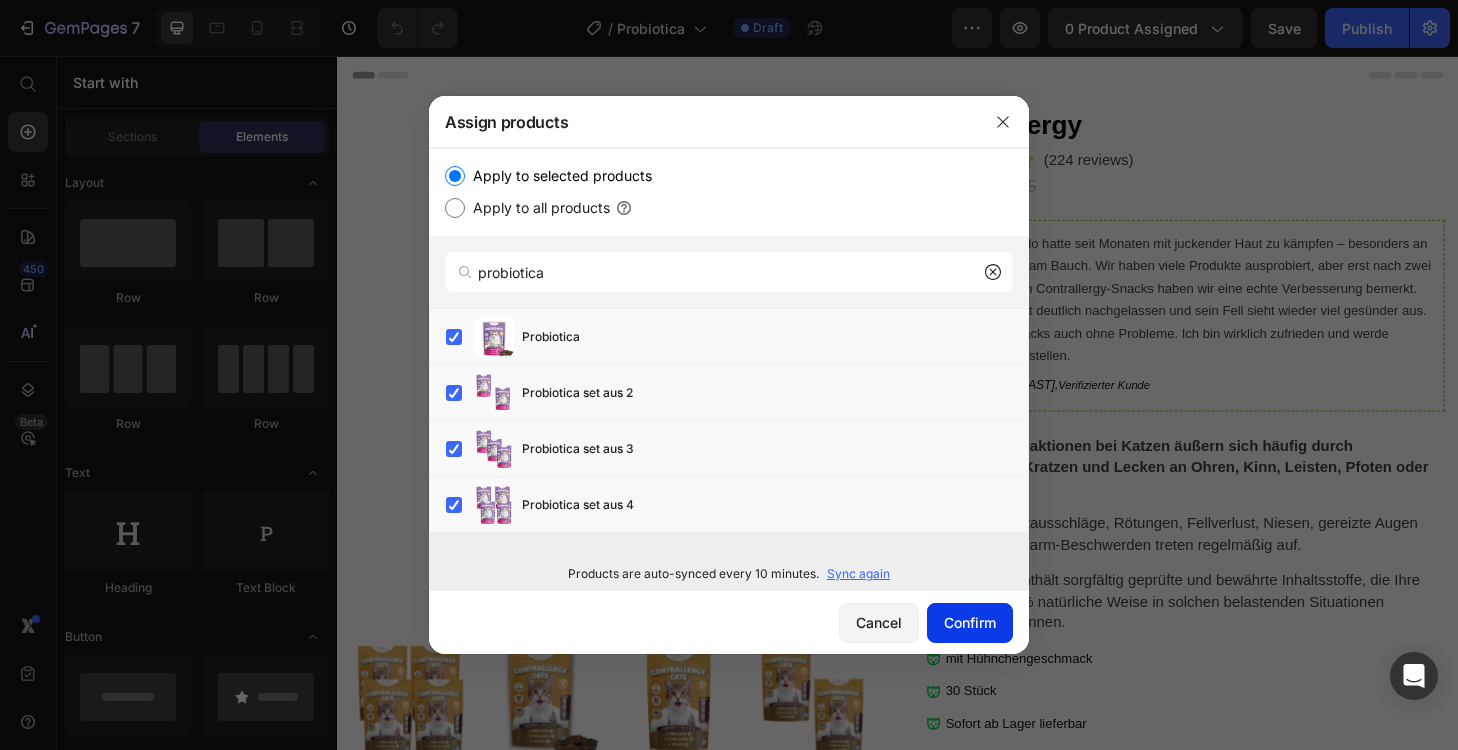 click on "Confirm" at bounding box center [970, 622] 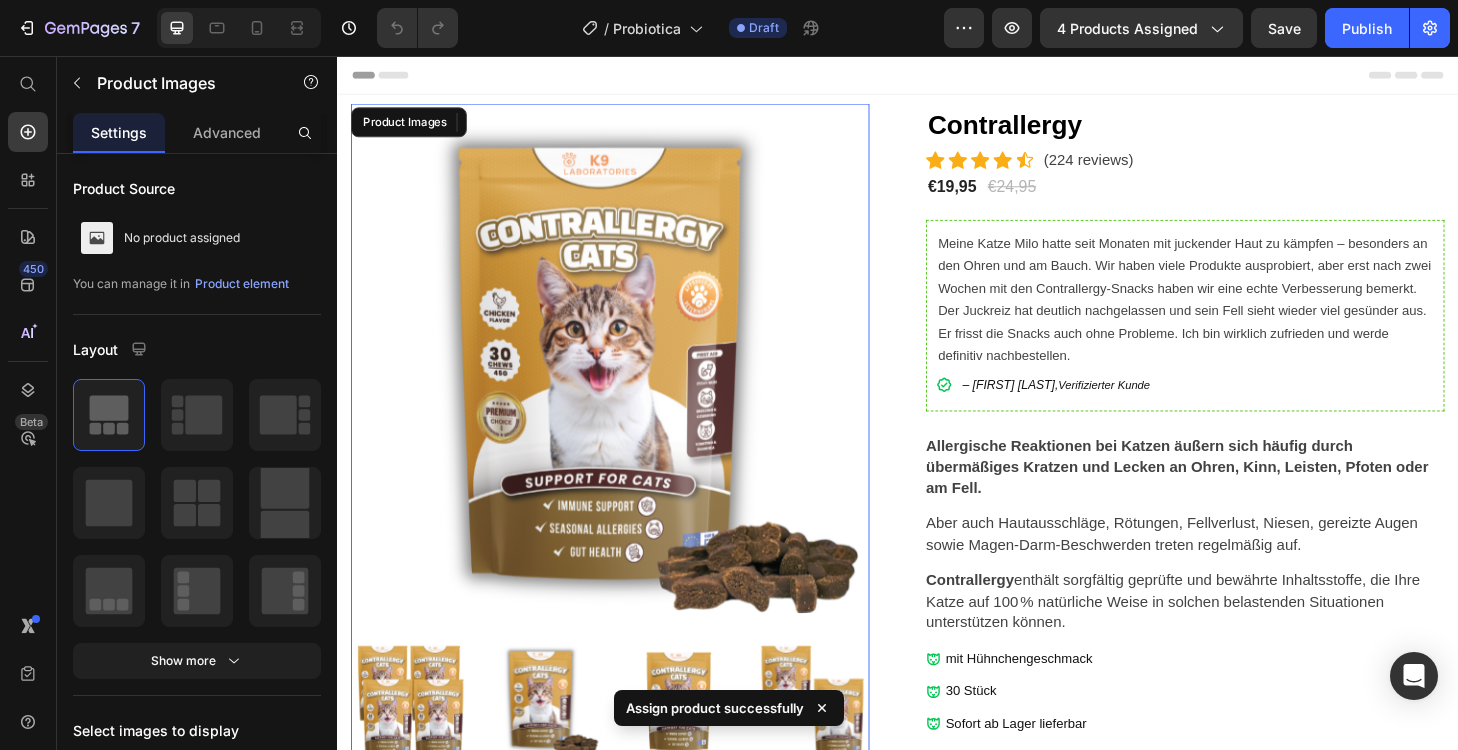 click at bounding box center [629, 384] 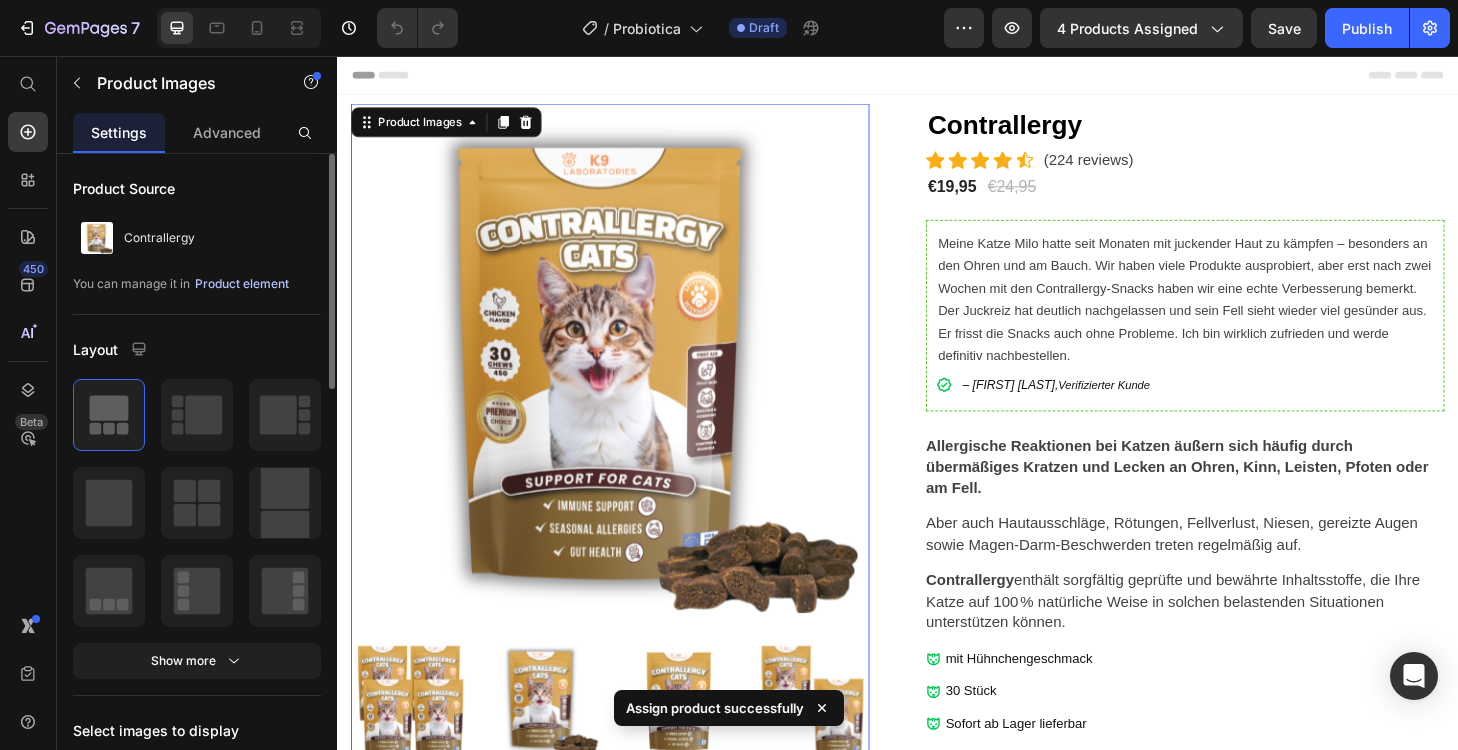 click on "Product element" at bounding box center [242, 284] 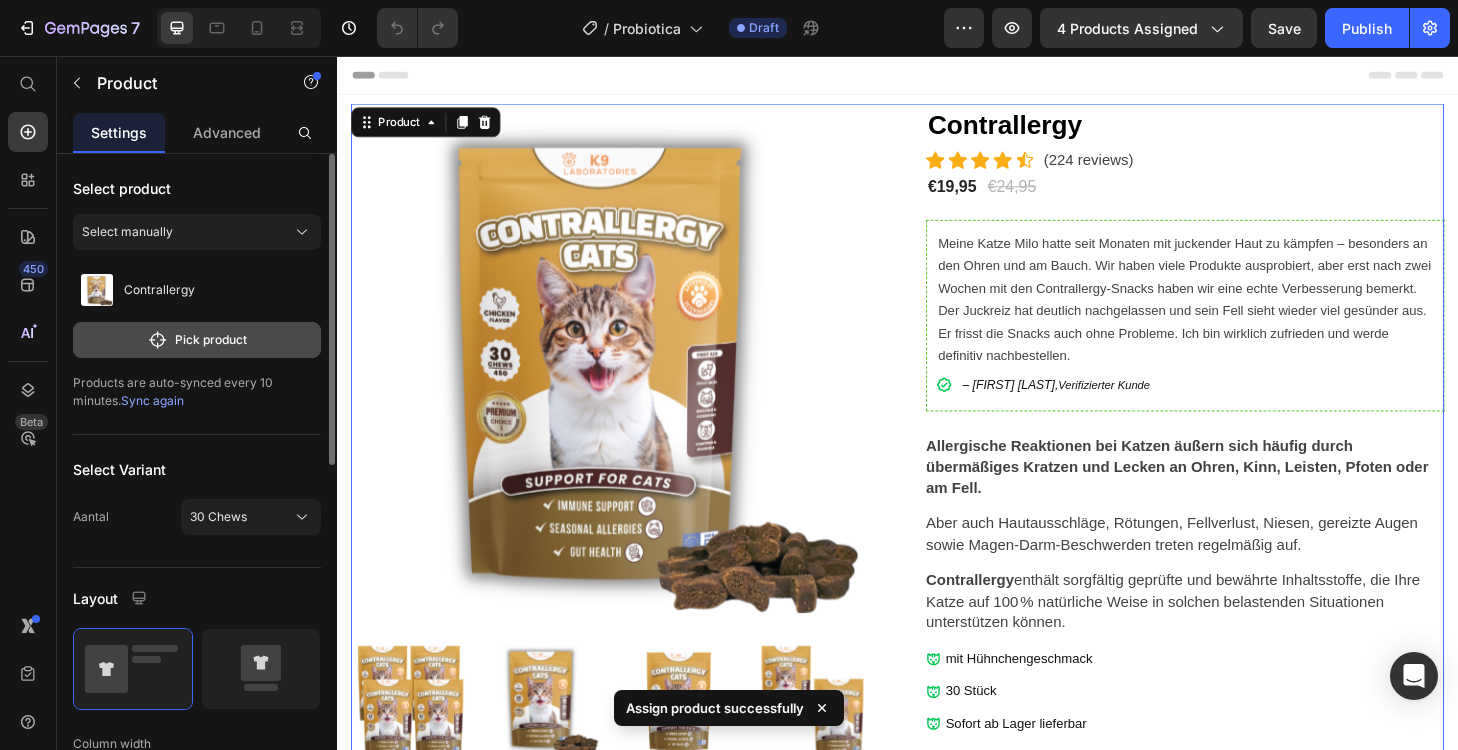click on "Pick product" at bounding box center (197, 340) 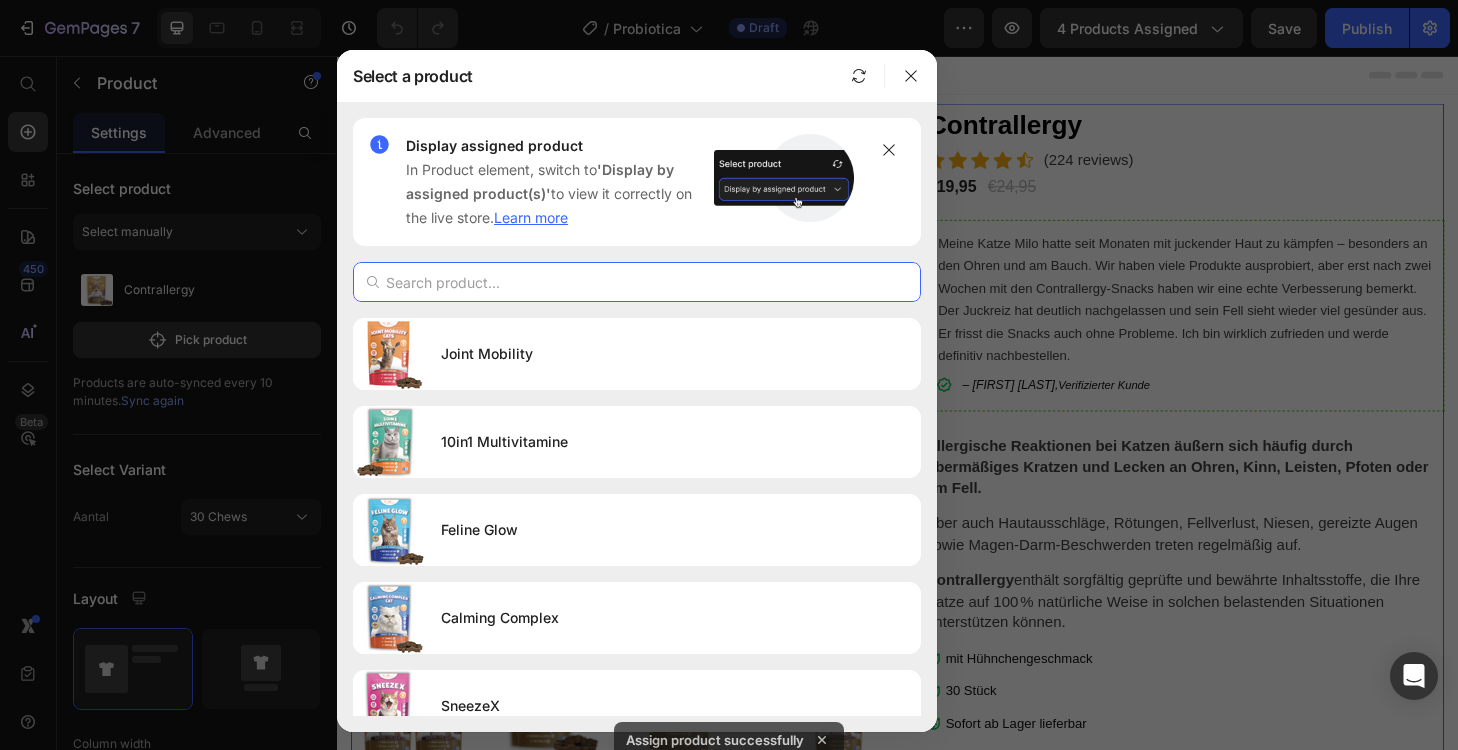 click at bounding box center (637, 282) 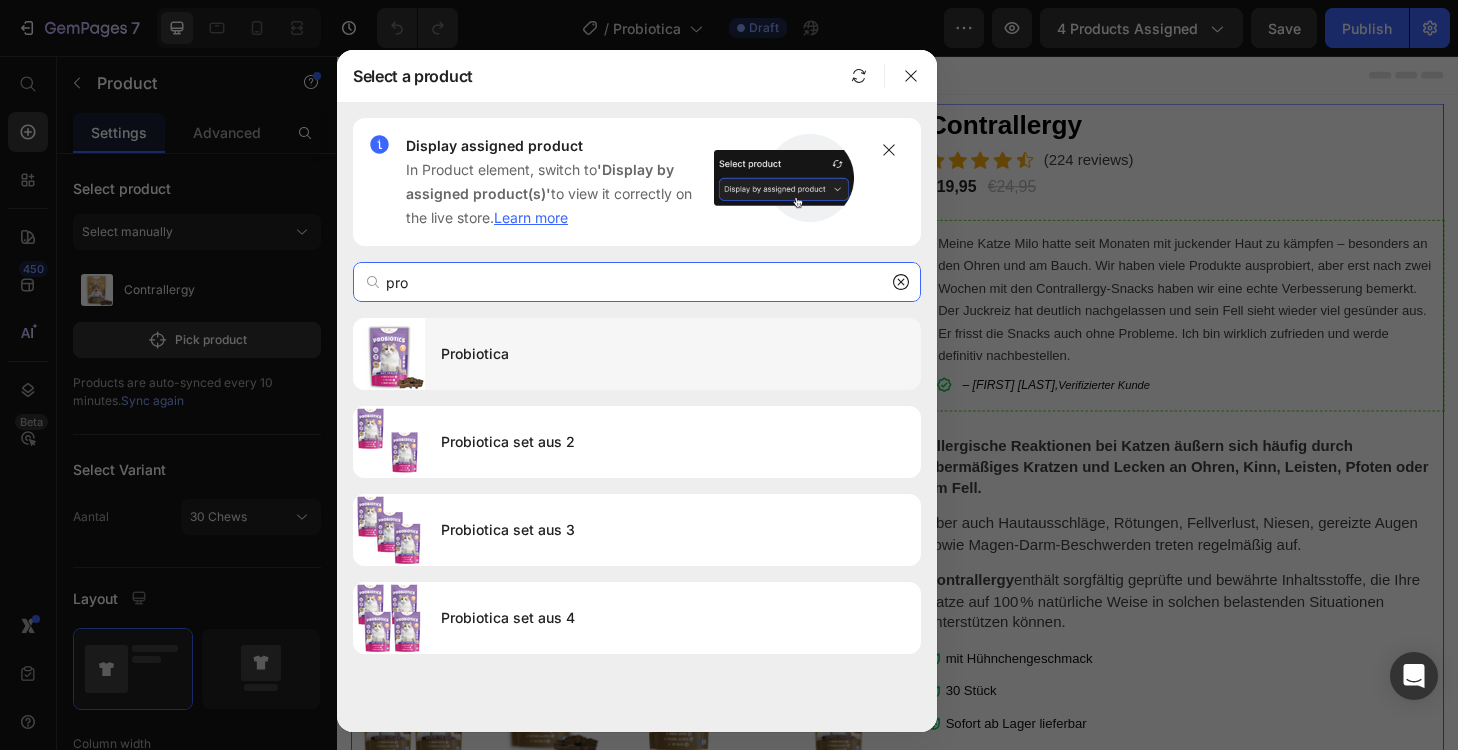 type on "pro" 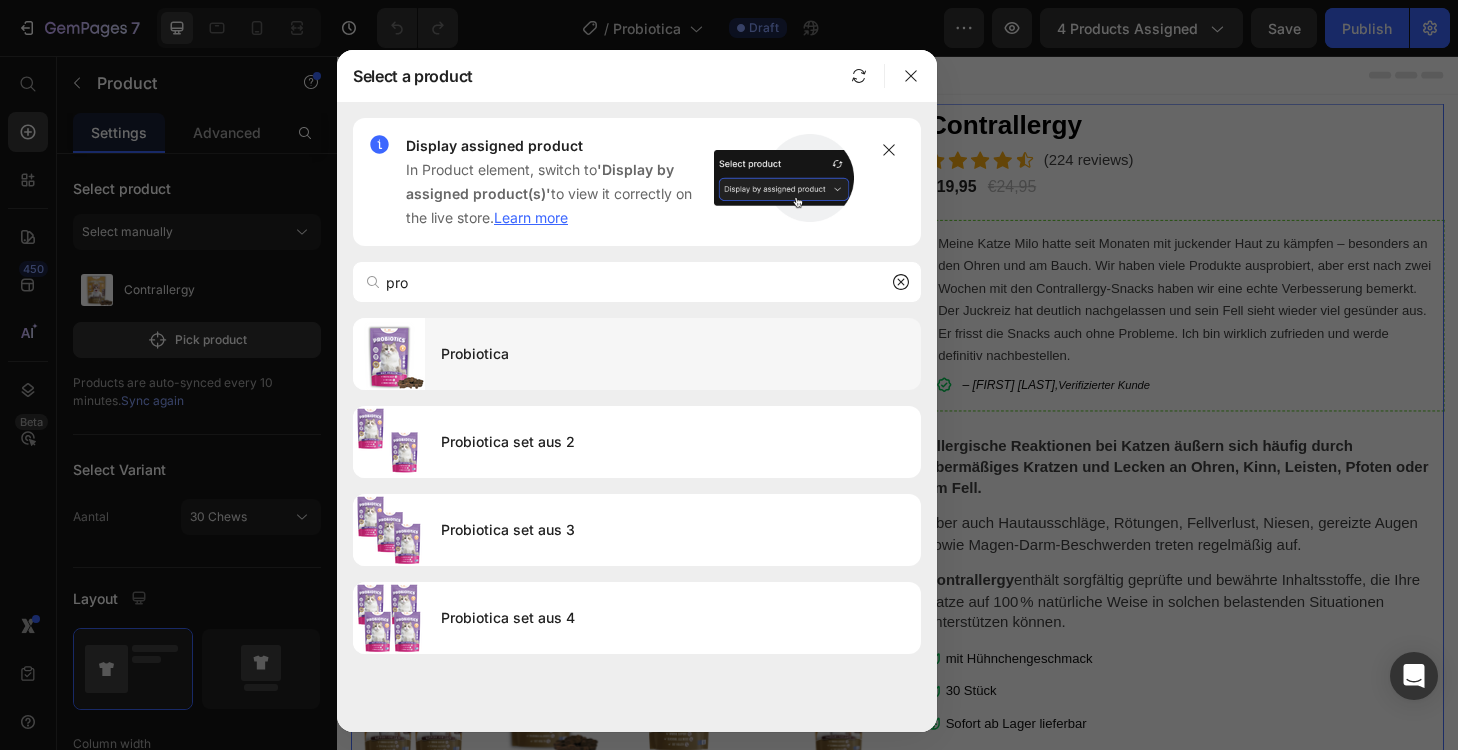 click on "Probiotica" at bounding box center (673, 354) 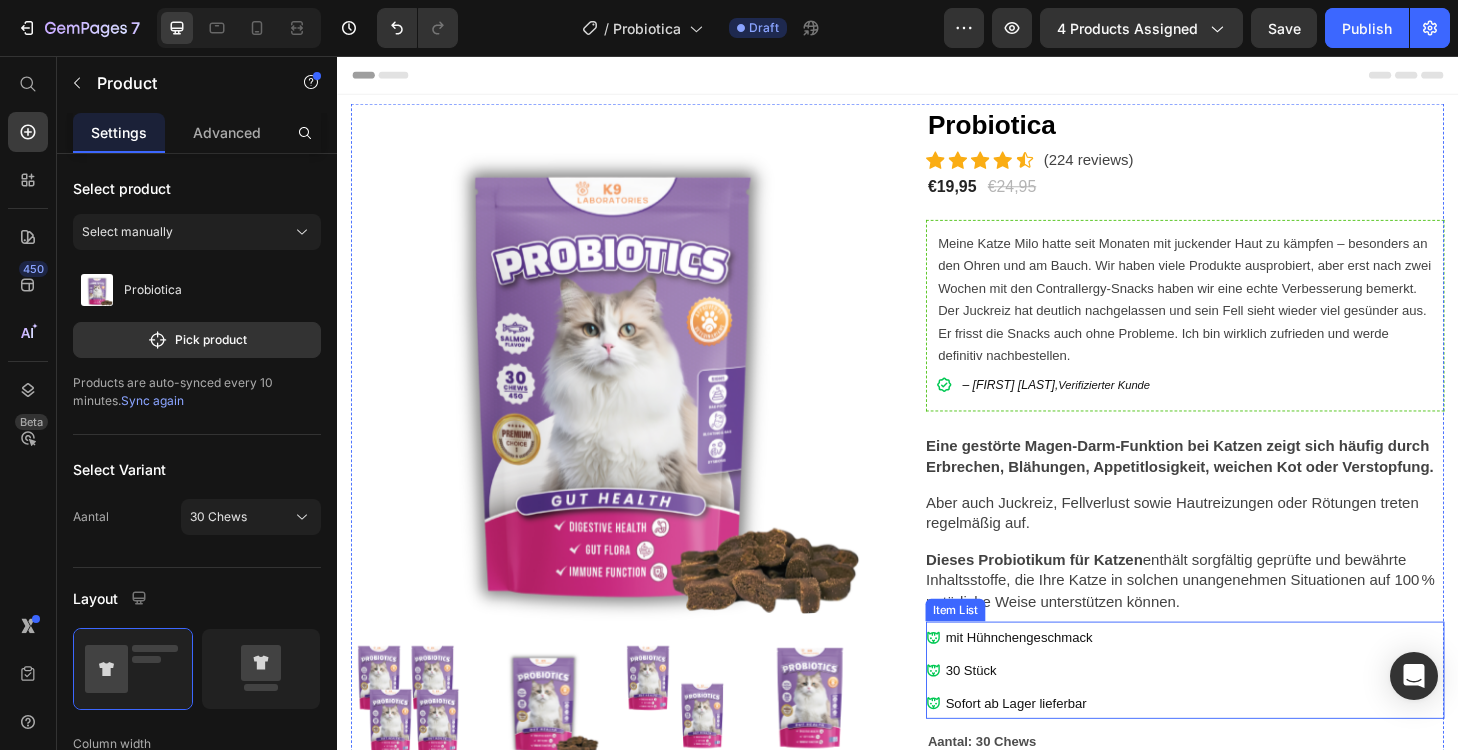 click on "mit Hühnchengeschmack" at bounding box center [1066, 678] 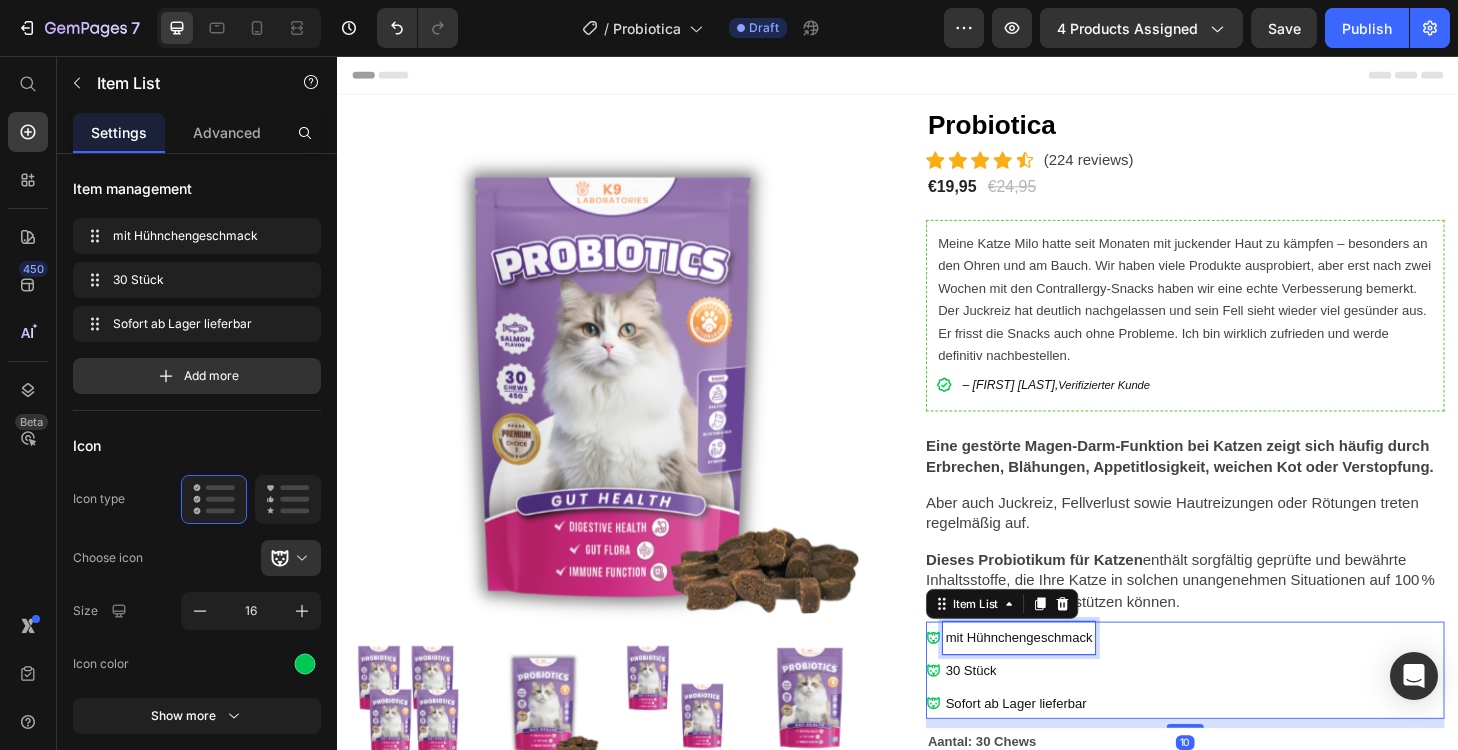 click on "mit Hühnchengeschmack" at bounding box center [1066, 678] 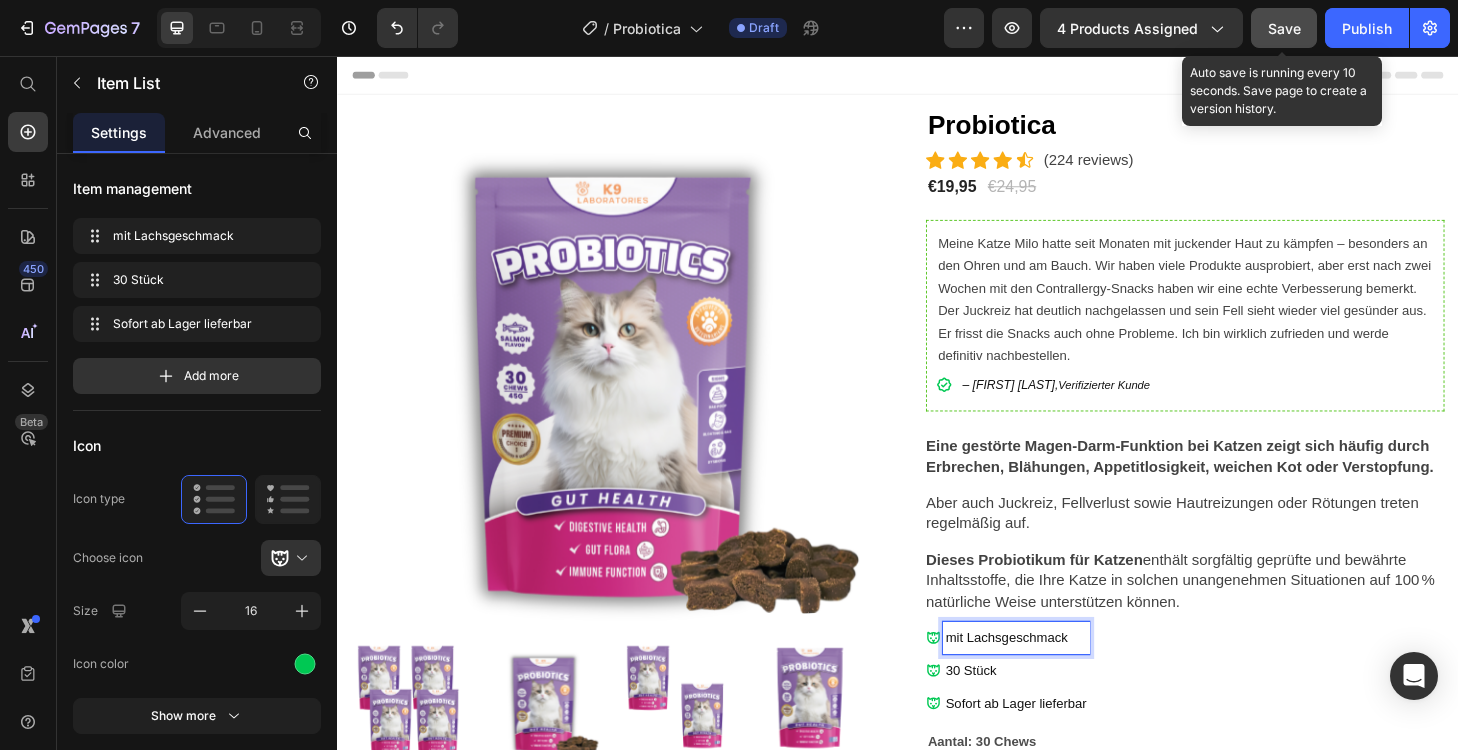 click on "Save" at bounding box center [1284, 28] 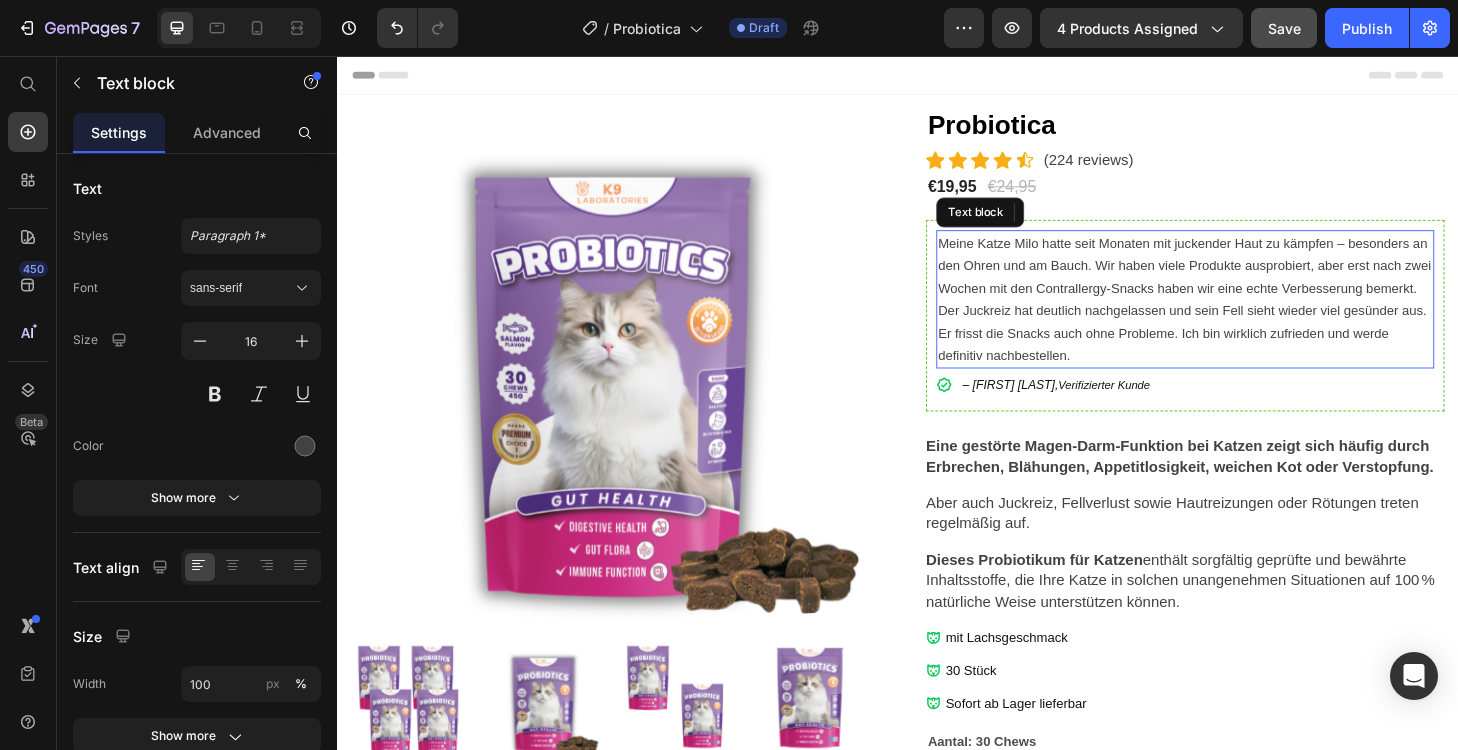 click on "Meine Katze Milo hatte seit Monaten mit juckender Haut zu kämpfen – besonders an den Ohren und am Bauch. Wir haben viele Produkte ausprobiert, aber erst nach zwei Wochen mit den Contrallergy-Snacks haben wir eine echte Verbesserung bemerkt. Der Juckreiz hat deutlich nachgelassen und sein Fell sieht wieder viel gesünder aus. Er frisst die Snacks auch ohne Probleme. Ich bin wirklich zufrieden und werde definitiv nachbestellen." at bounding box center (1244, 316) 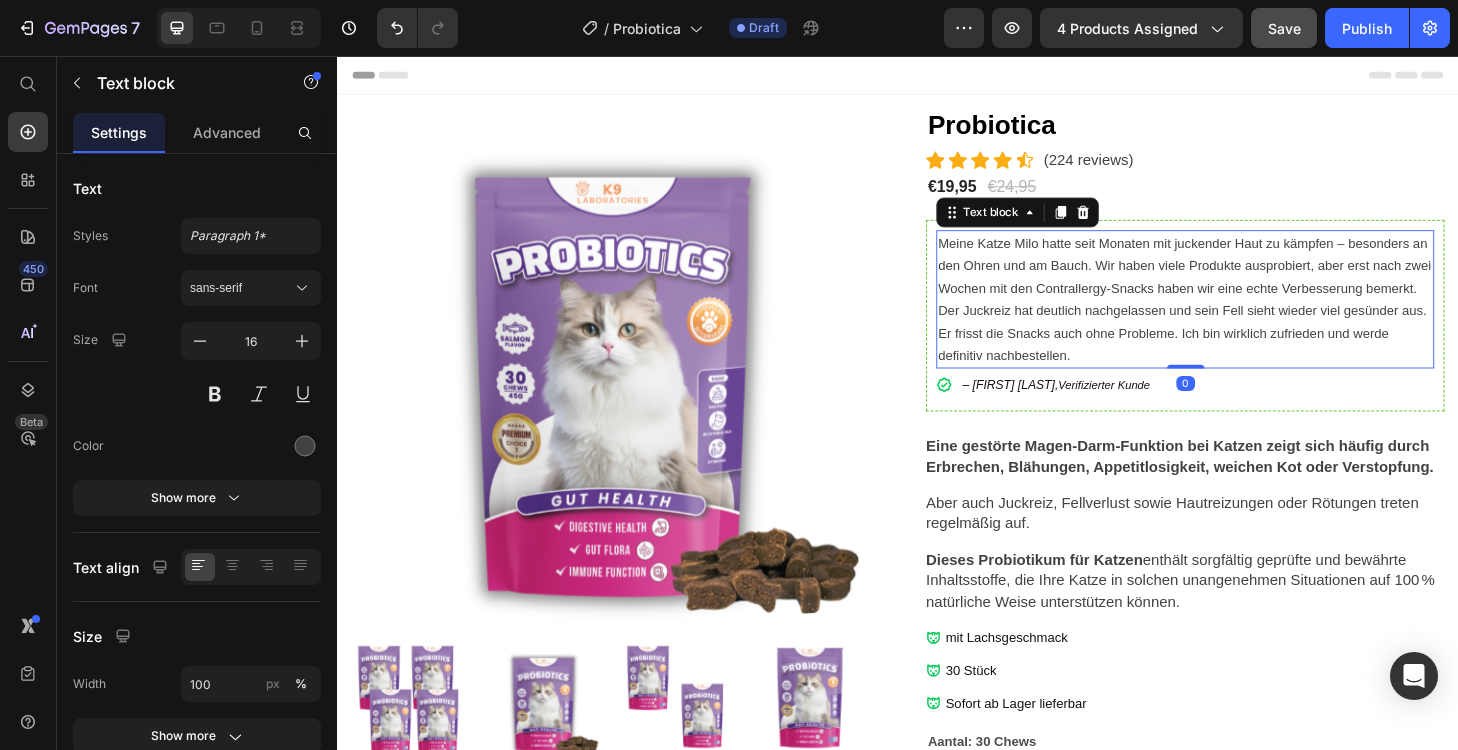 click on "Meine Katze Milo hatte seit Monaten mit juckender Haut zu kämpfen – besonders an den Ohren und am Bauch. Wir haben viele Produkte ausprobiert, aber erst nach zwei Wochen mit den Contrallergy-Snacks haben wir eine echte Verbesserung bemerkt. Der Juckreiz hat deutlich nachgelassen und sein Fell sieht wieder viel gesünder aus. Er frisst die Snacks auch ohne Probleme. Ich bin wirklich zufrieden und werde definitiv nachbestellen." at bounding box center [1244, 316] 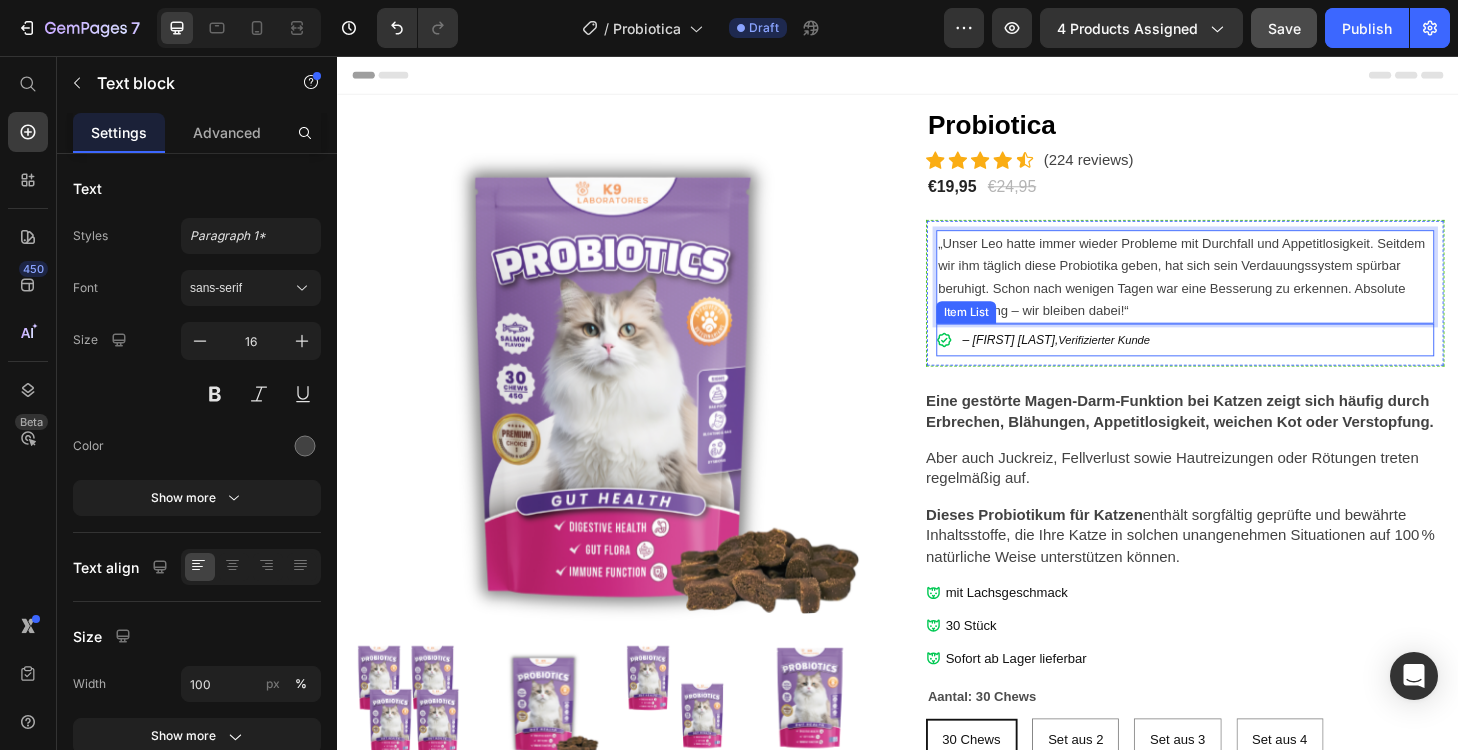 click on "– [FIRST] [LAST]," at bounding box center [1057, 359] 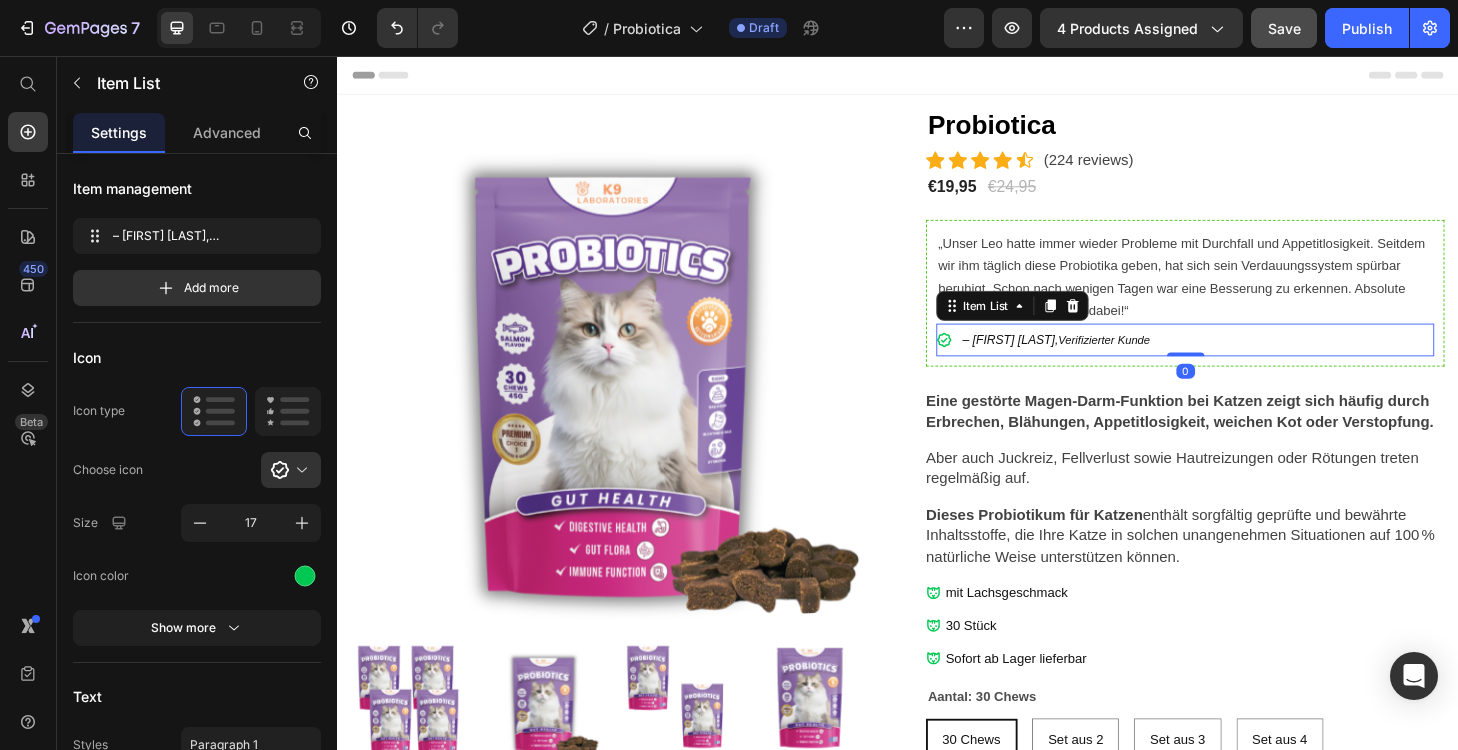 click on "– [FIRST] [LAST]," at bounding box center (1057, 359) 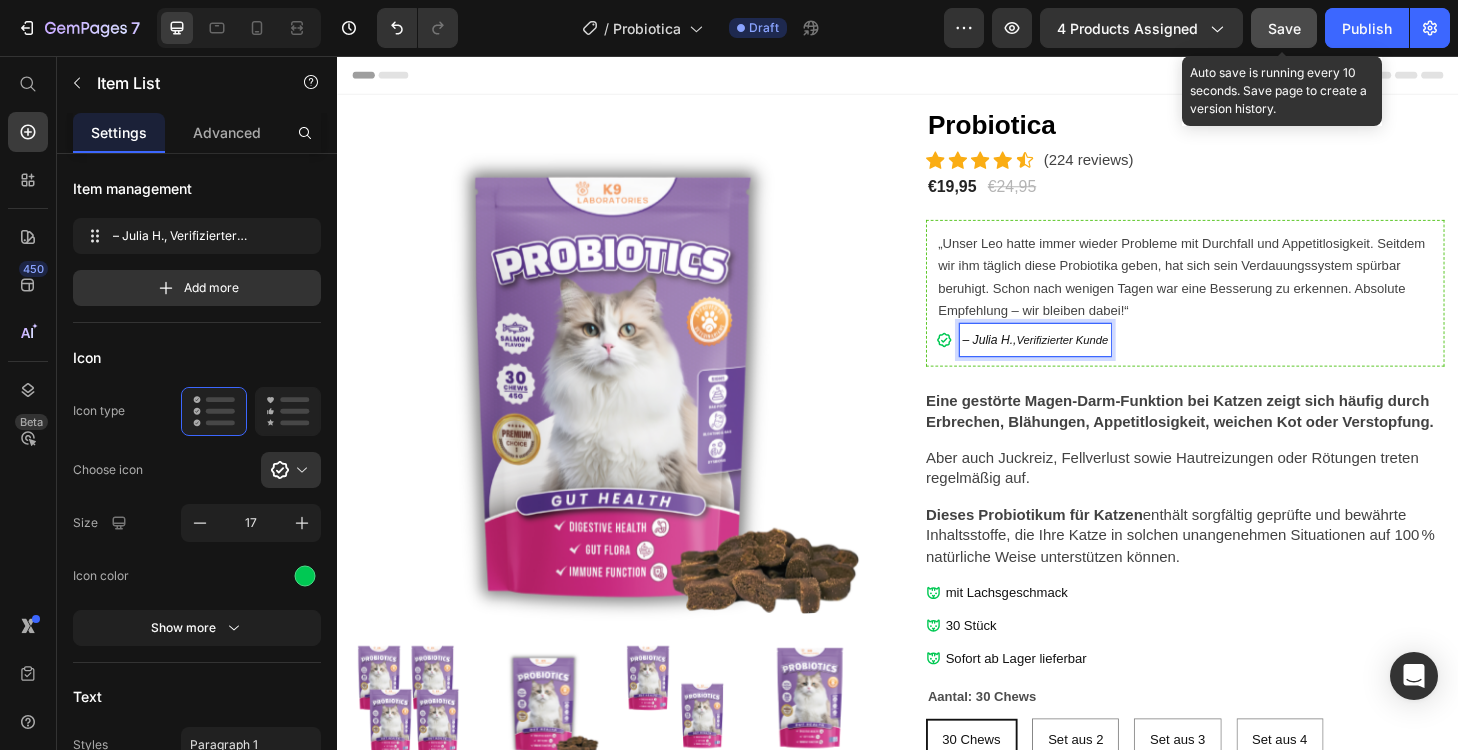 click on "Save" at bounding box center [1284, 28] 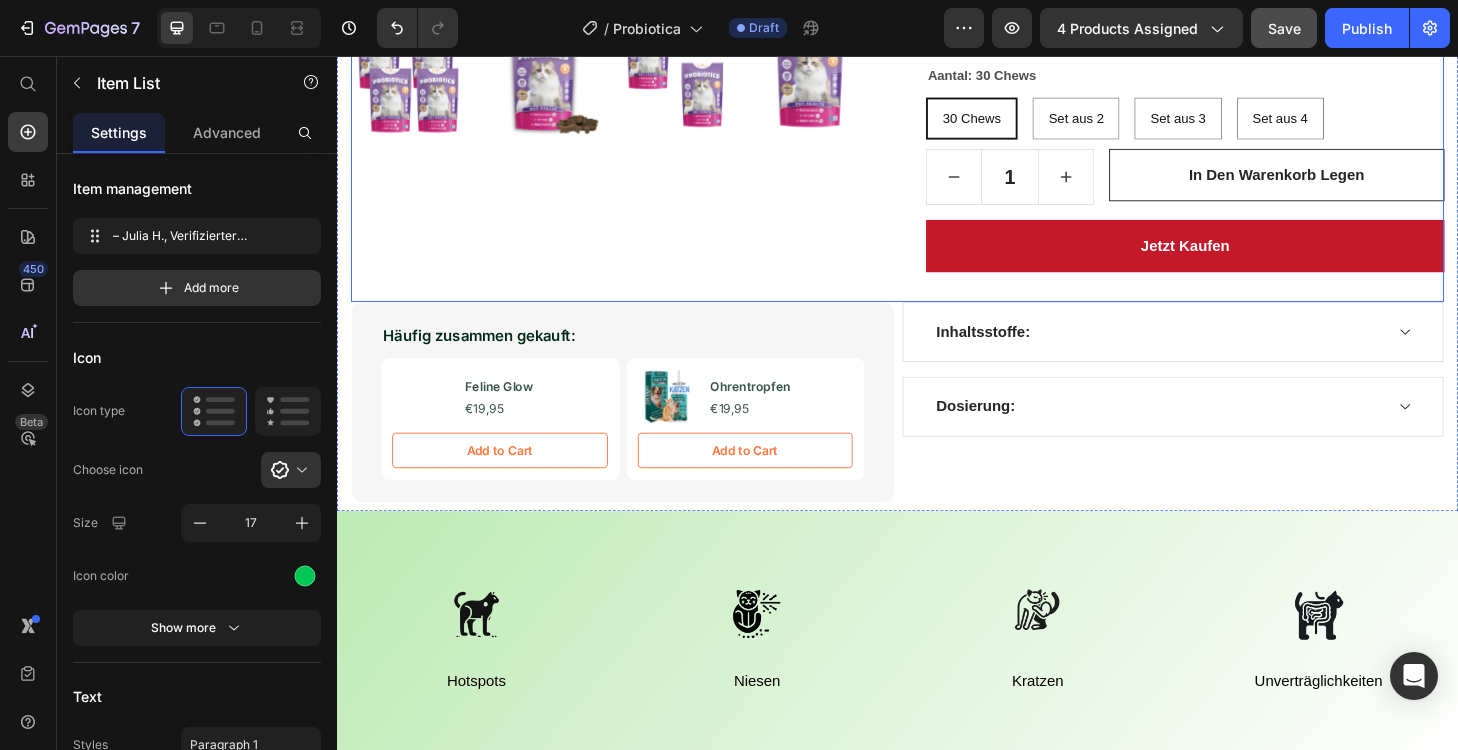 scroll, scrollTop: 668, scrollLeft: 0, axis: vertical 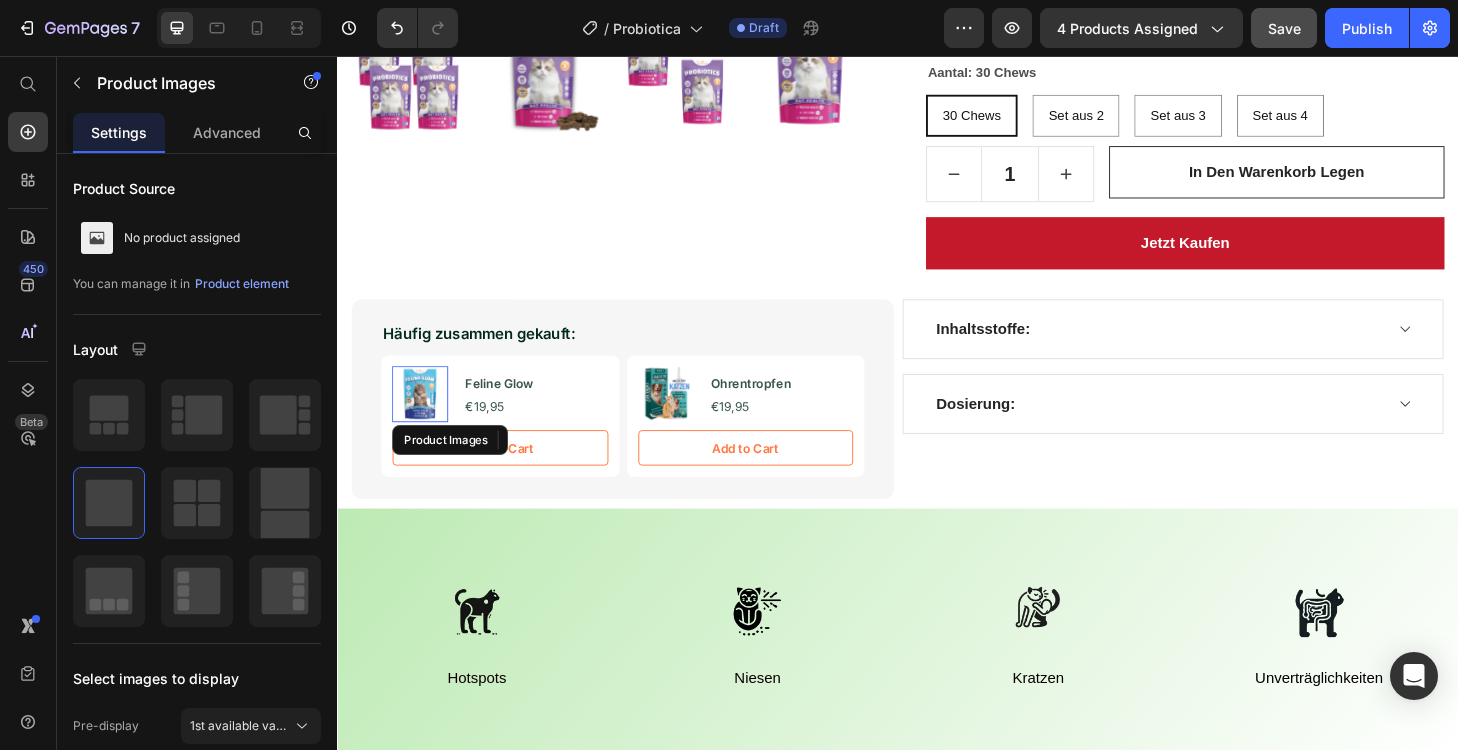 click at bounding box center [426, 418] 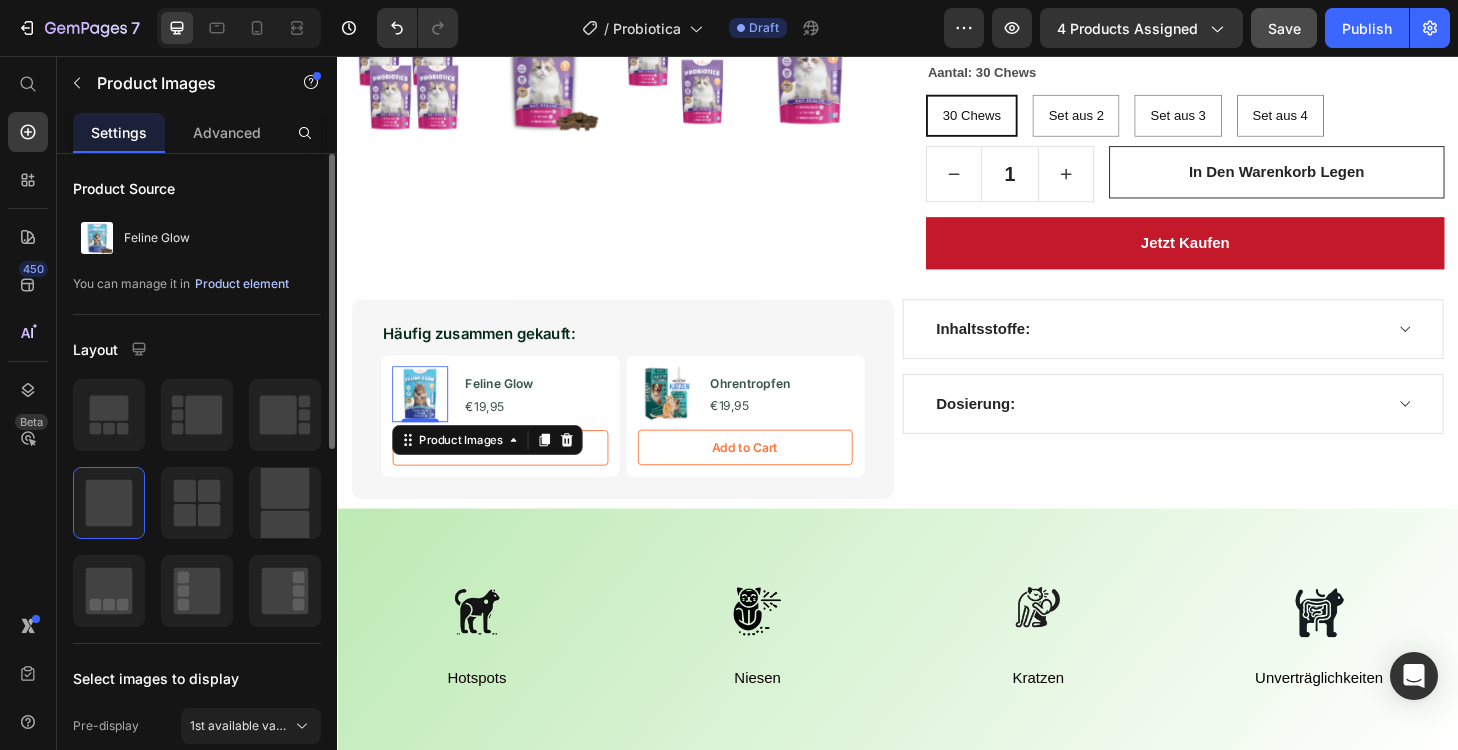 click on "Product element" at bounding box center [242, 284] 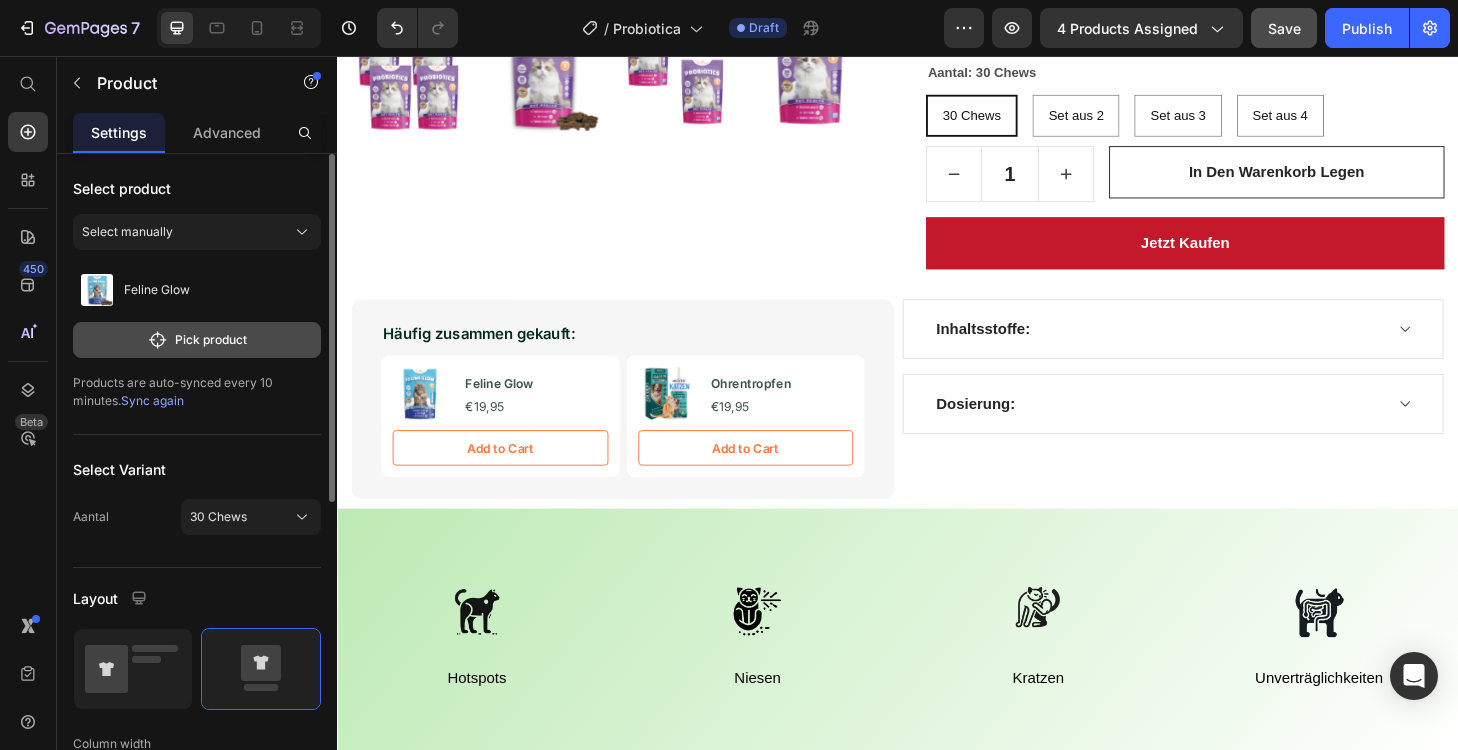 click on "Pick product" at bounding box center (197, 340) 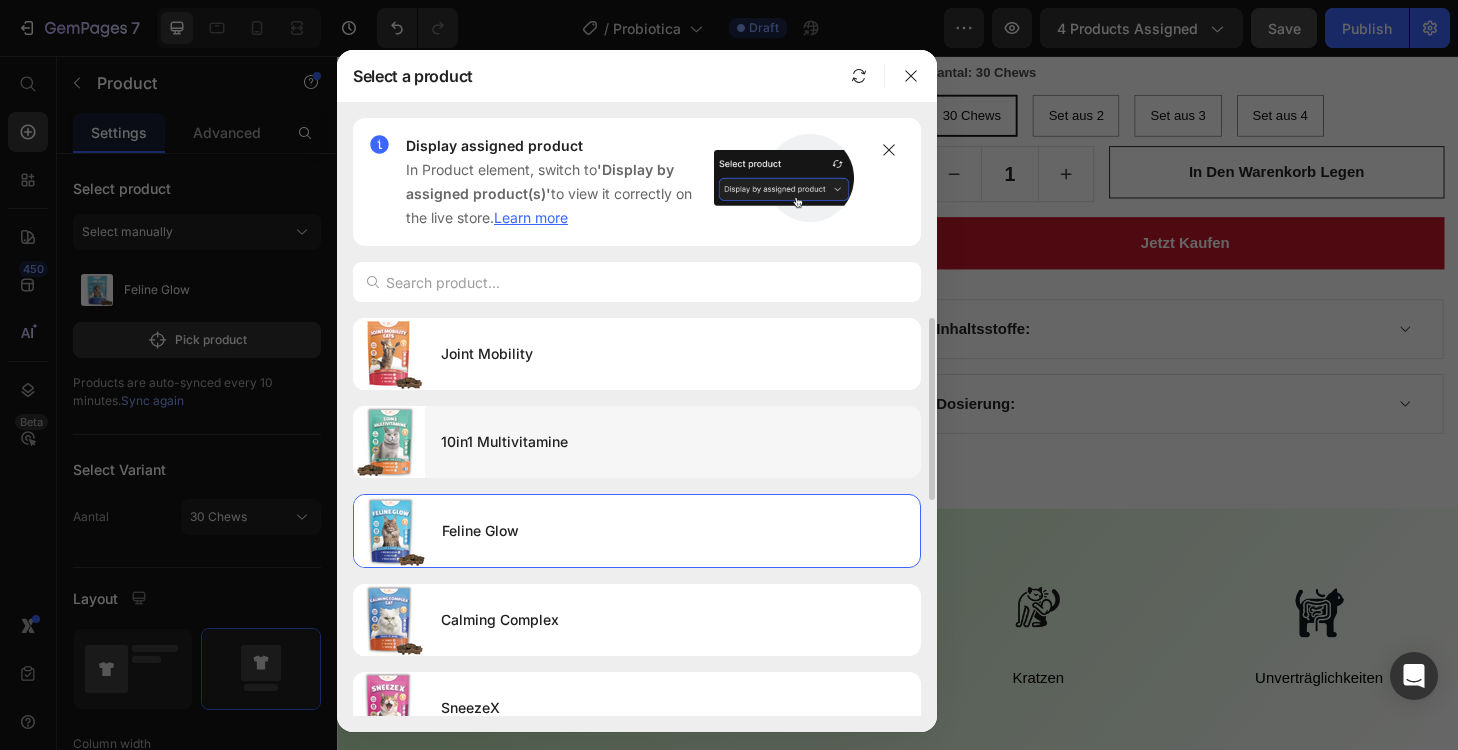 click on "10in1 Multivitamine" at bounding box center (673, 442) 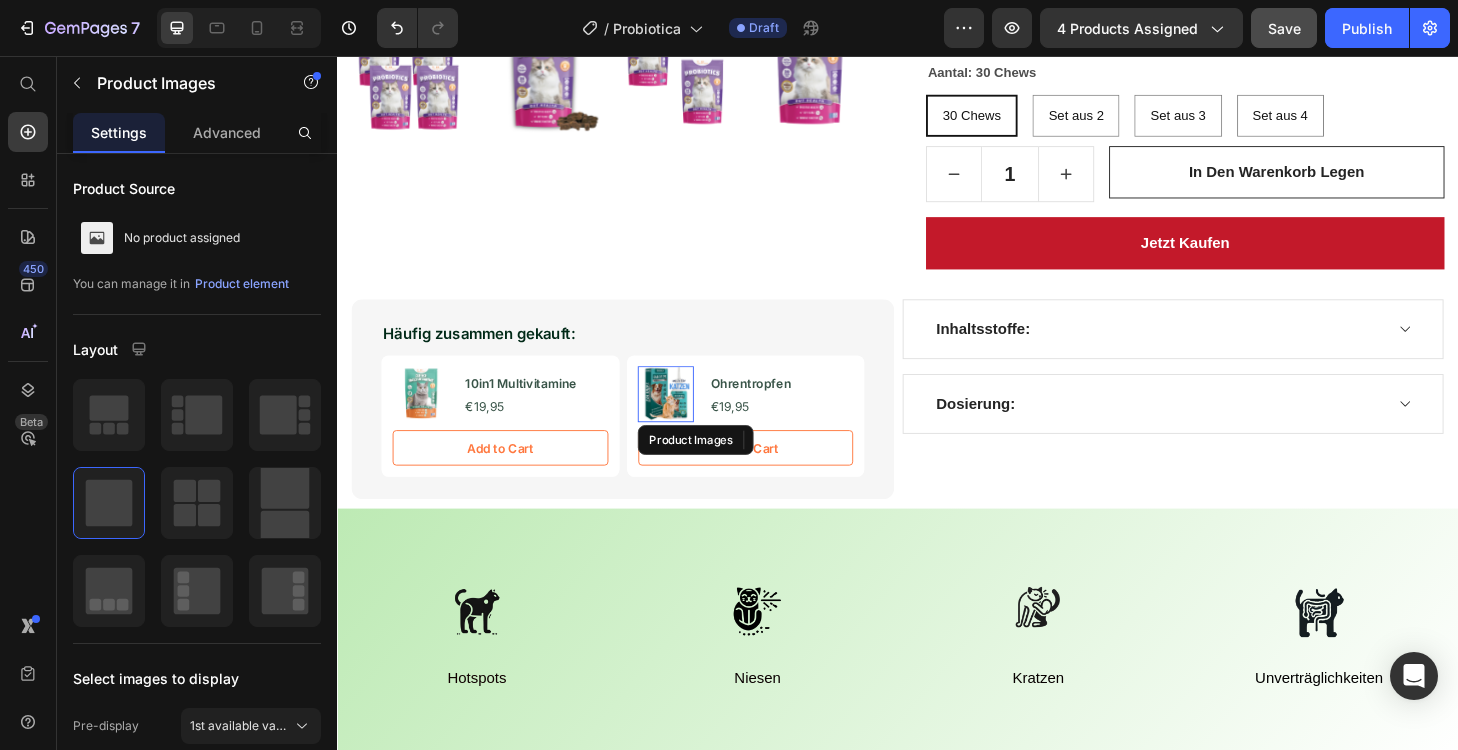 click at bounding box center (689, 418) 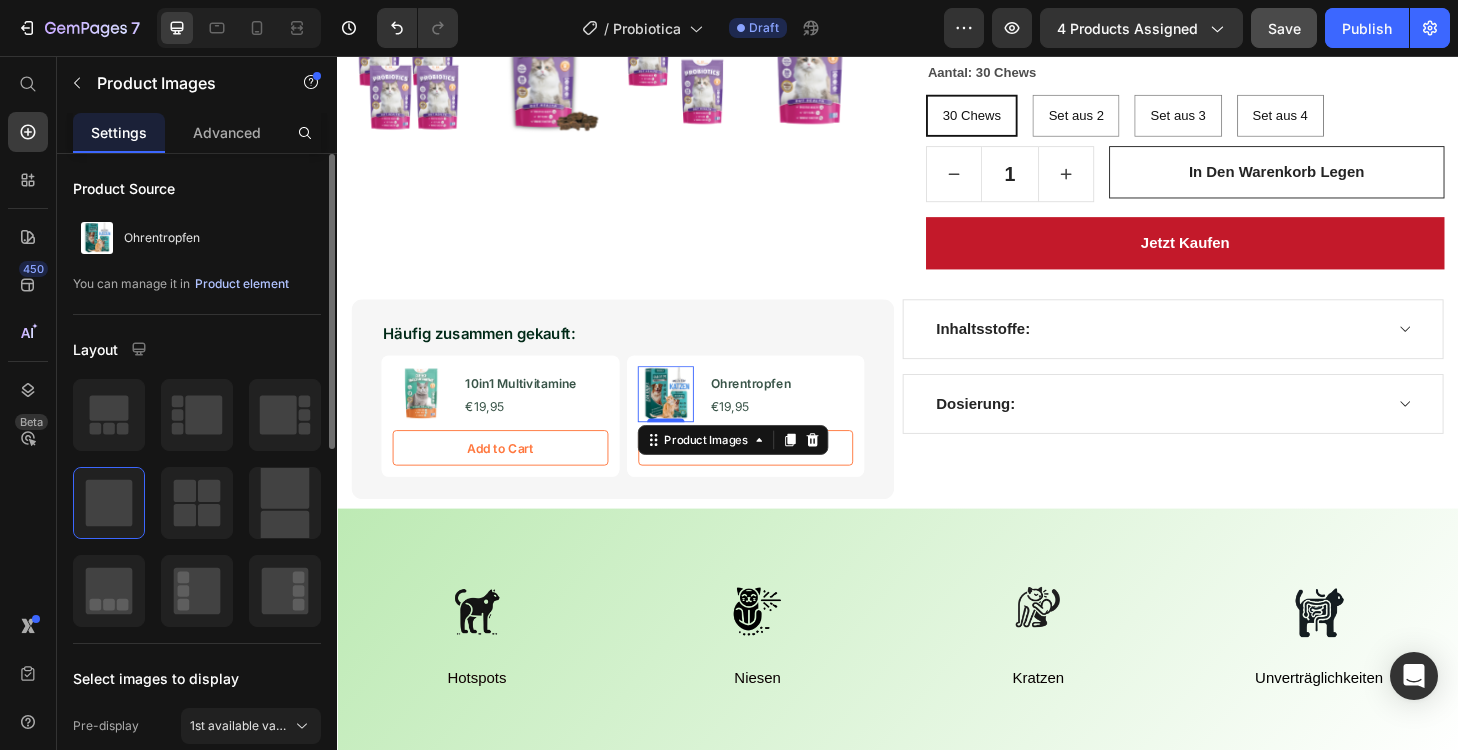 click on "Product element" at bounding box center (242, 284) 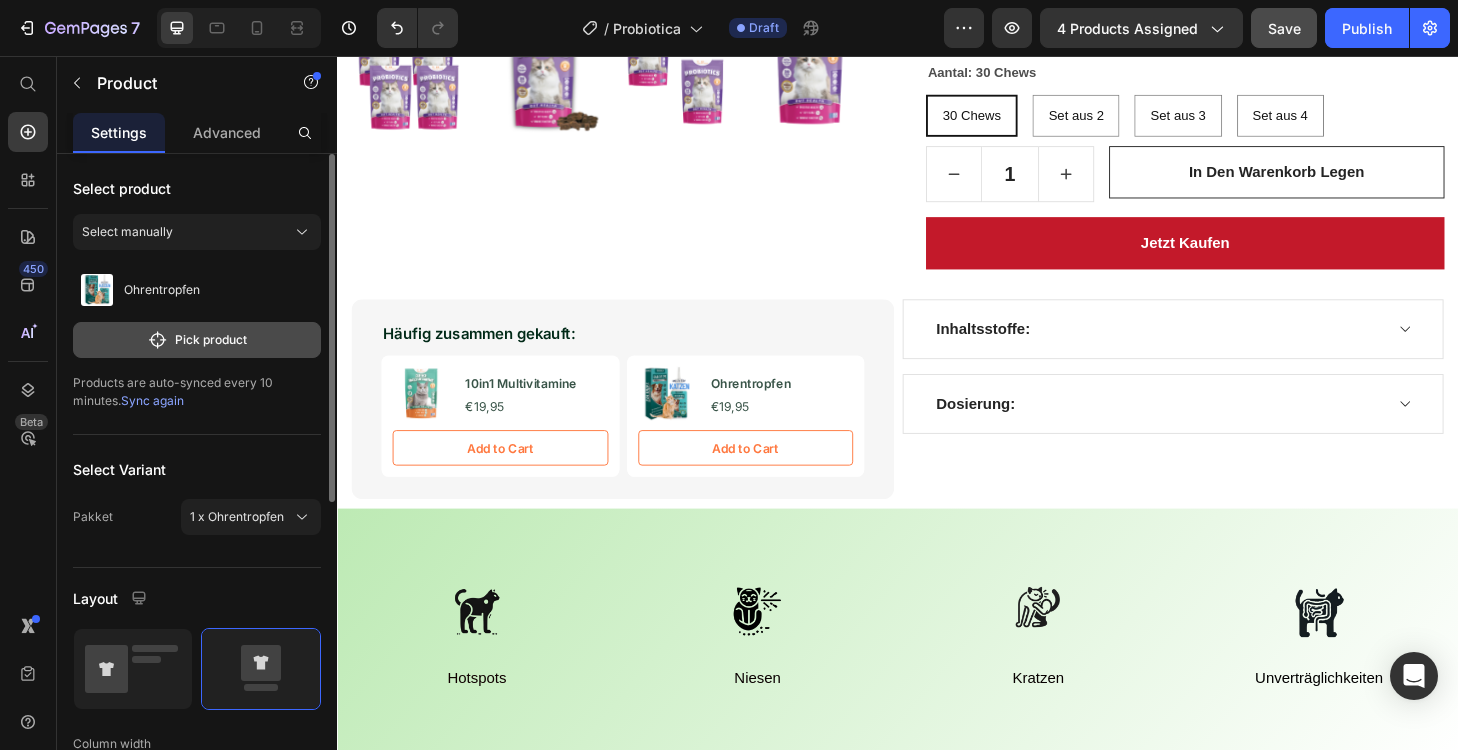 click on "Pick product" at bounding box center (197, 340) 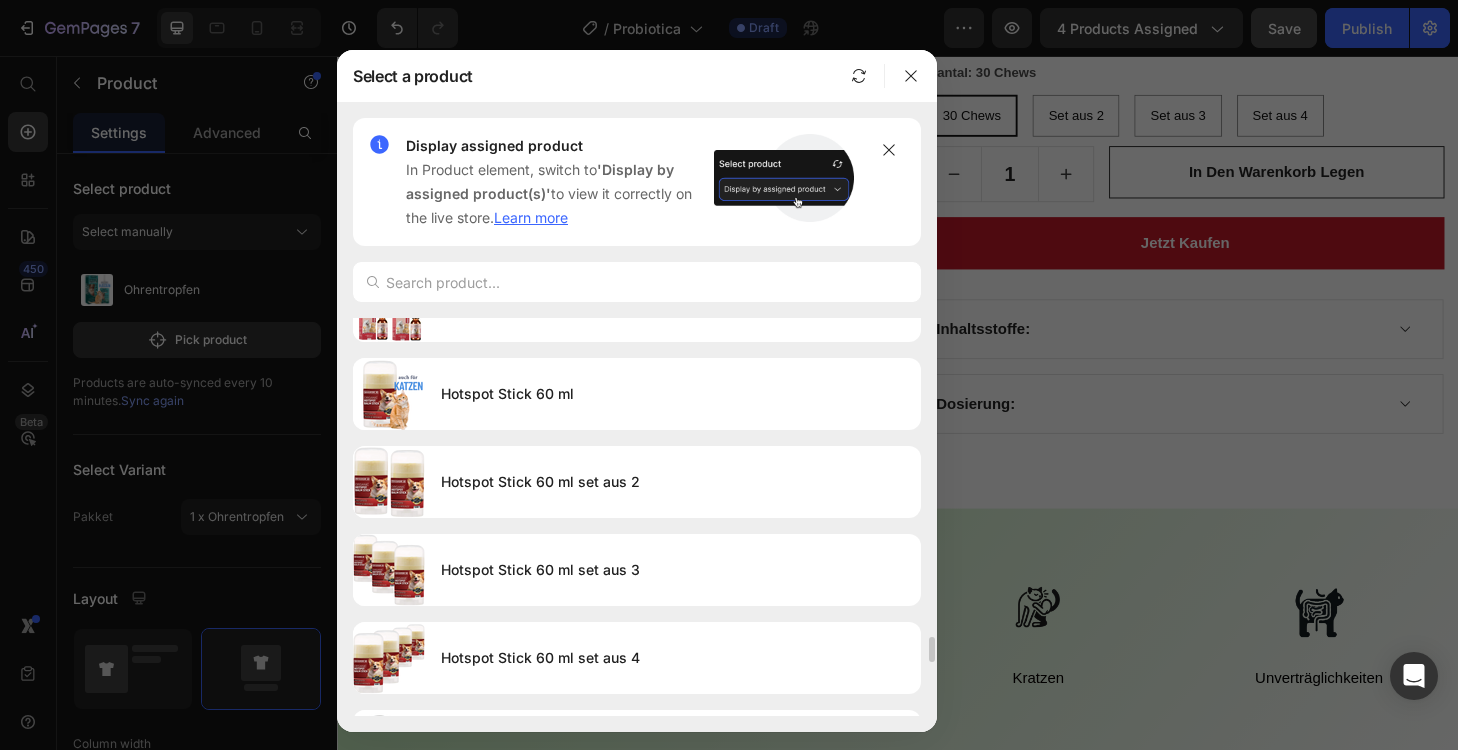 scroll, scrollTop: 5055, scrollLeft: 0, axis: vertical 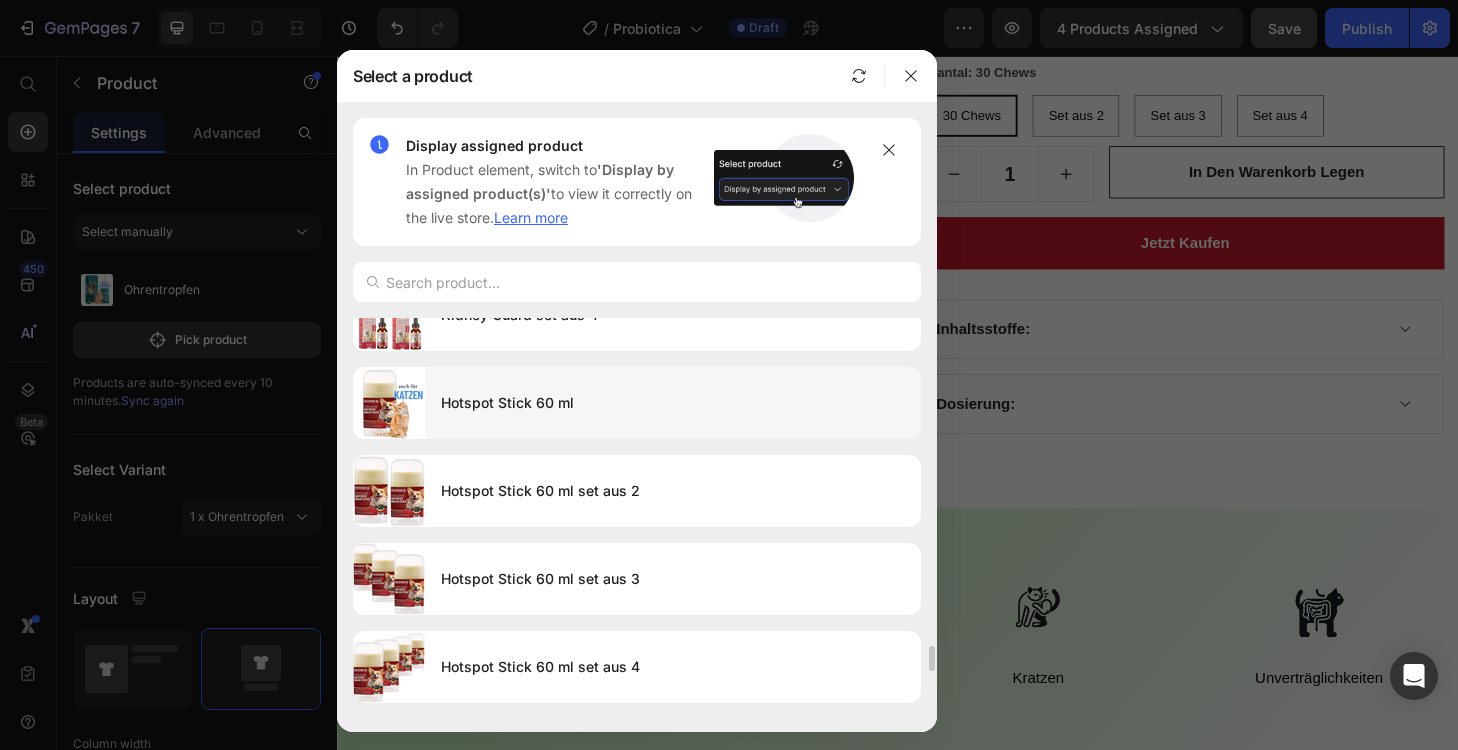 click on "Hotspot Stick 60 ml" at bounding box center (673, 403) 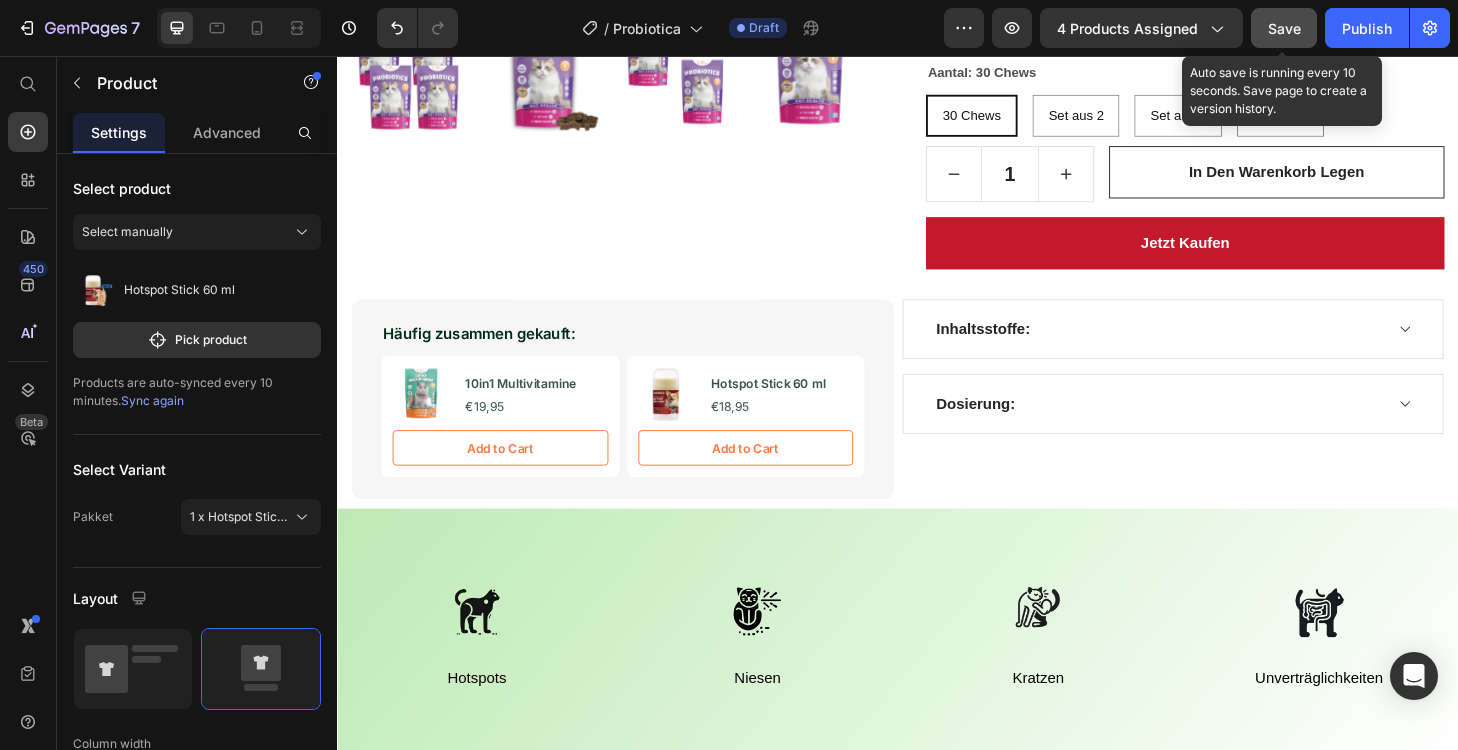 click on "Save" at bounding box center [1284, 28] 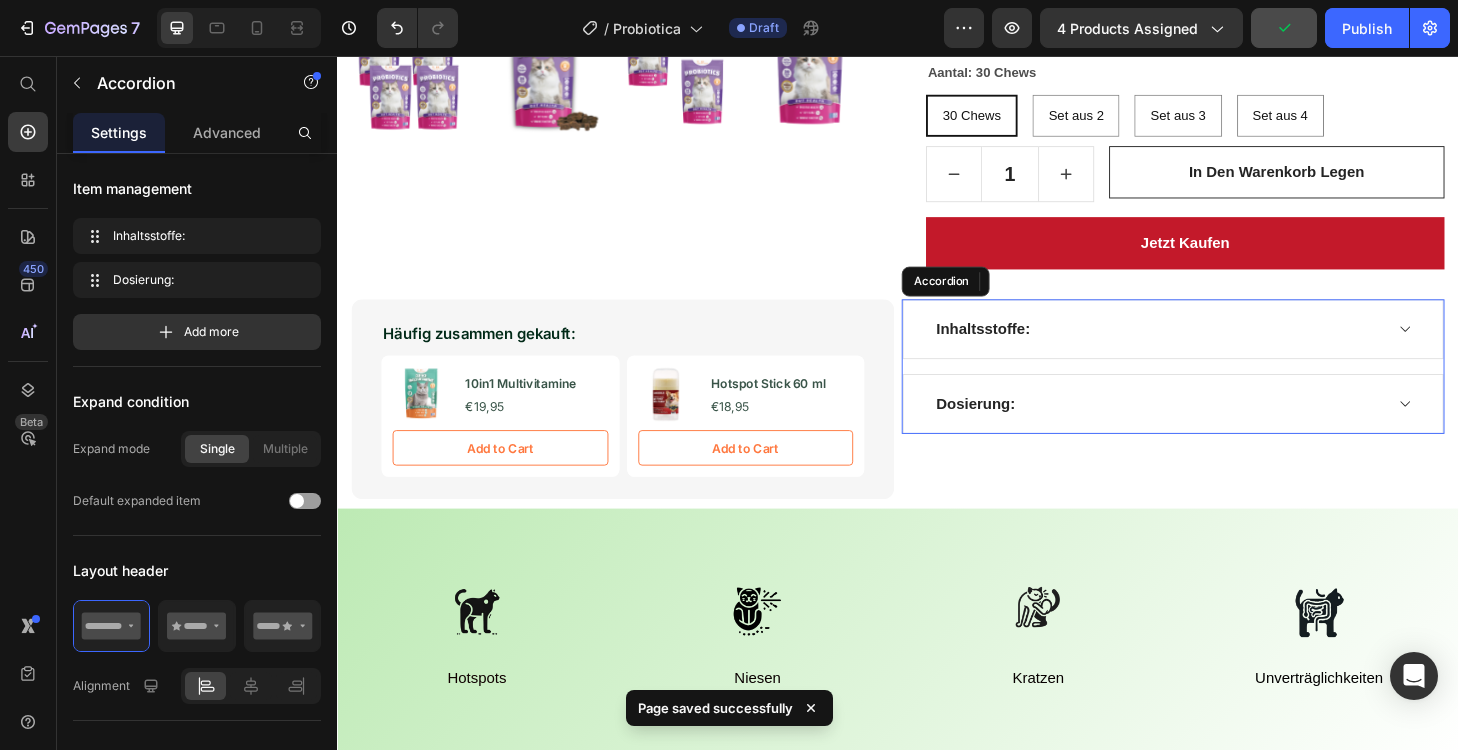 click on "Inhaltsstoffe:" at bounding box center (1215, 348) 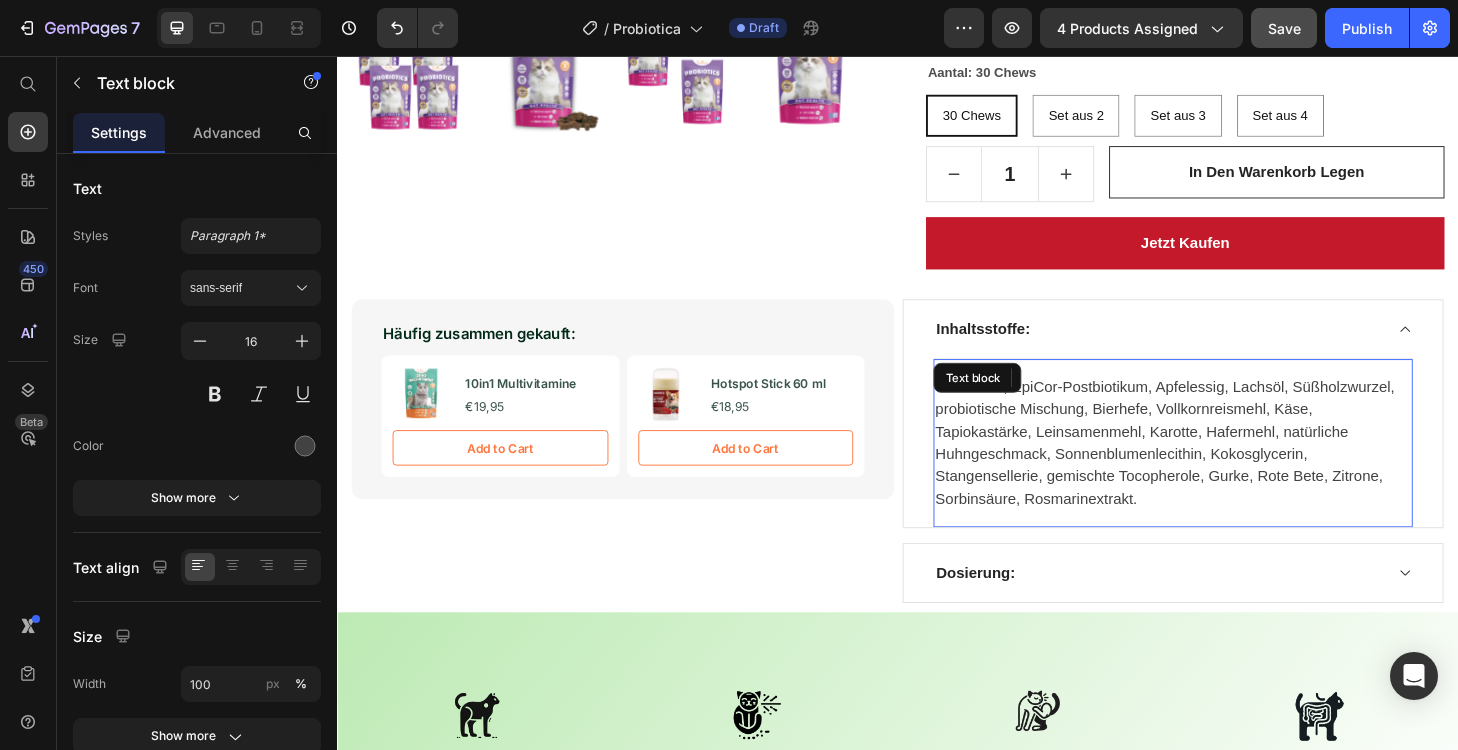 click on "Colostrum, EpiCor-Postbiotikum, Apfelessig, Lachsöl, Süßholzwurzel, probiotische Mischung, Bierhefe, Vollkornreismehl, Käse, Tapiokastärke, Leinsamenmehl, Karotte, Hafermehl, natürliche Huhngeschmack, Sonnenblumenlecithin, Kokosglycerin, Stangensellerie, gemischte Tocopherole, Gurke, Rote Bete, Zitrone, Sorbinsäure, Rosmarinextrakt." at bounding box center (1231, 470) 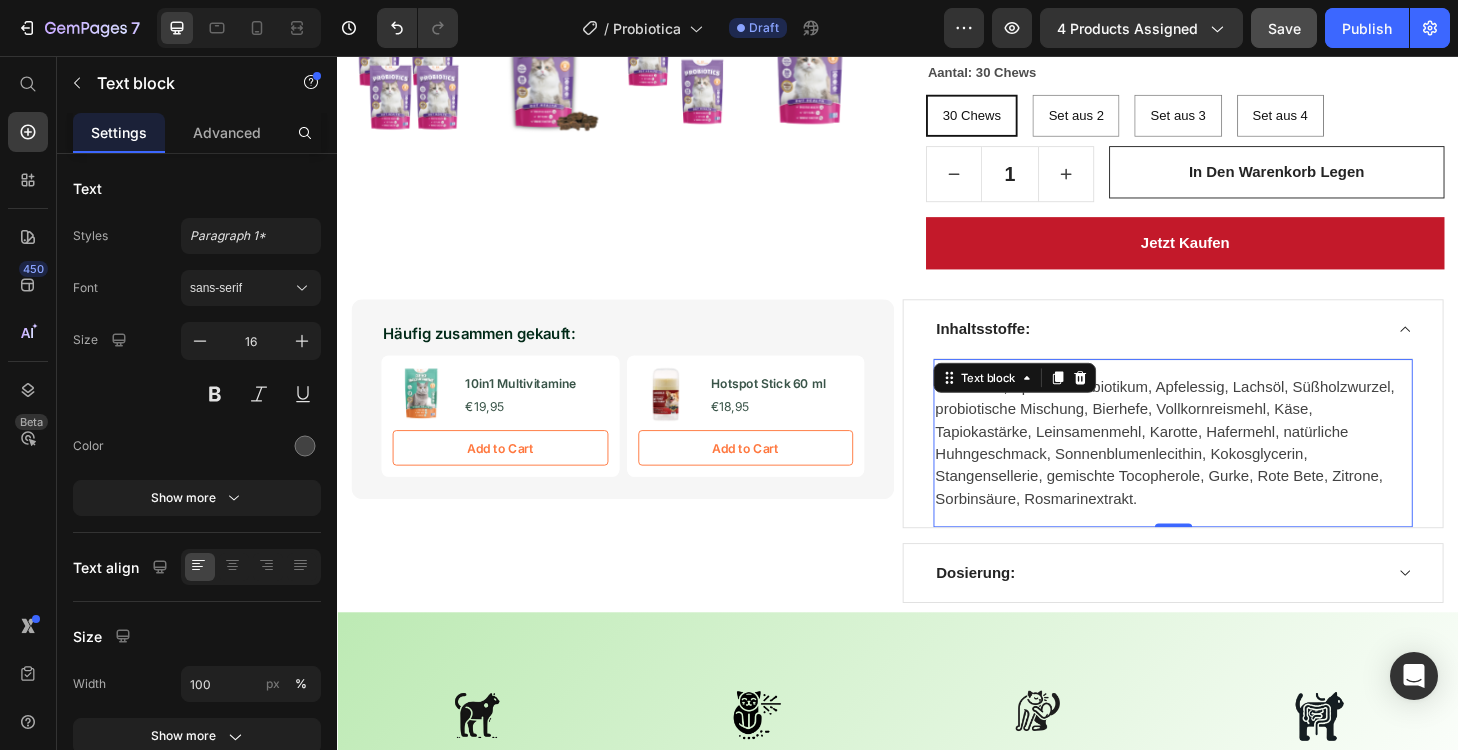 click on "Colostrum, EpiCor-Postbiotikum, Apfelessig, Lachsöl, Süßholzwurzel, probiotische Mischung, Bierhefe, Vollkornreismehl, Käse, Tapiokastärke, Leinsamenmehl, Karotte, Hafermehl, natürliche Huhngeschmack, Sonnenblumenlecithin, Kokosglycerin, Stangensellerie, gemischte Tocopherole, Gurke, Rote Bete, Zitrone, Sorbinsäure, Rosmarinextrakt." at bounding box center (1231, 470) 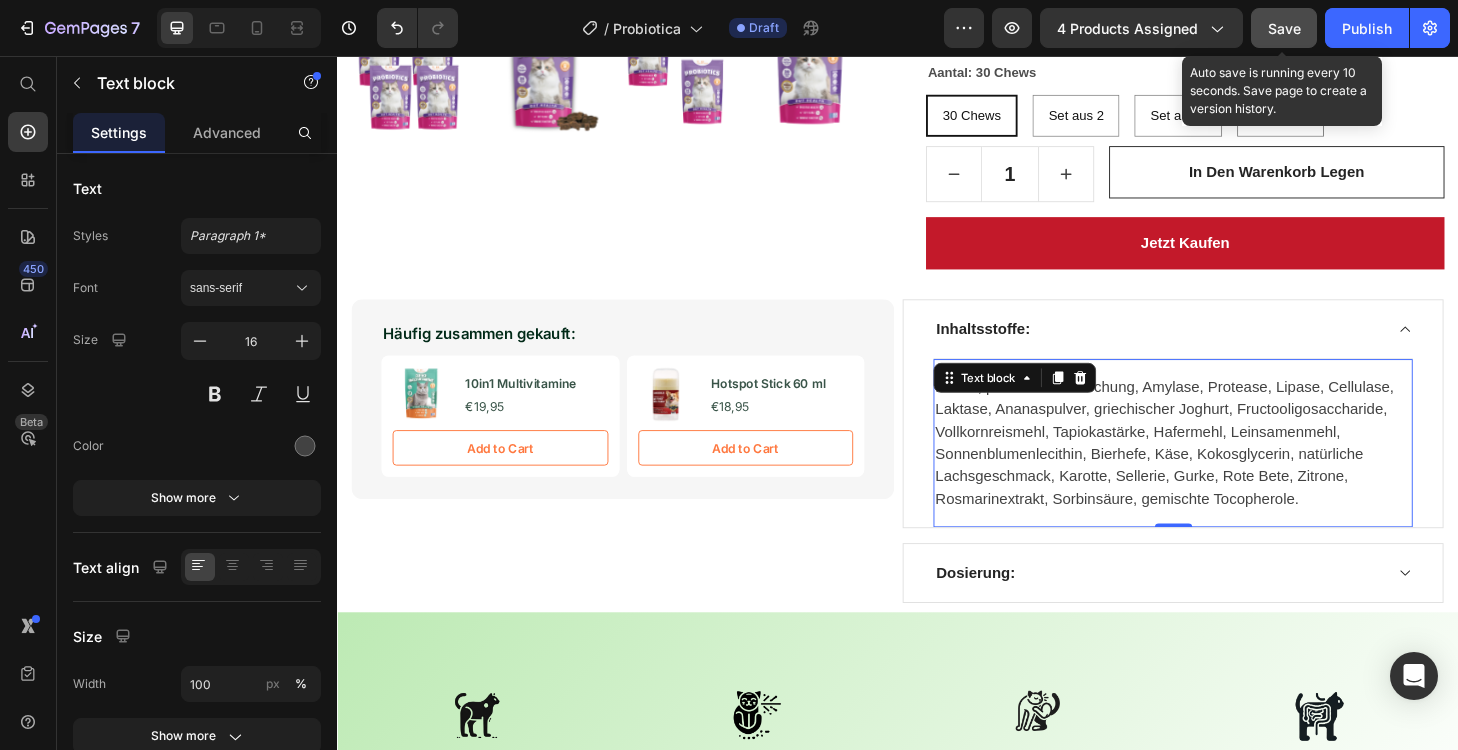 click on "Save" at bounding box center (1284, 28) 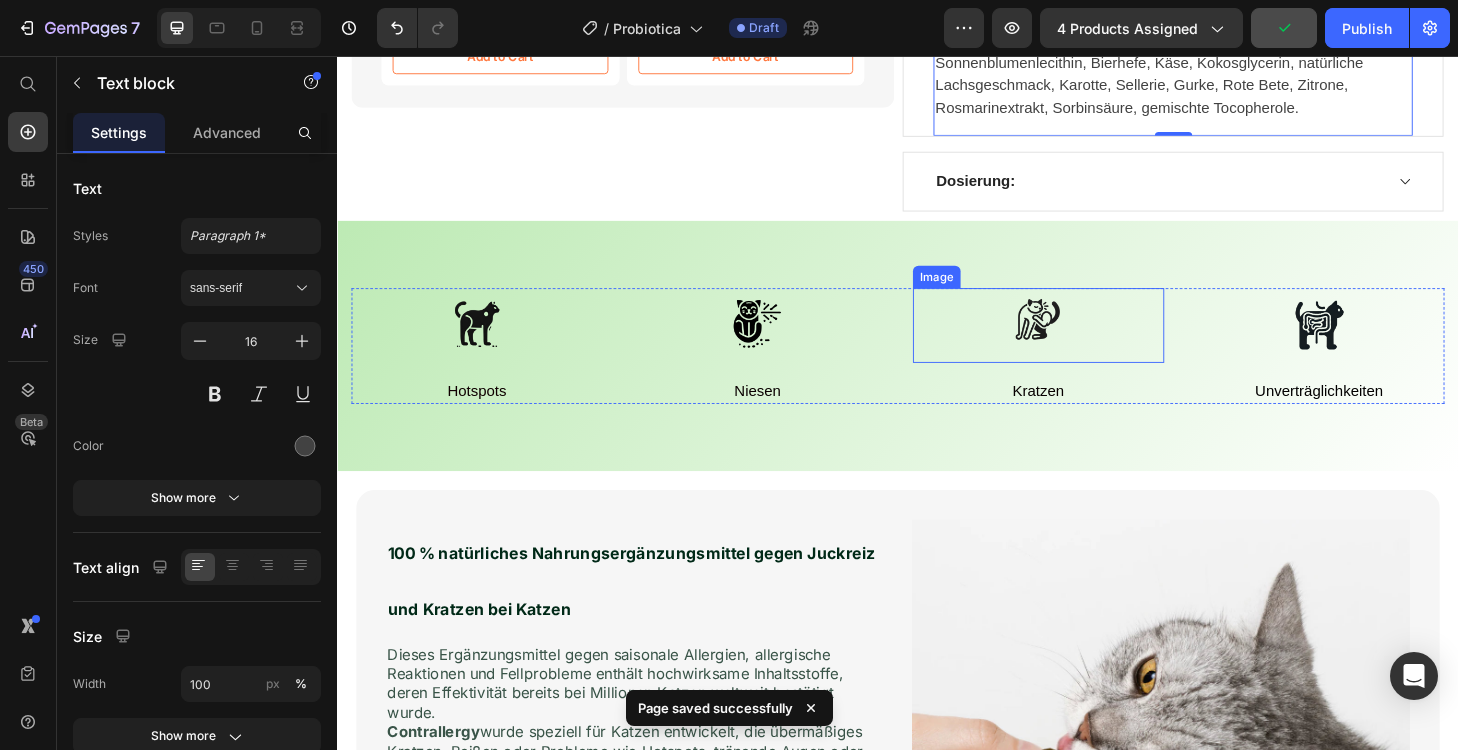 scroll, scrollTop: 1091, scrollLeft: 0, axis: vertical 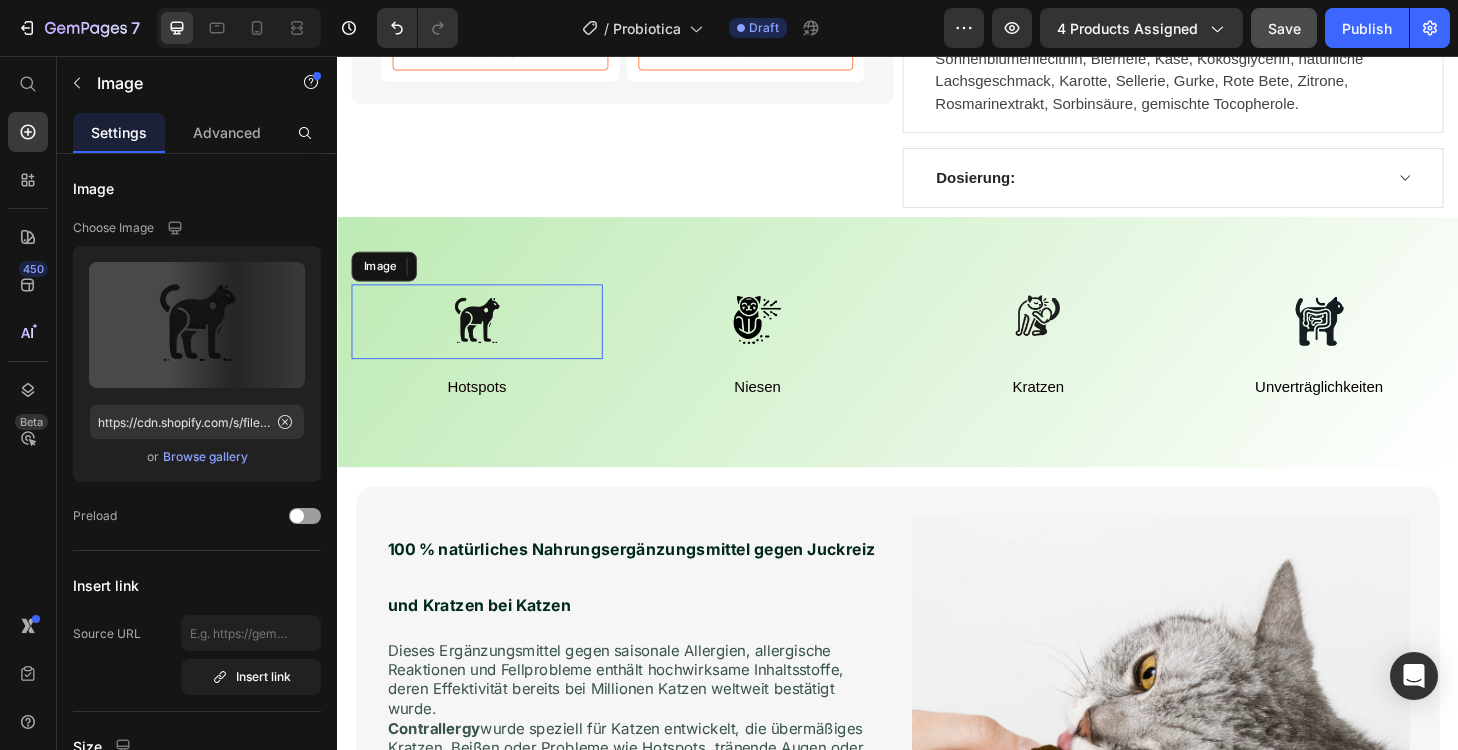 click at bounding box center (486, 340) 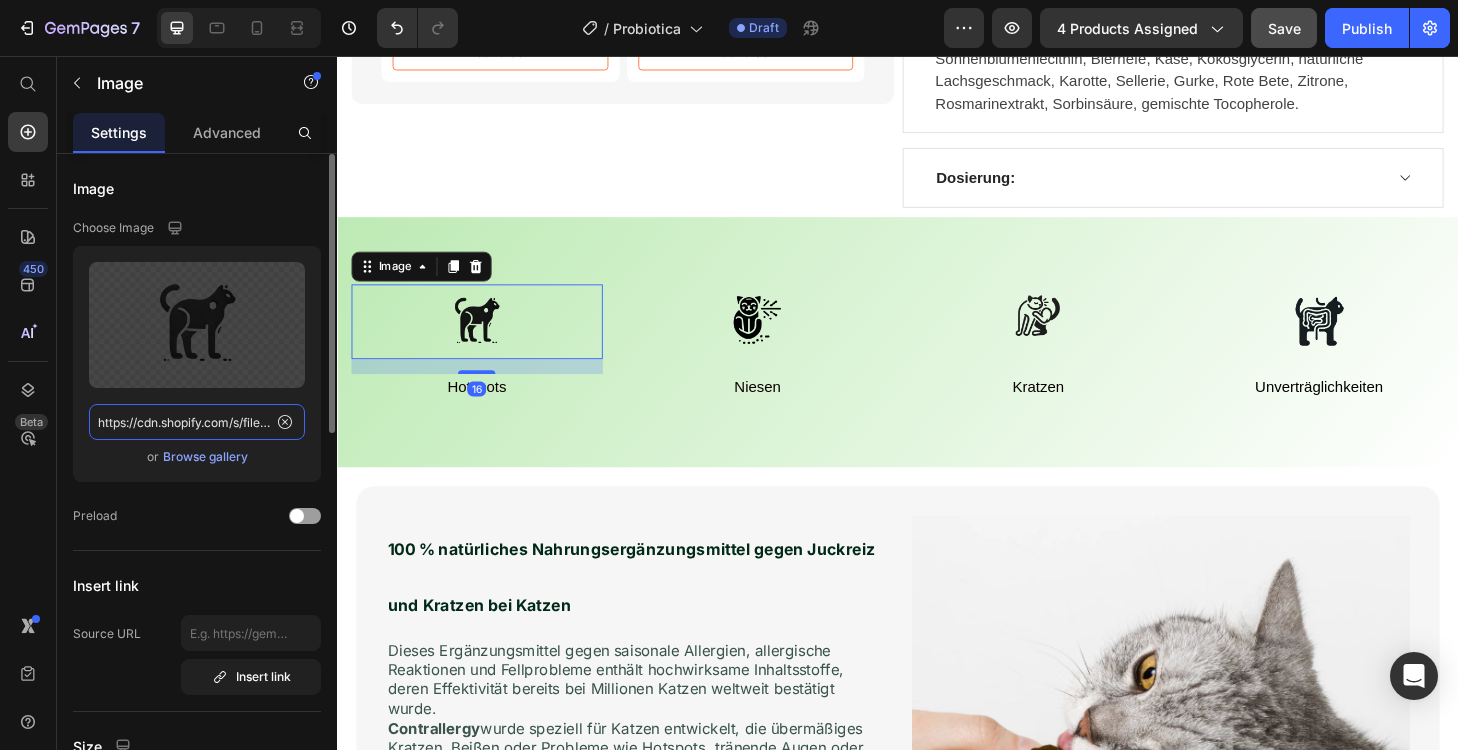 click on "https://cdn.shopify.com/s/files/1/0903/3220/1296/files/gempages_571751558027412295-a22ce01d-1327-4cd9-8785-ea305d24d6c2.png" 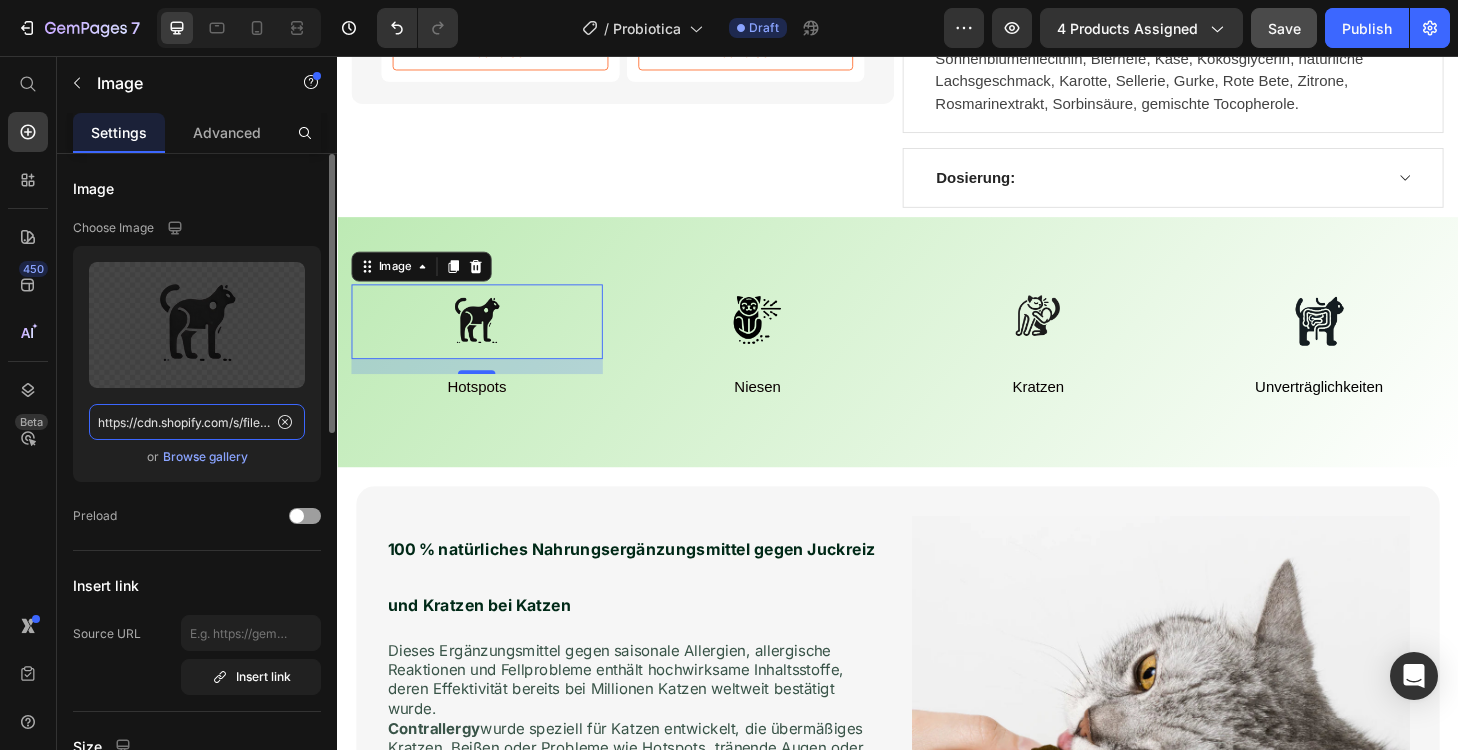 paste on "859/7546/6317/files/gempages_539851366135235488-743051cf-032d-4ba5-b629-f66d1444f4ea" 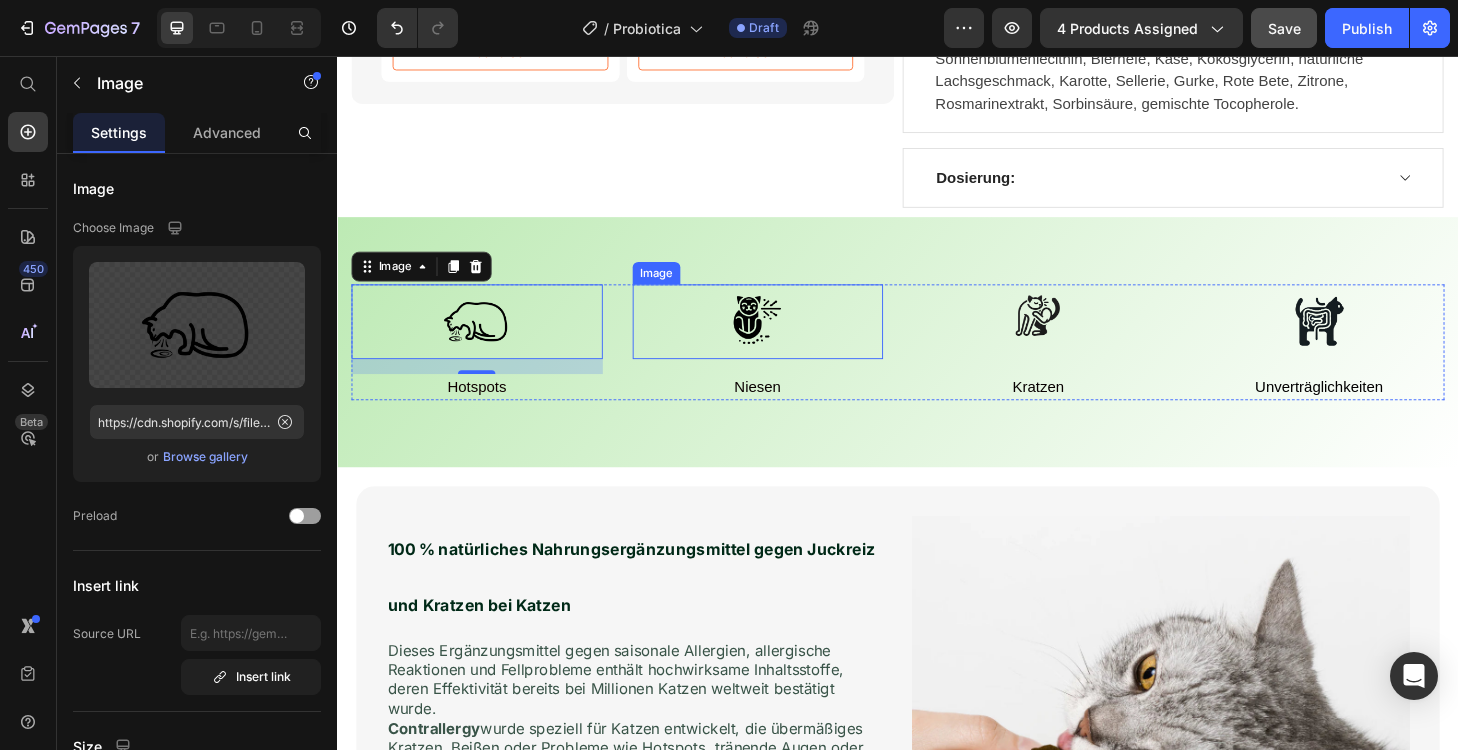 click at bounding box center [787, 340] 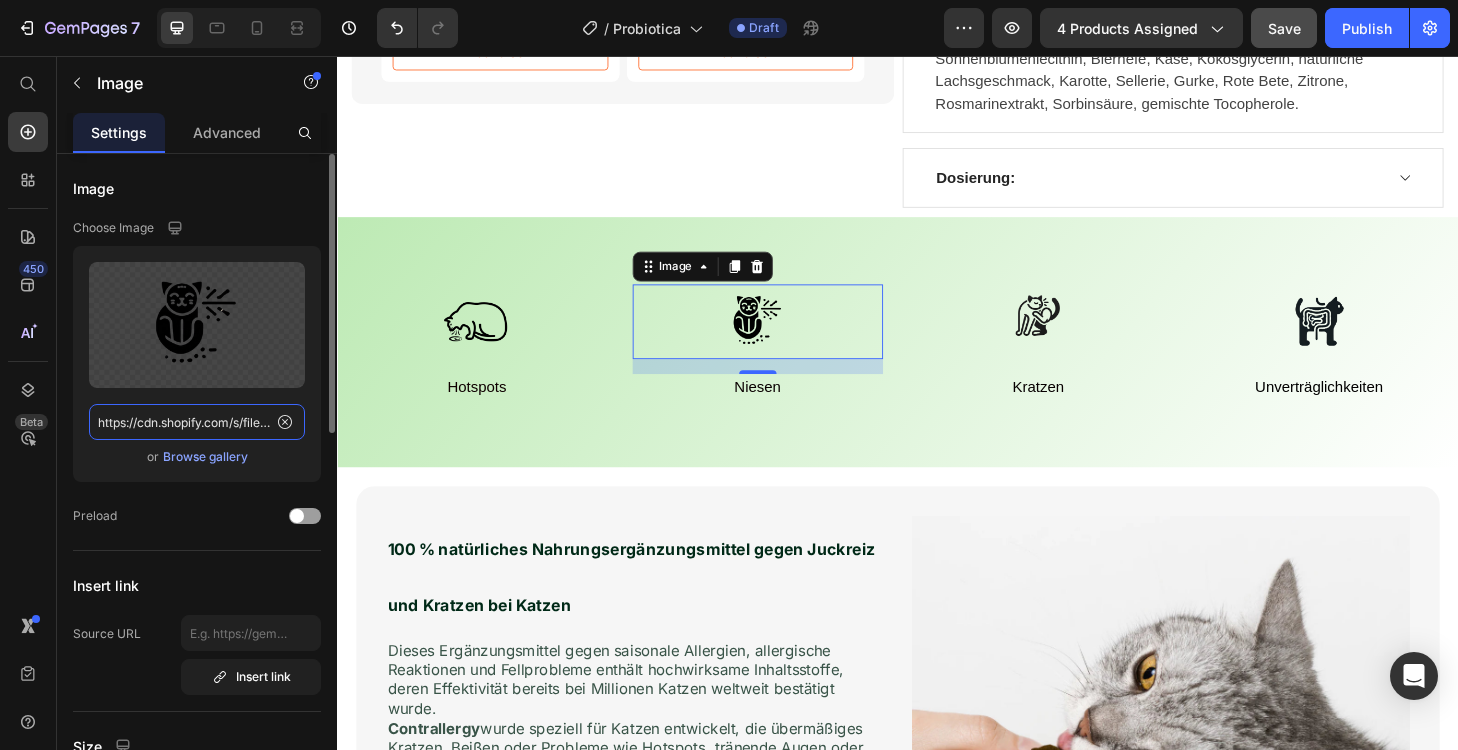 click on "https://cdn.shopify.com/s/files/1/0903/3220/1296/files/gempages_571751558027412295-eb2fa006-a03f-45a5-8c5e-1165a76d6900.png" 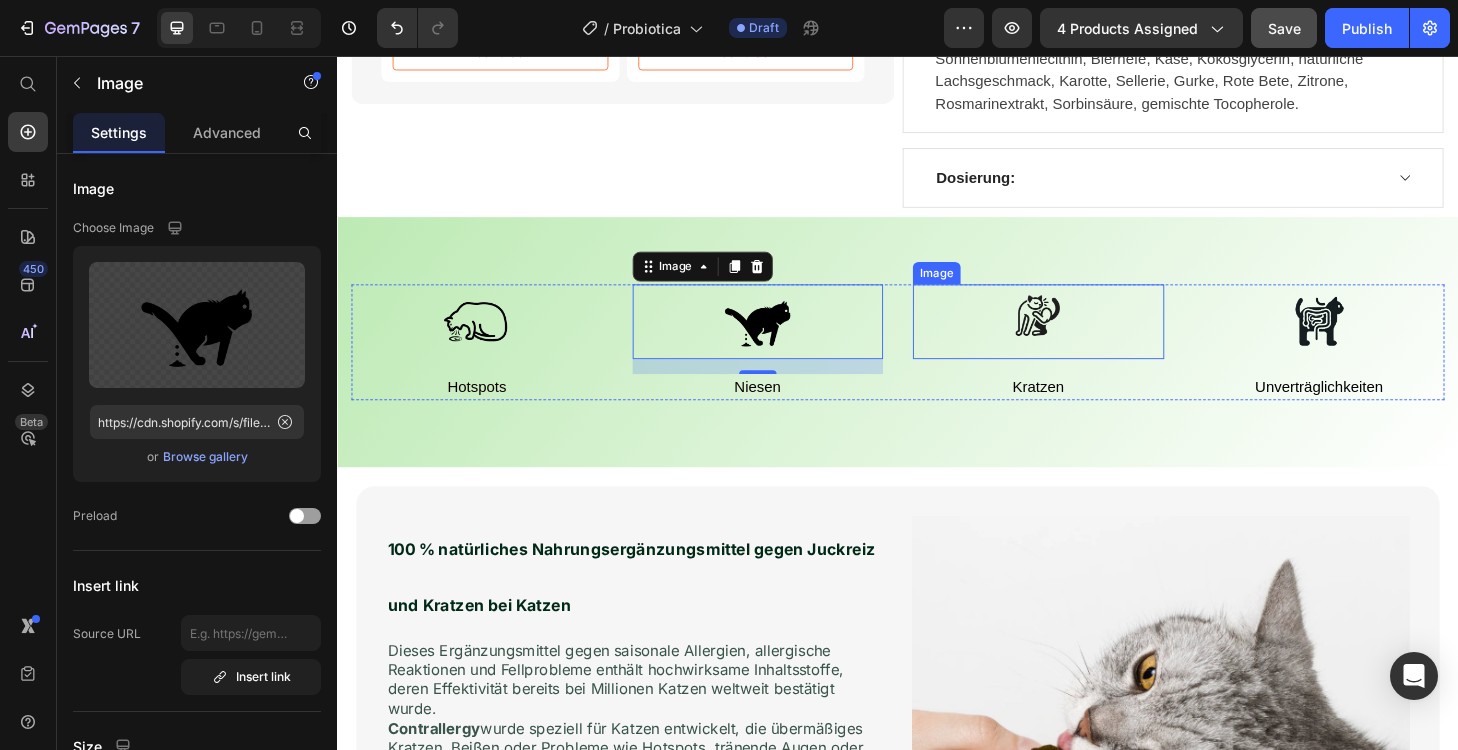 click at bounding box center (1087, 340) 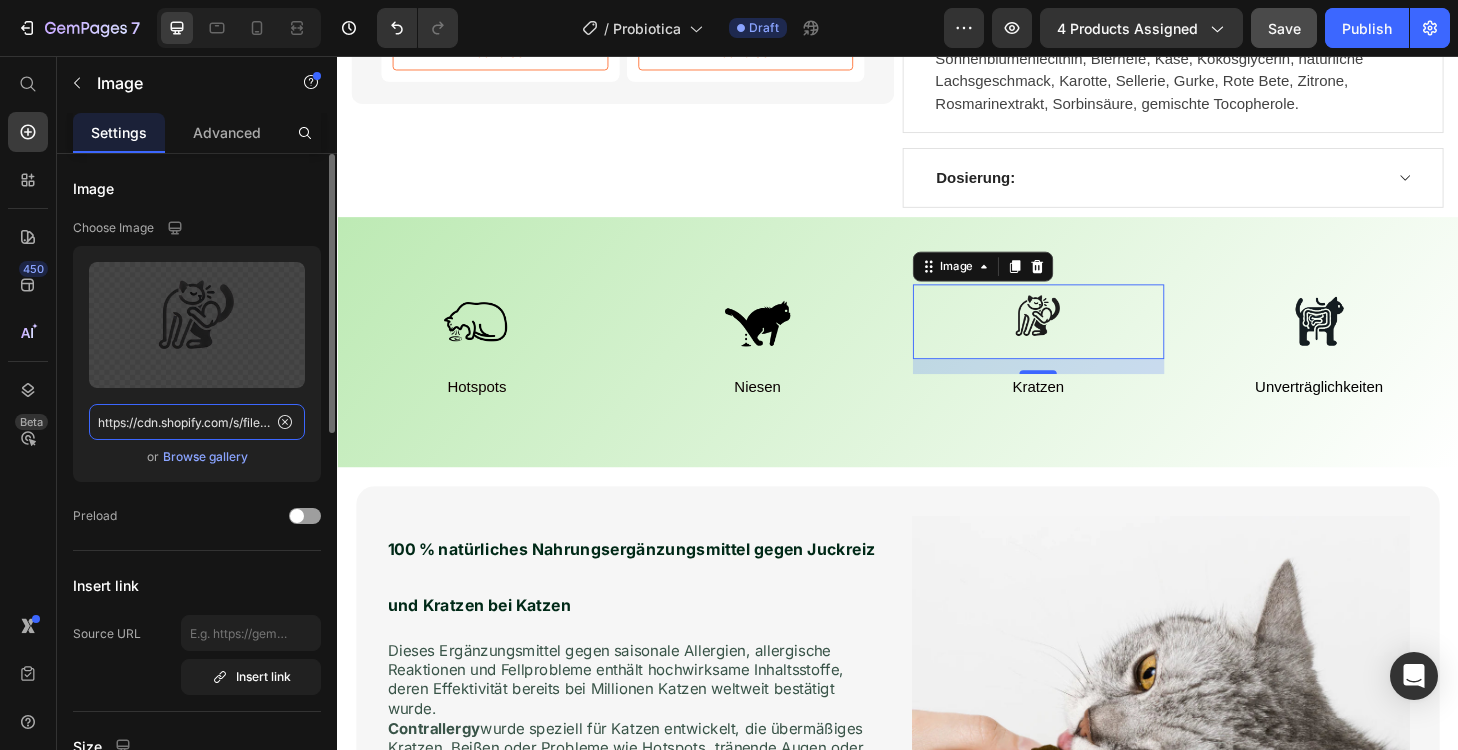 click on "https://cdn.shopify.com/s/files/1/0903/3220/1296/files/gempages_571751558027412295-1c798120-9e67-4de4-a624-eea613ac3a19.png" 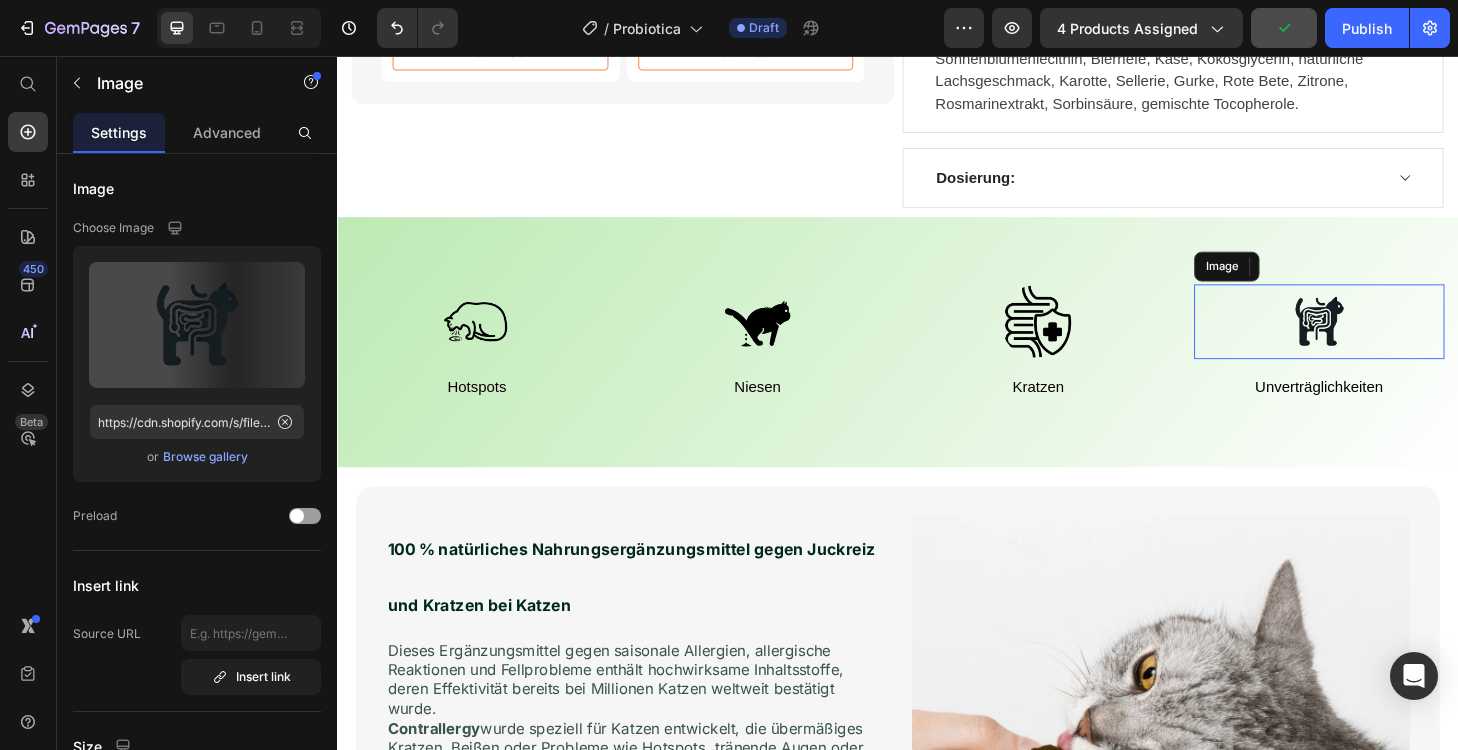 click at bounding box center (1388, 340) 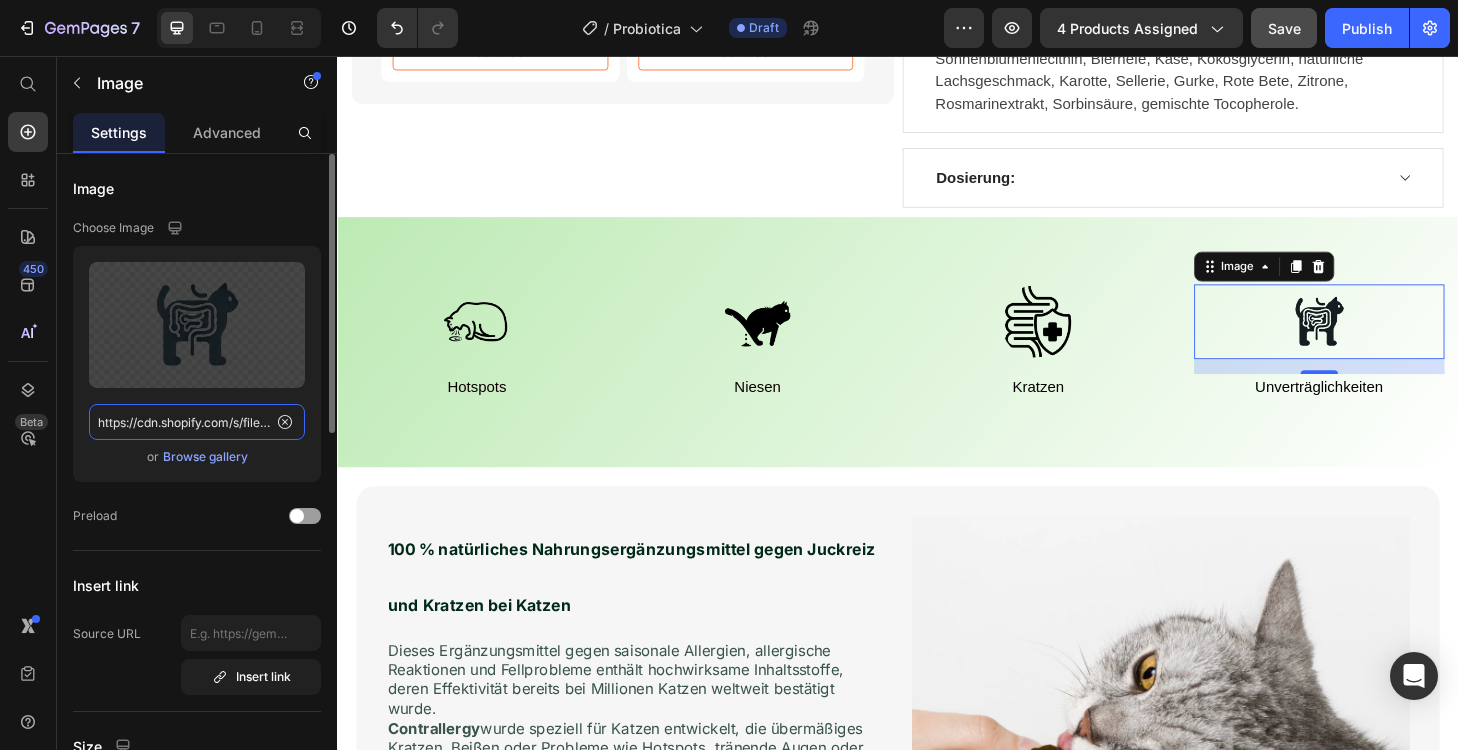 click on "https://cdn.shopify.com/s/files/1/0903/3220/1296/files/gempages_571751558027412295-ab1c072c-7c29-4206-85bd-1fd52d80def2.png" 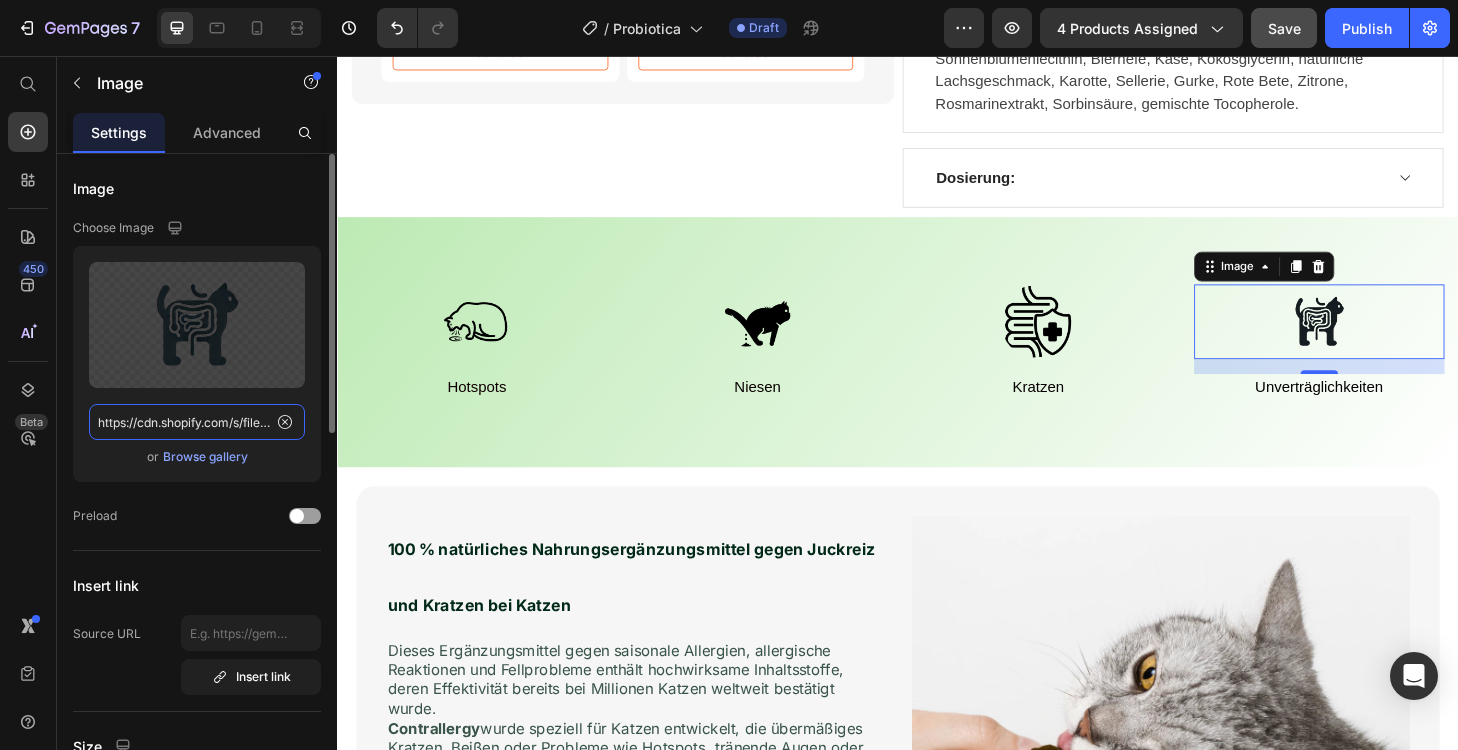 paste on "859/7546/6317/files/gempages_539851366135235488-e37cc93b-1239-482f-976f-bb744ed5bba5" 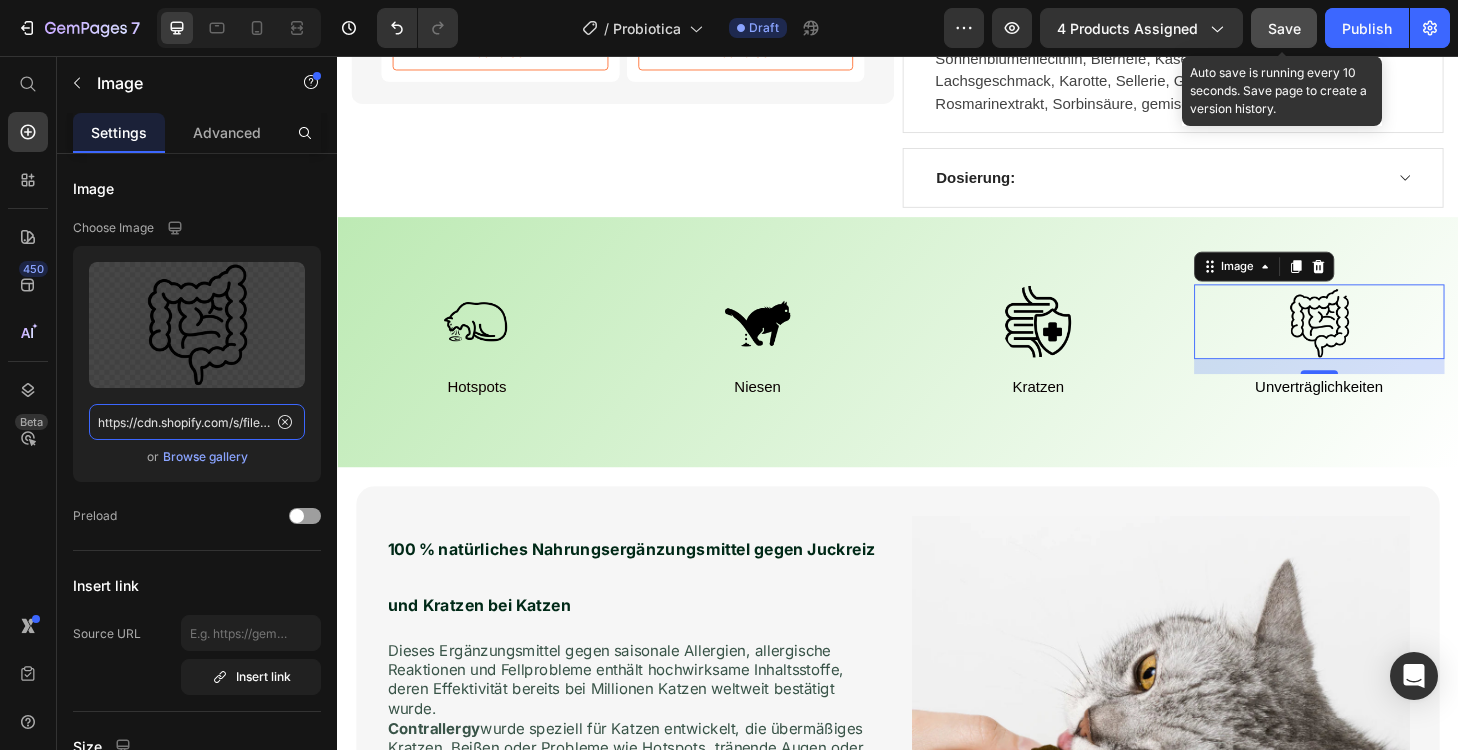 type on "https://cdn.shopify.com/s/files/1/0859/7546/6317/files/gempages_539851366135235488-e37cc93b-1239-482f-976f-bb744ed5bba5.png" 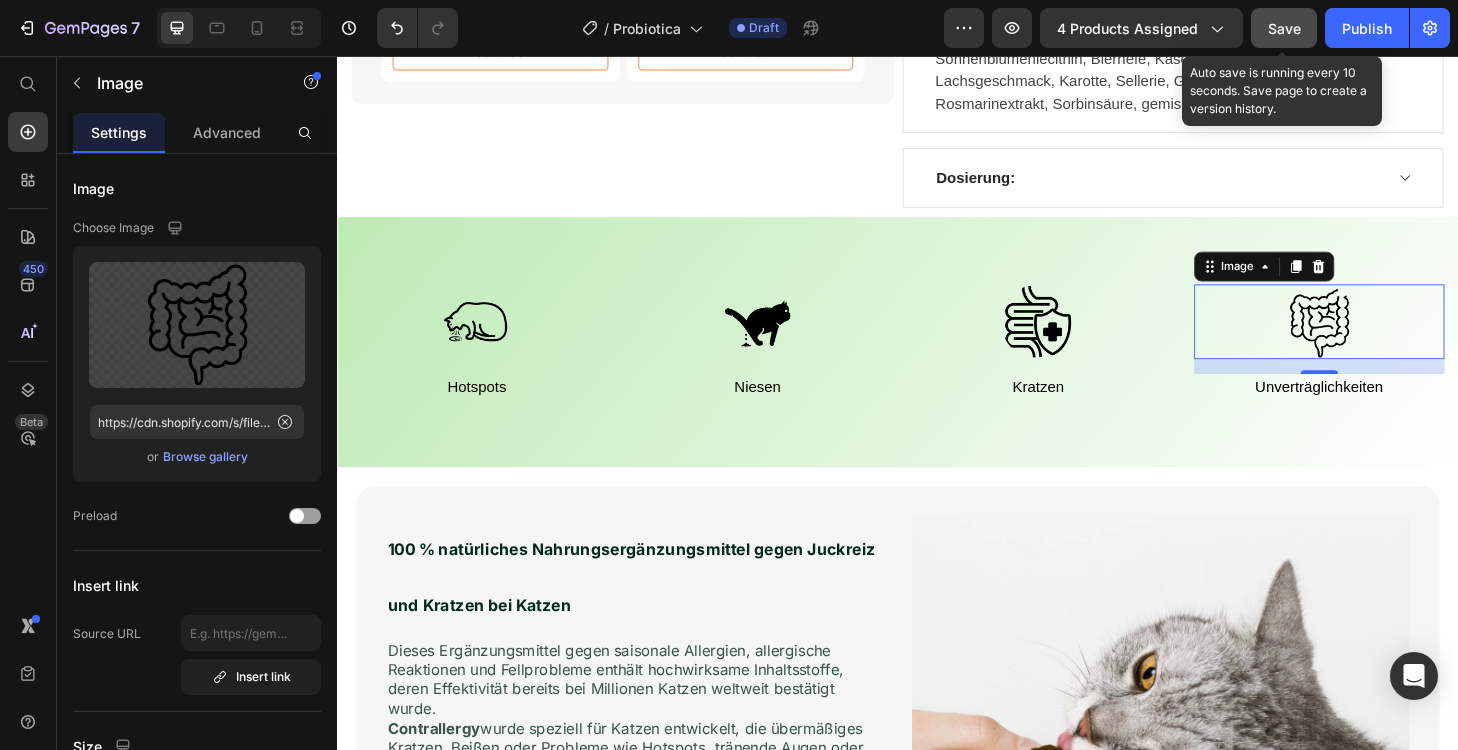 click on "Save" at bounding box center (1284, 28) 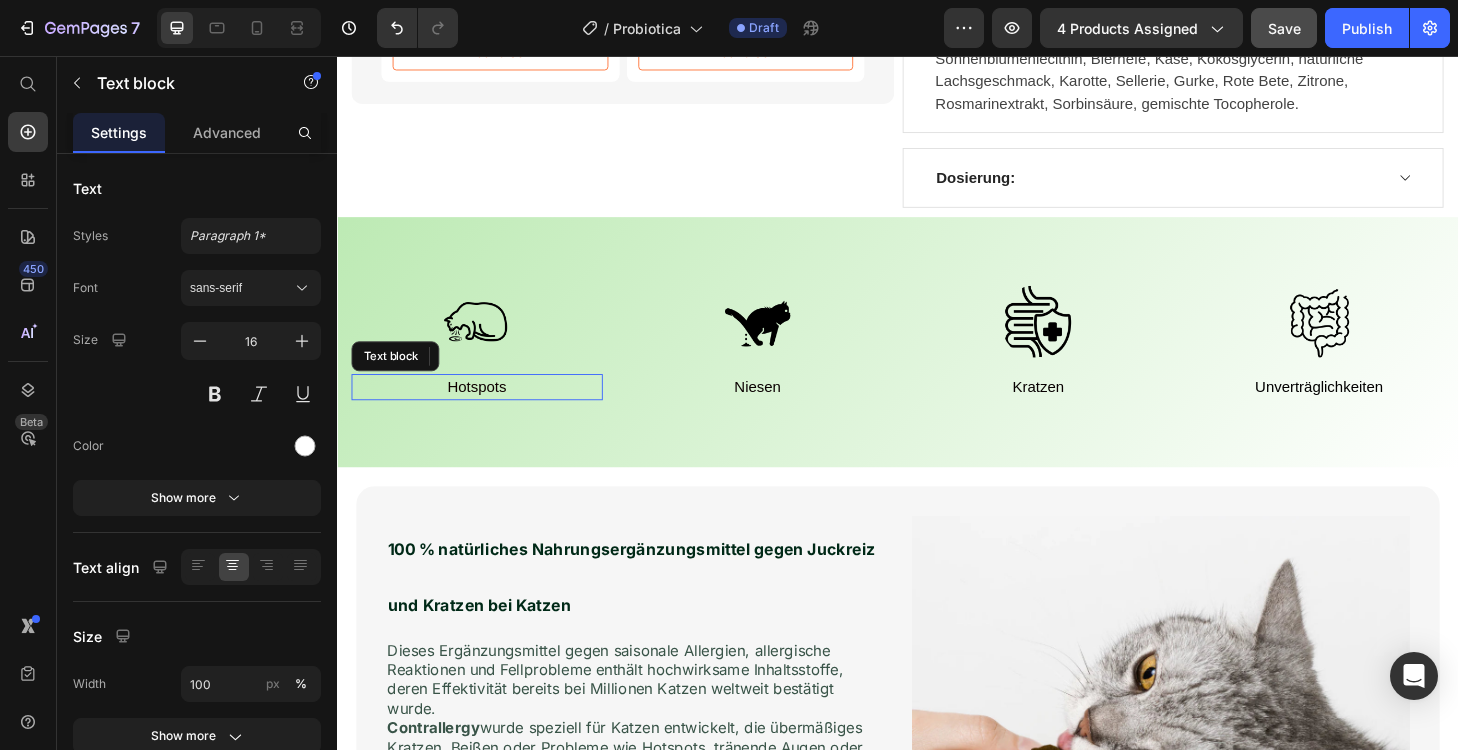 click on "Hotspots" at bounding box center [486, 409] 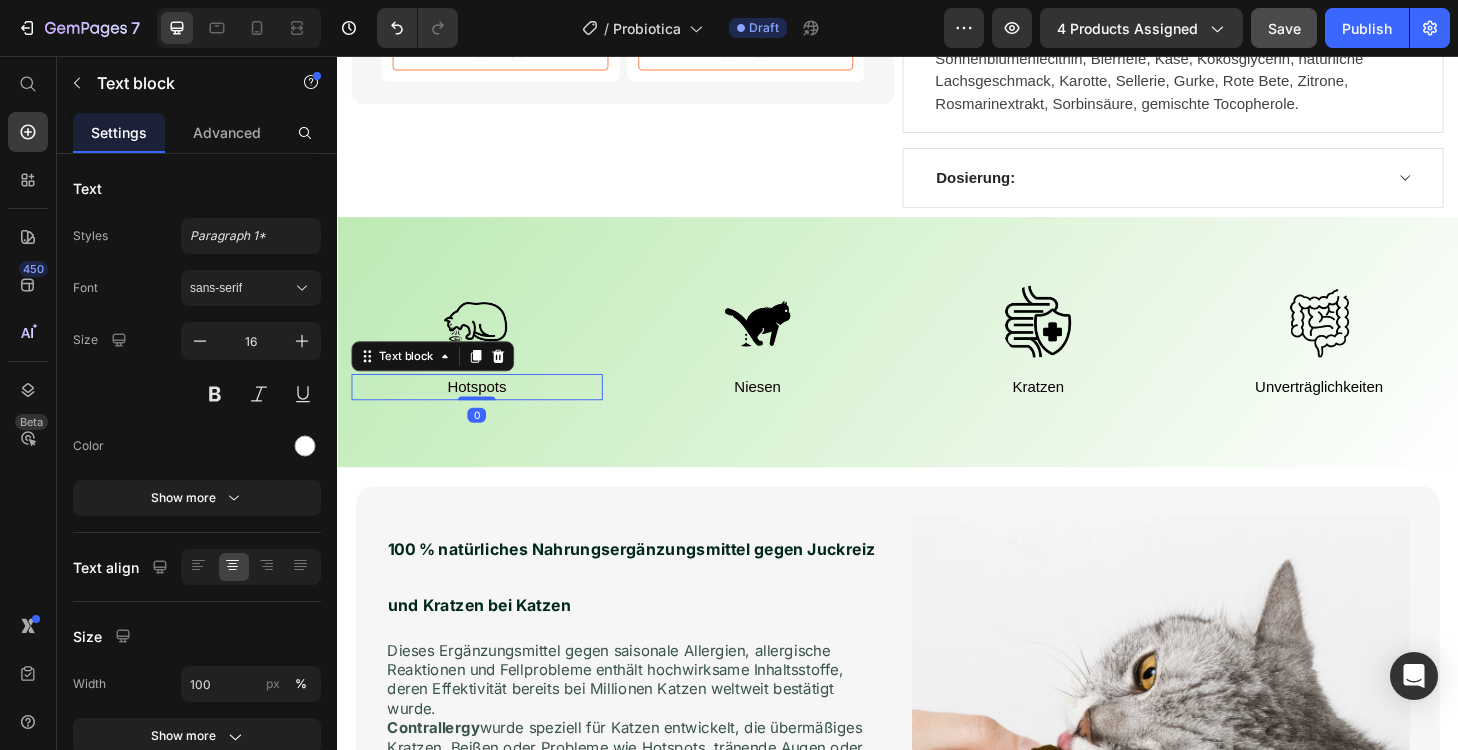 click on "Hotspots" at bounding box center (486, 409) 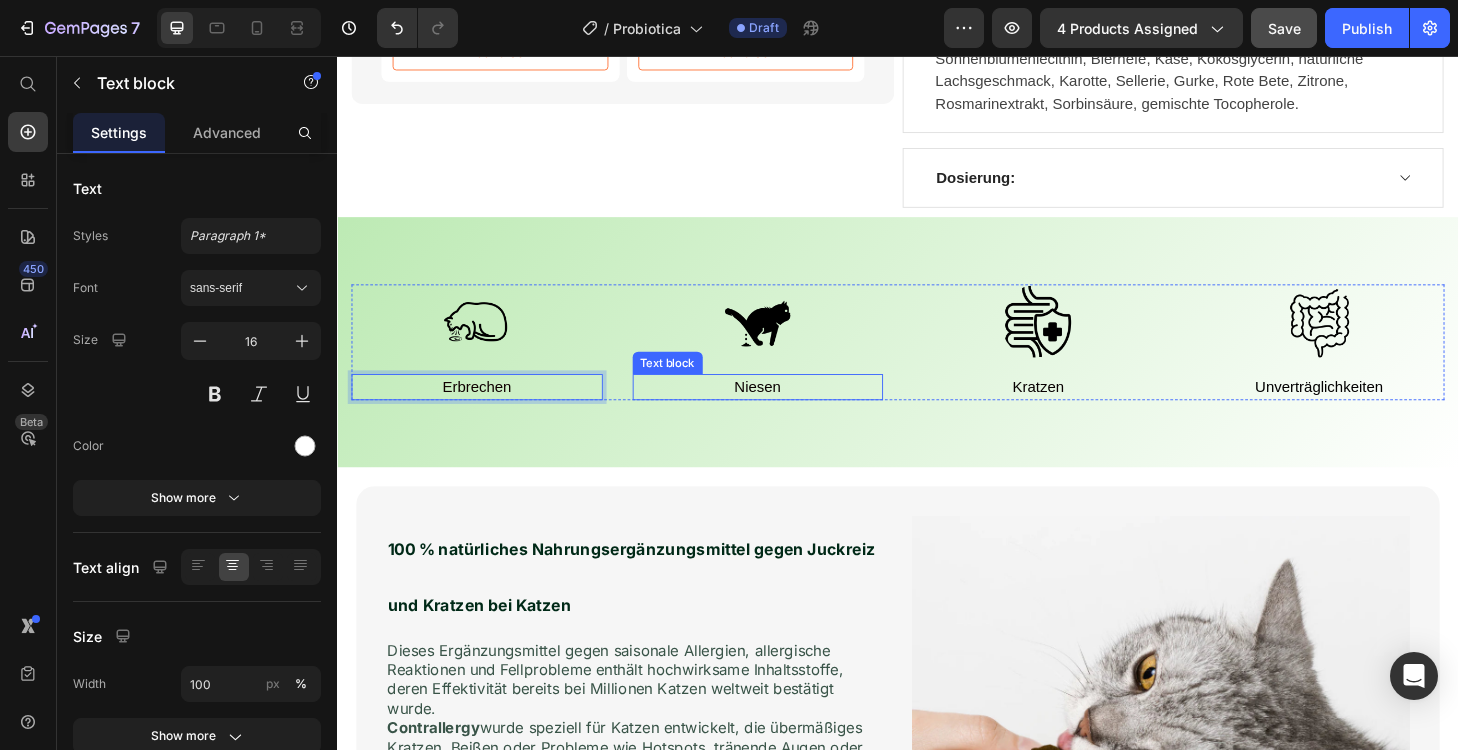 click on "Niesen" at bounding box center (787, 409) 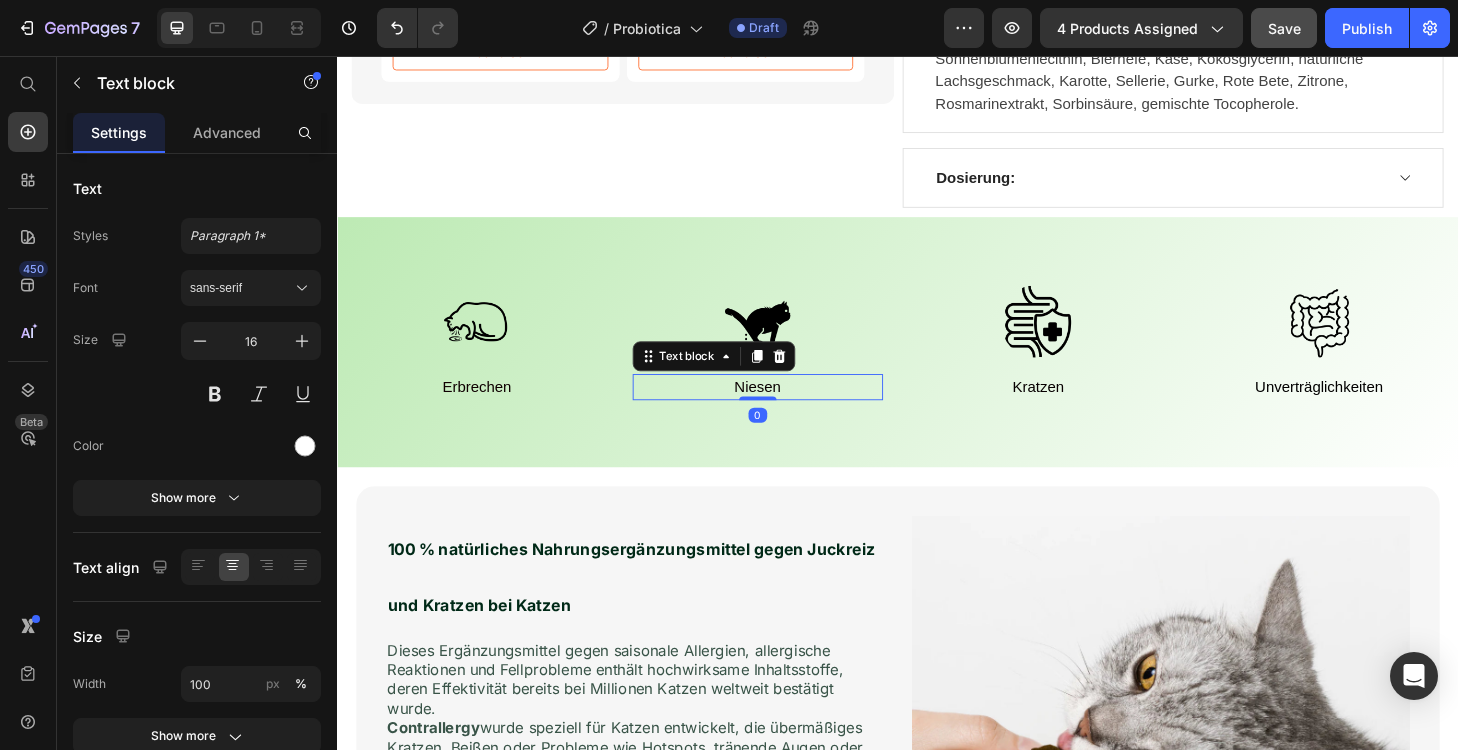 click on "Niesen" at bounding box center [787, 409] 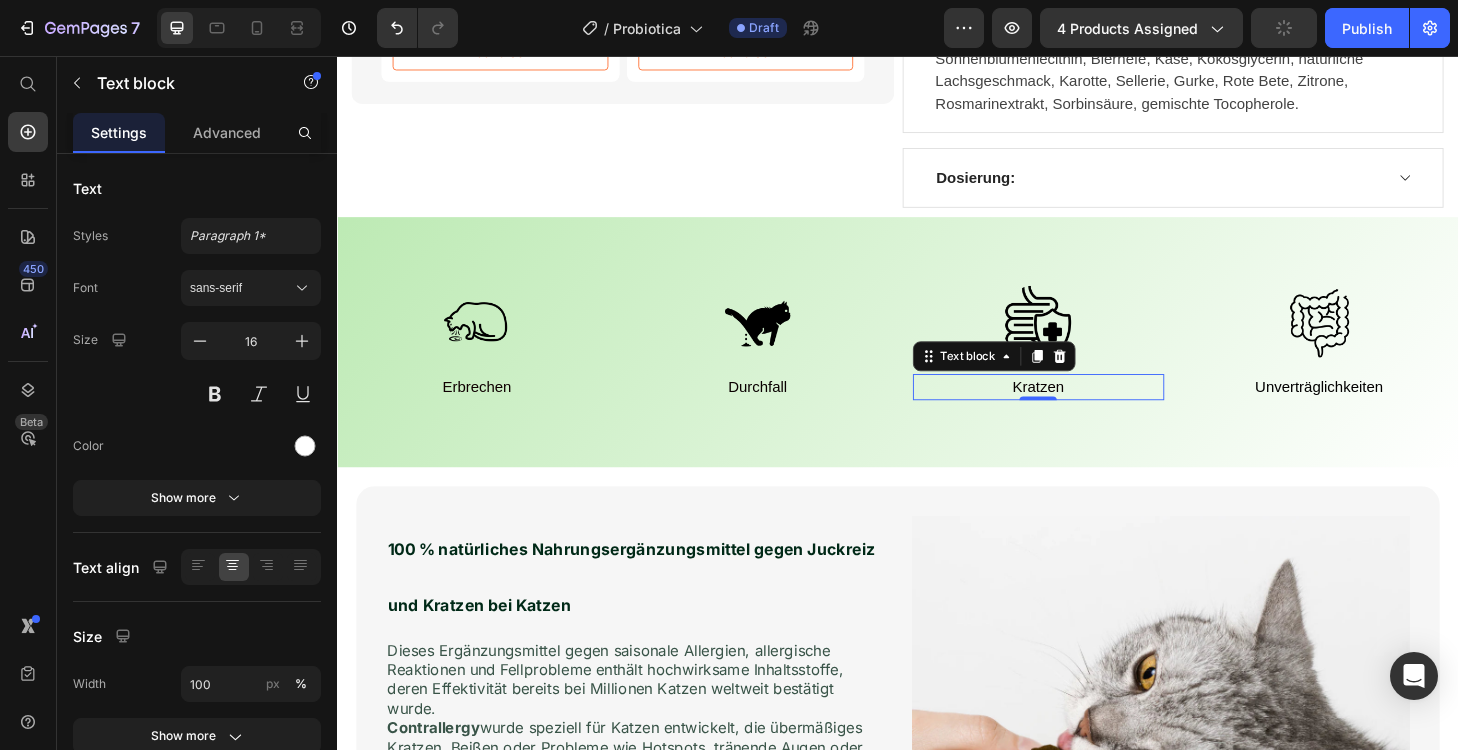 click on "Kratzen" at bounding box center (1087, 409) 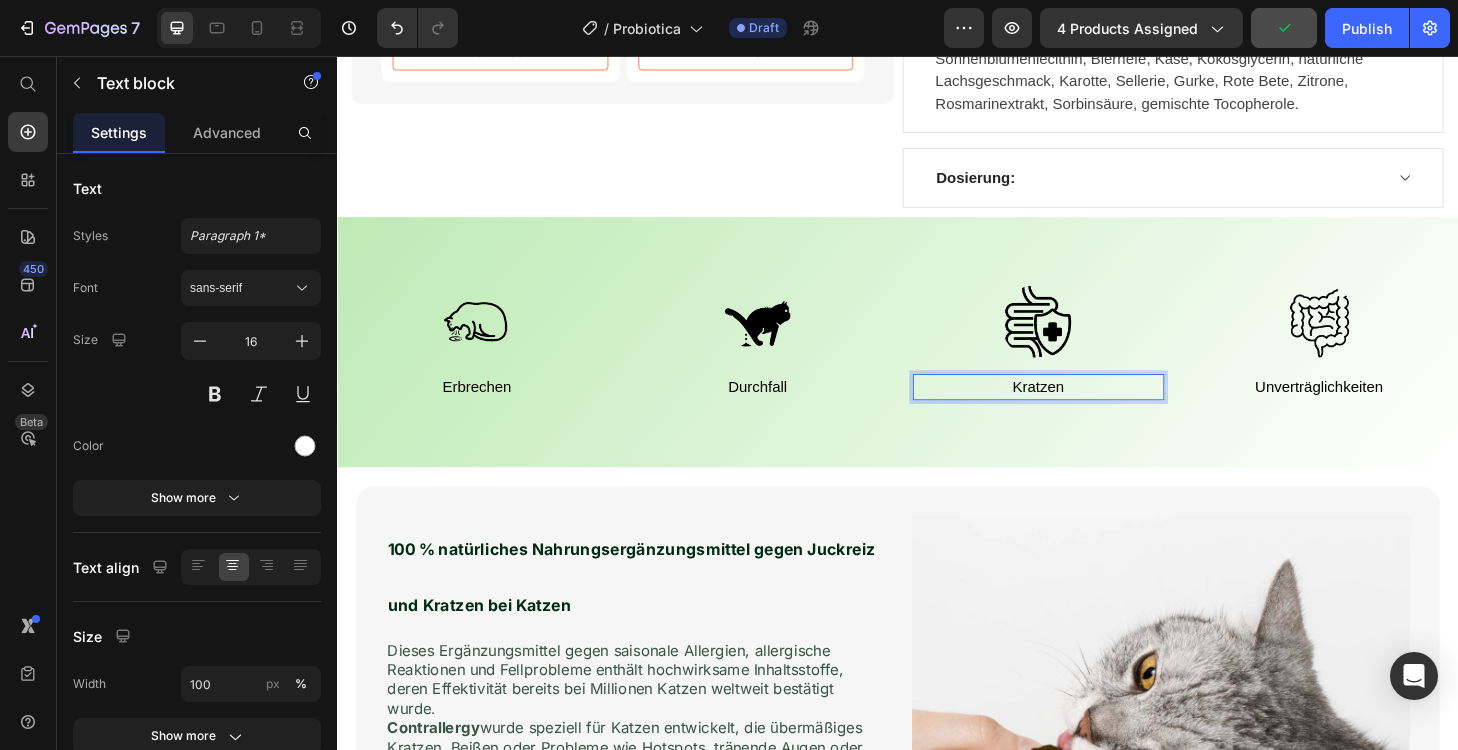 click on "Kratzen" at bounding box center [1087, 409] 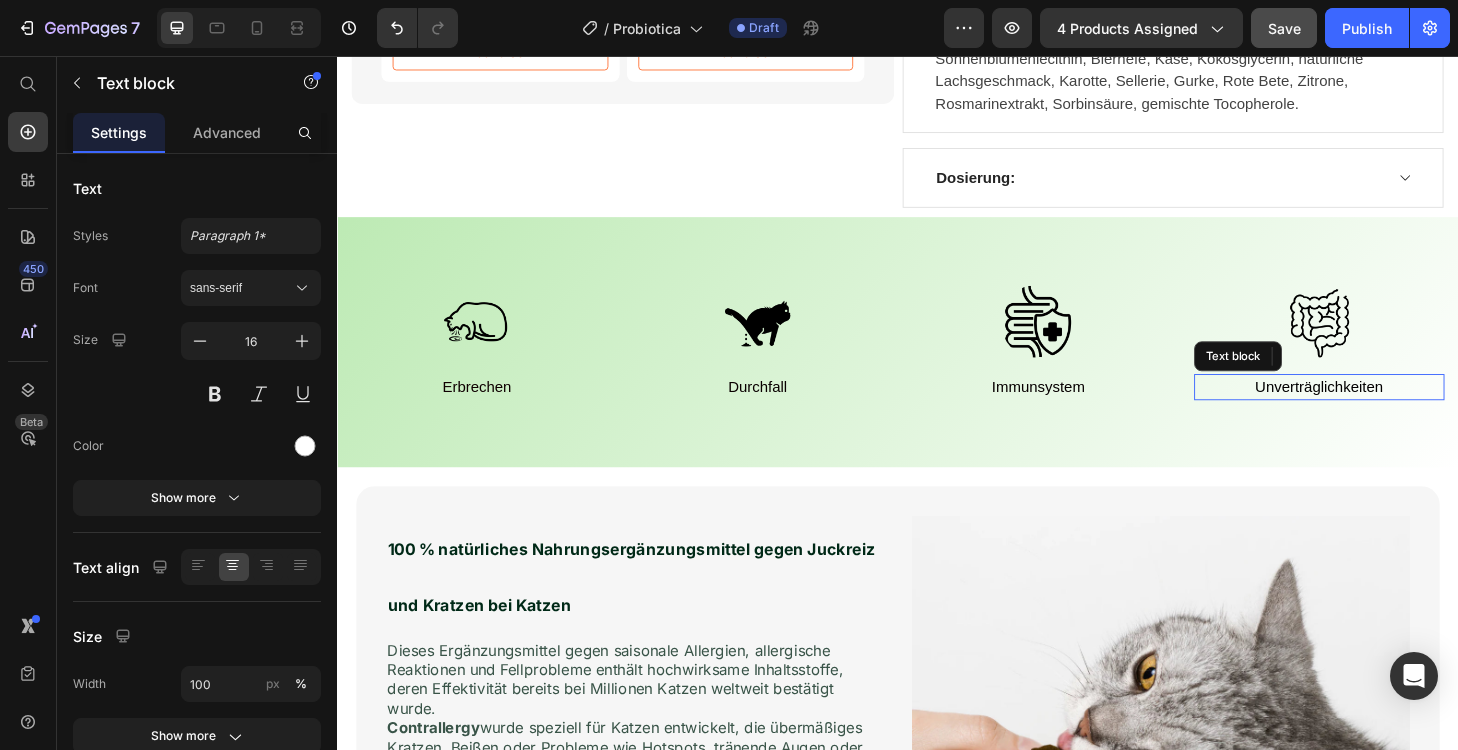 click on "Unverträglichkeiten" at bounding box center [1387, 409] 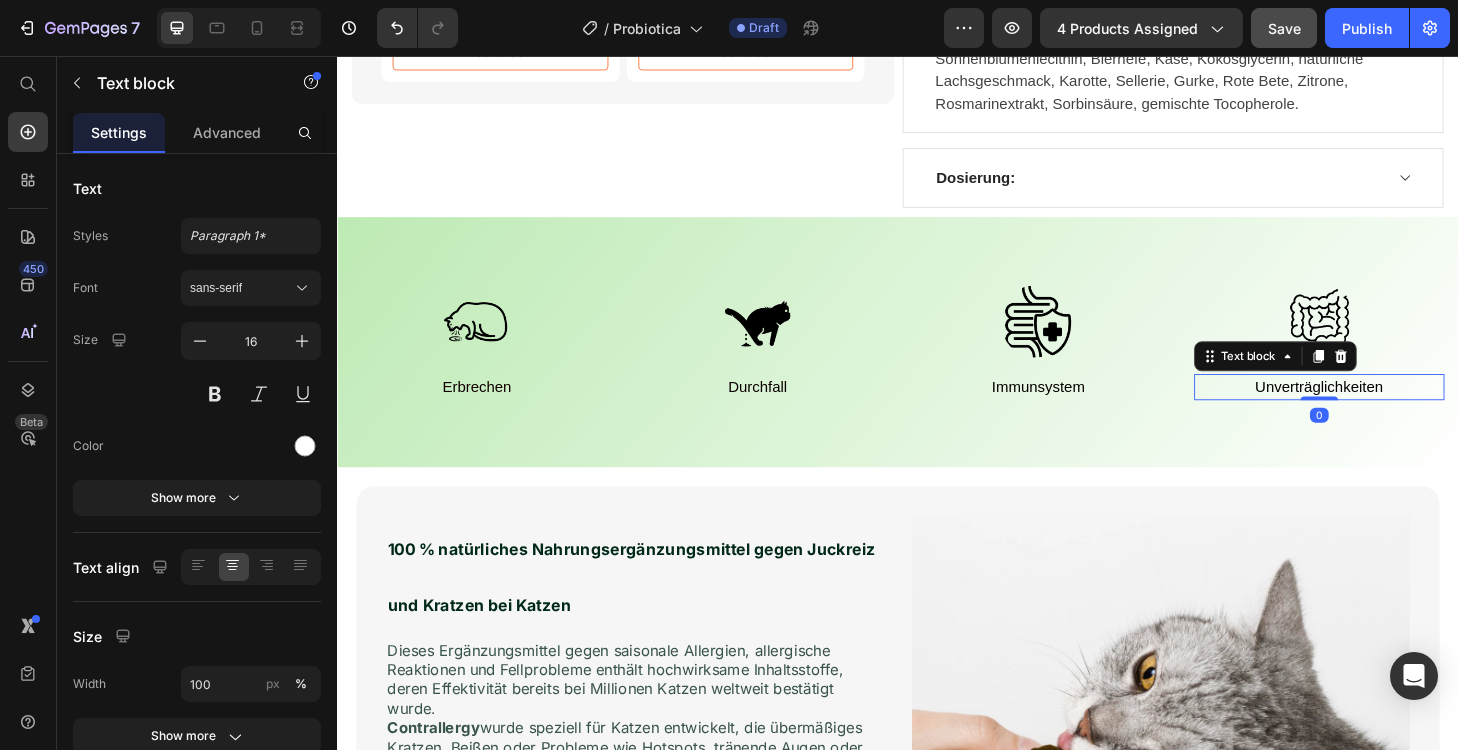 click on "Unverträglichkeiten" at bounding box center [1387, 409] 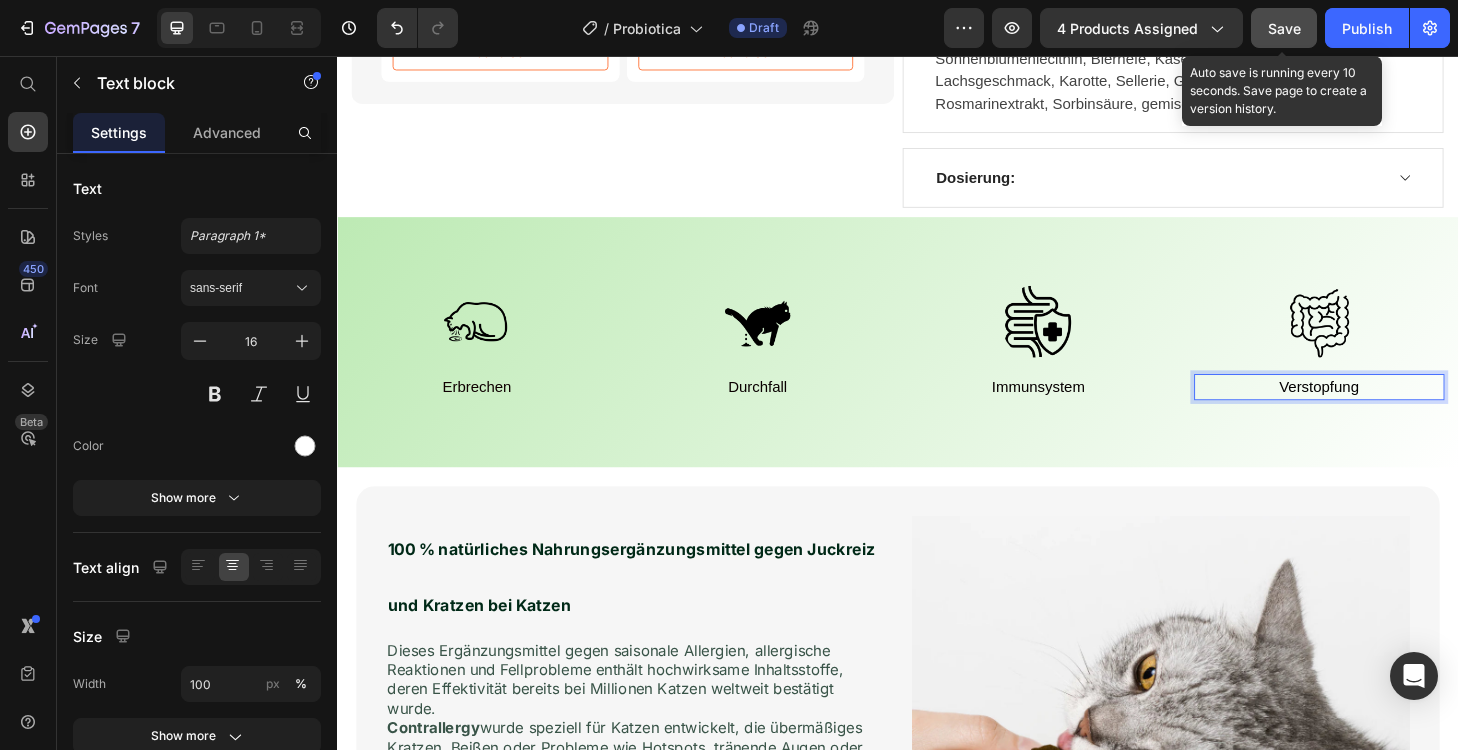 click on "Save" 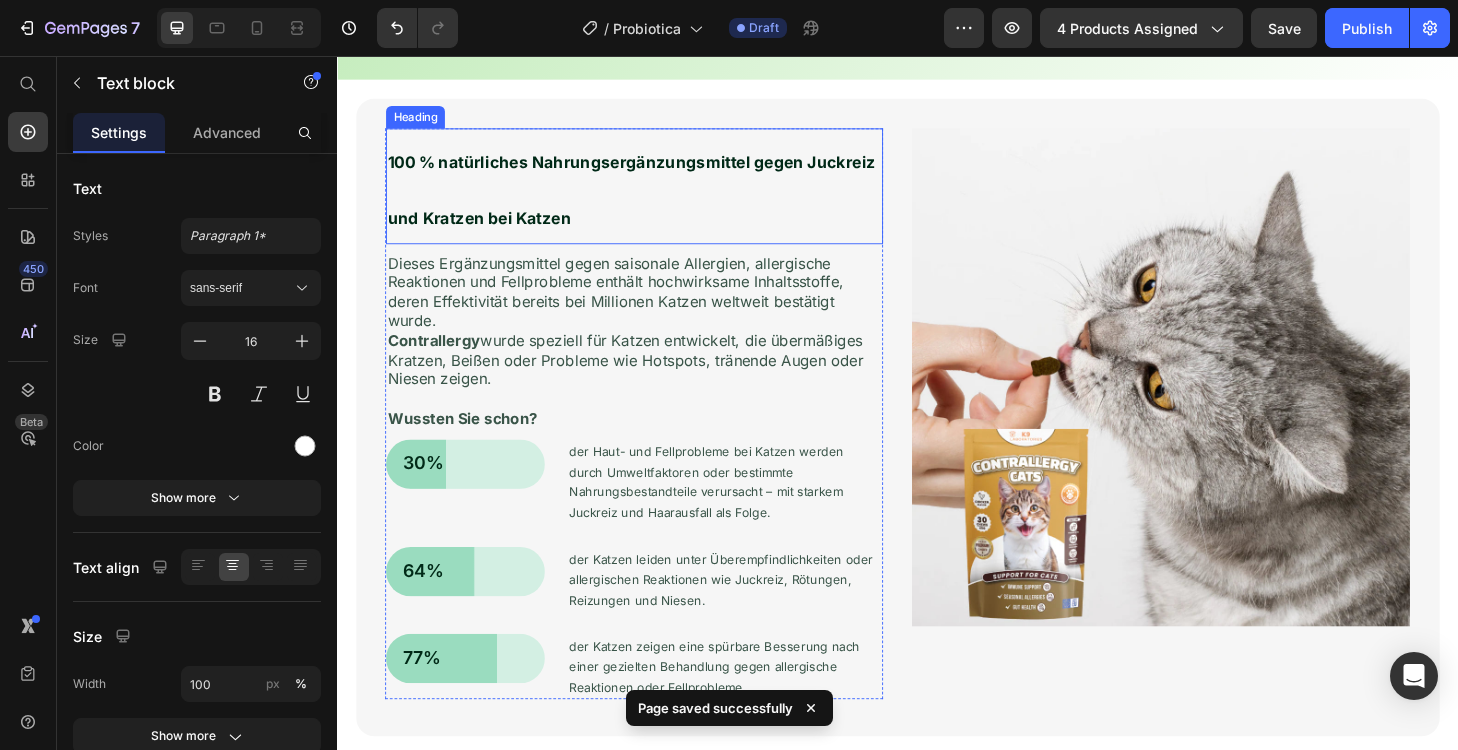 scroll, scrollTop: 1512, scrollLeft: 0, axis: vertical 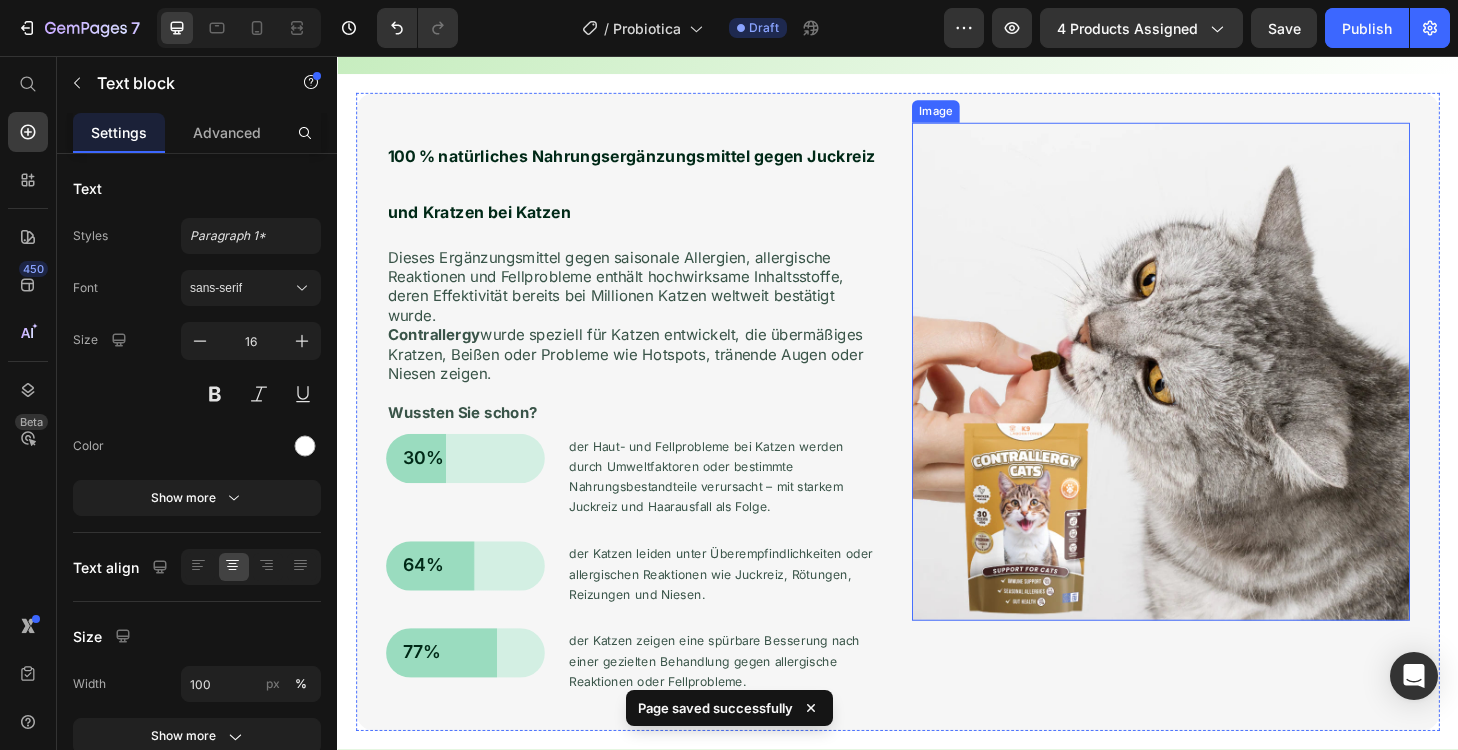 click at bounding box center [1218, 393] 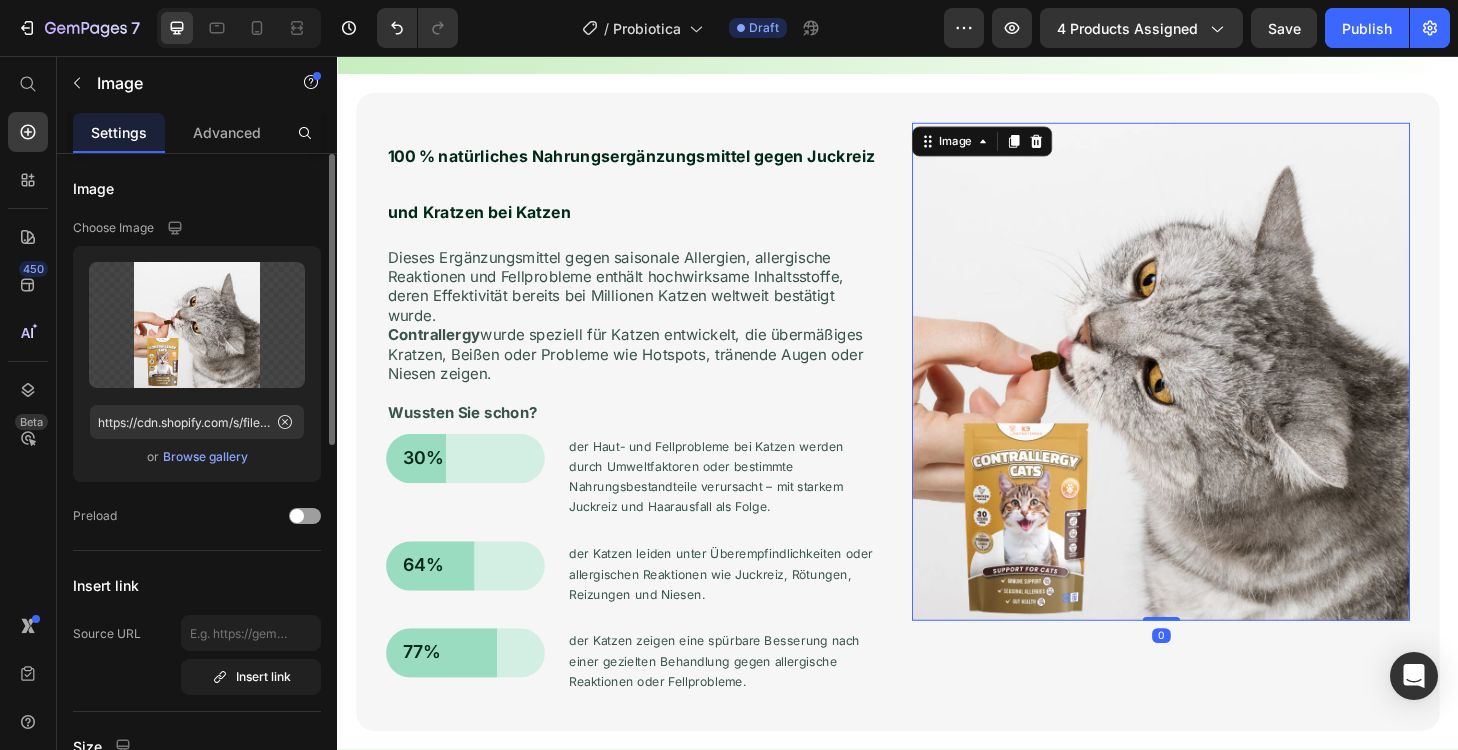 click on "Browse gallery" at bounding box center (205, 457) 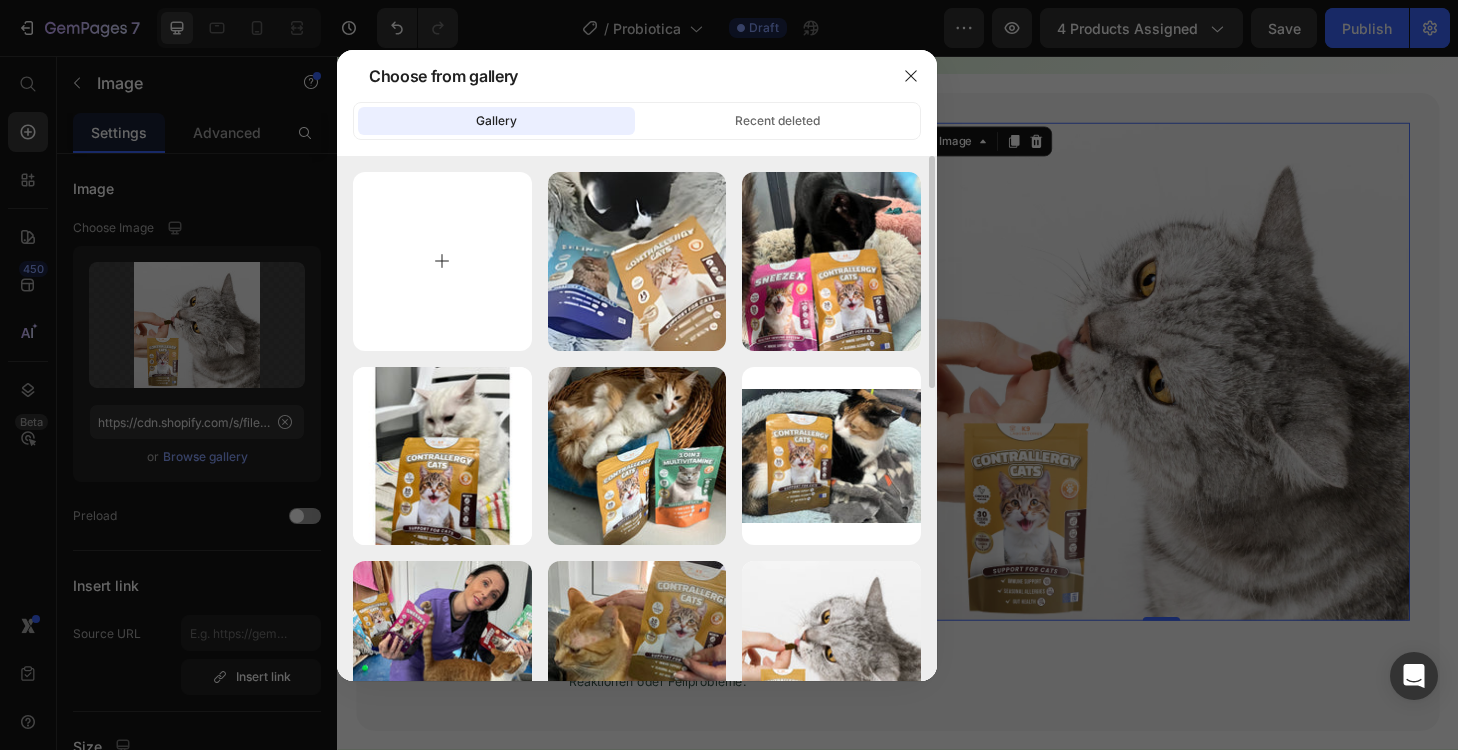click at bounding box center (442, 261) 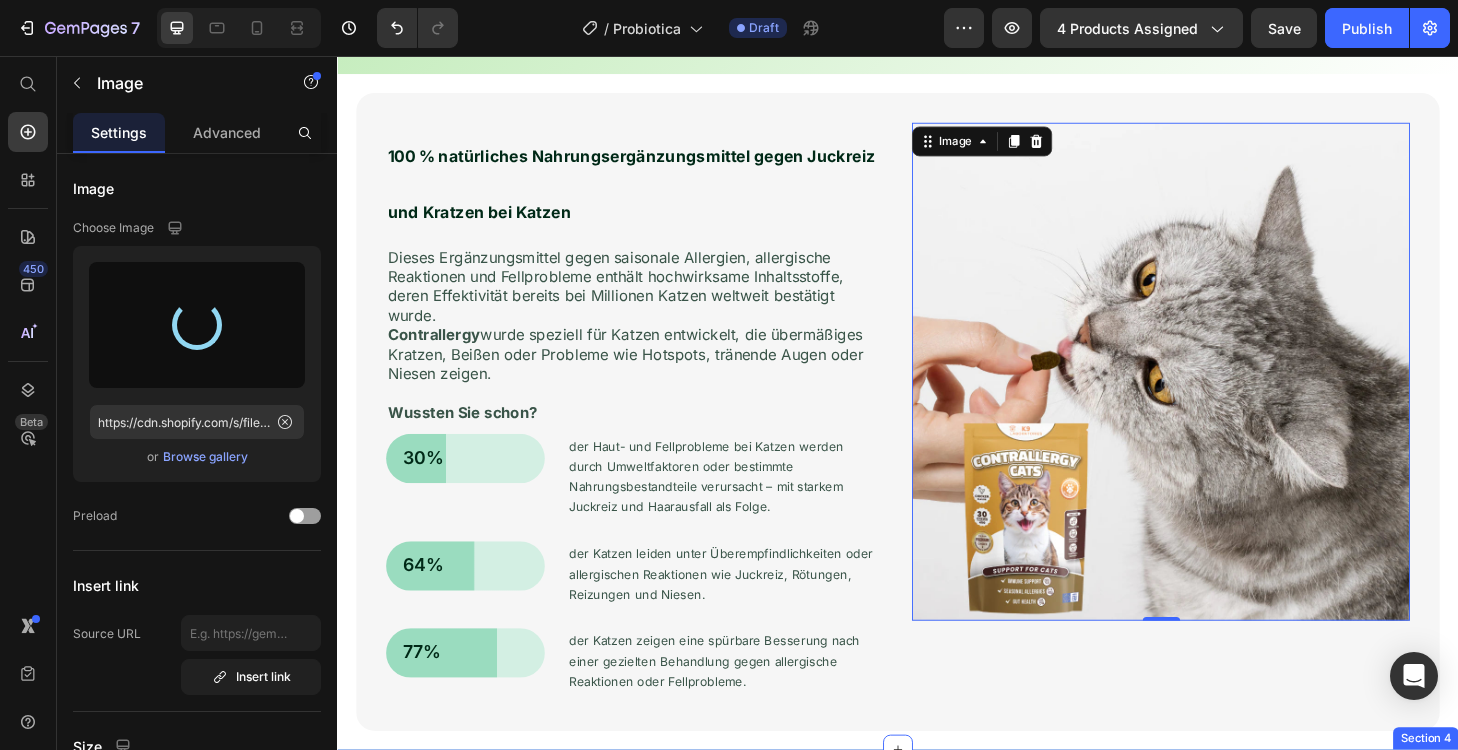 type on "https://cdn.shopify.com/s/files/1/0903/3220/1296/files/gempages_571751558027412295-7f24d33a-d47e-4a72-ba64-28f83beed35d.webp" 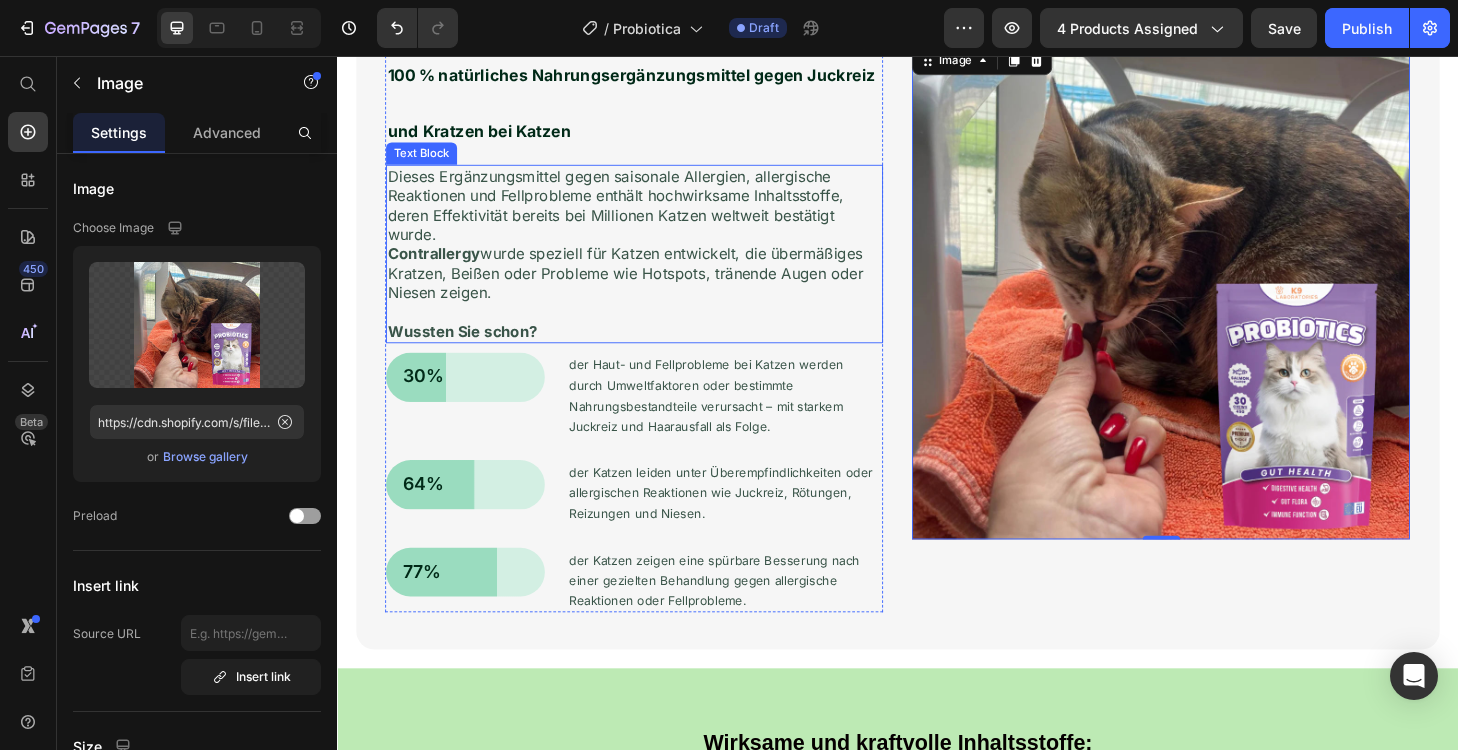 scroll, scrollTop: 2151, scrollLeft: 0, axis: vertical 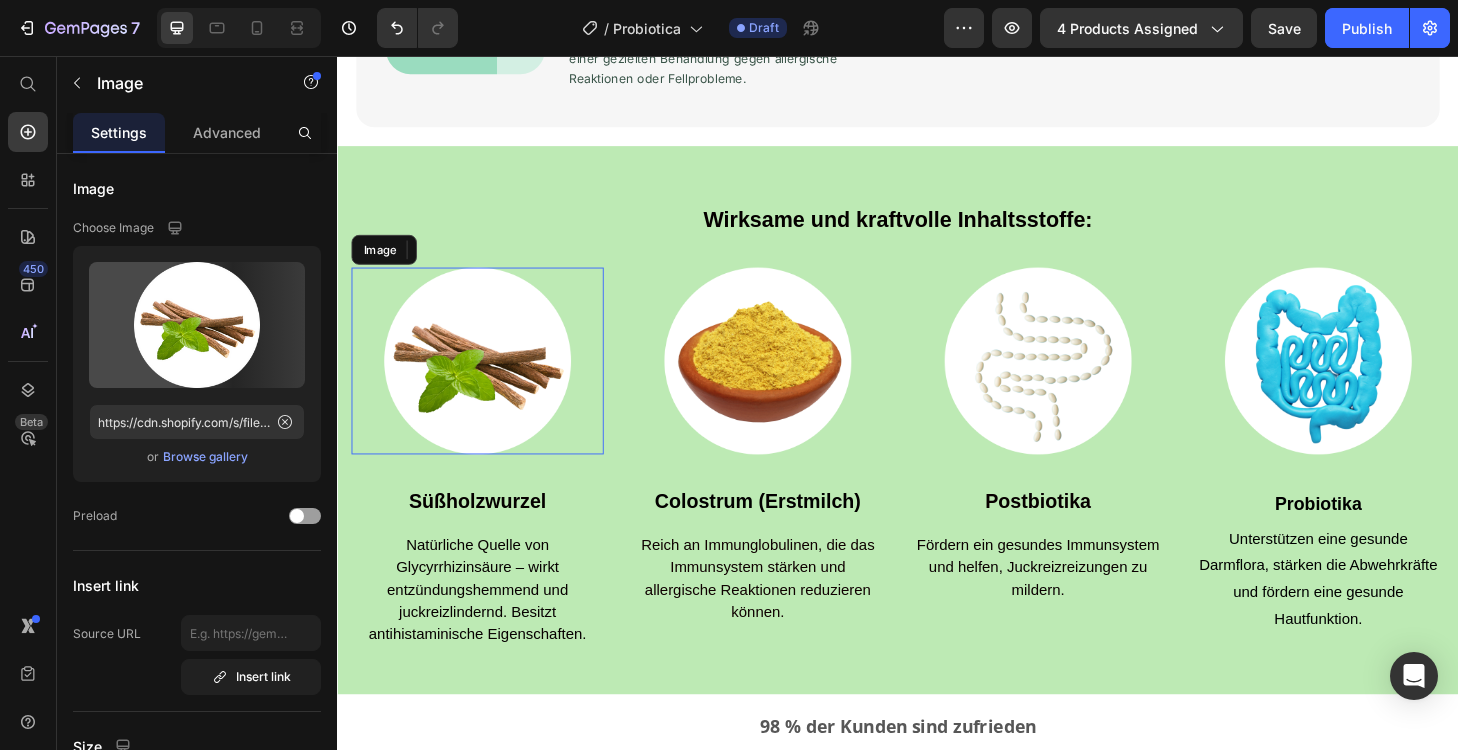 click at bounding box center [487, 382] 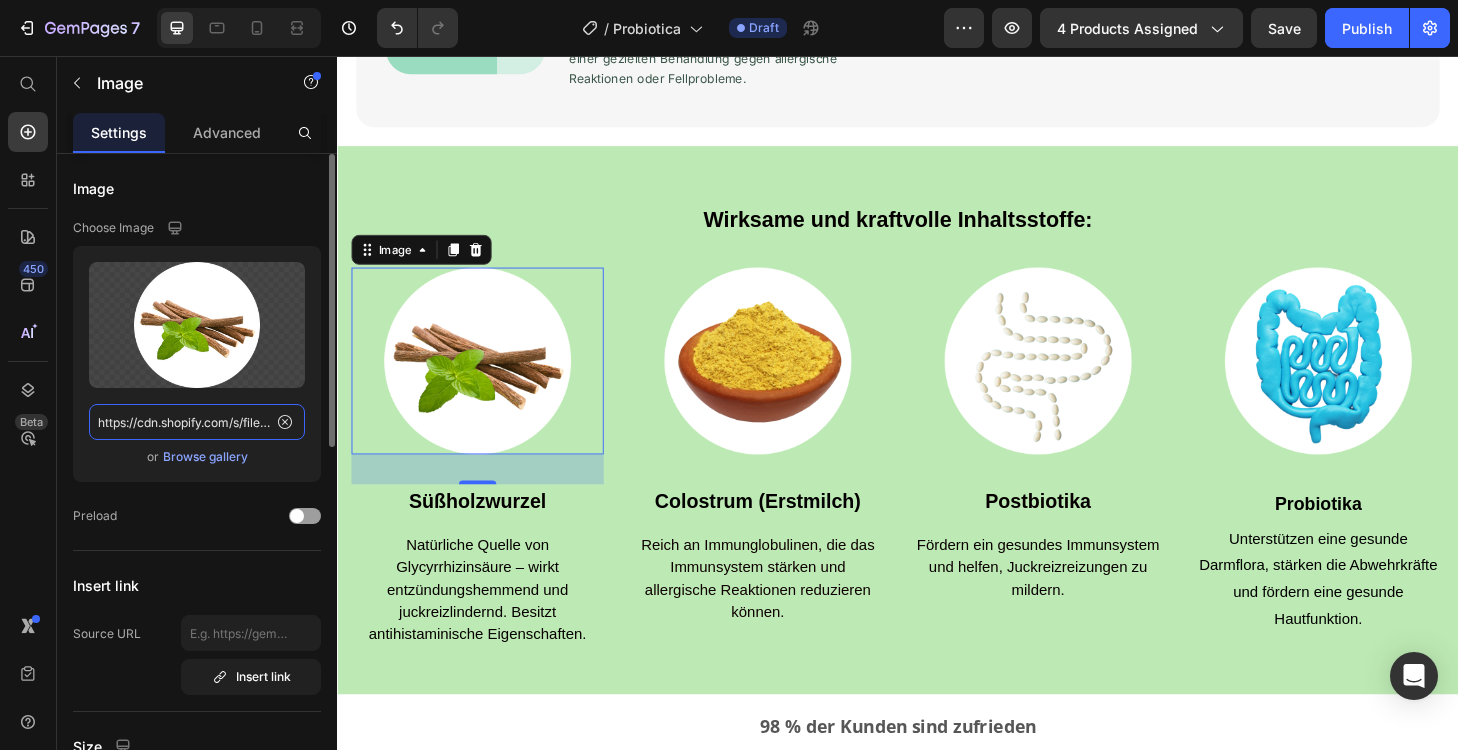 click on "https://cdn.shopify.com/s/files/1/0859/7546/6317/files/gempages_539851366135235488-c98747ce-7fc4-41f9-aad1-d2373073484f.png" 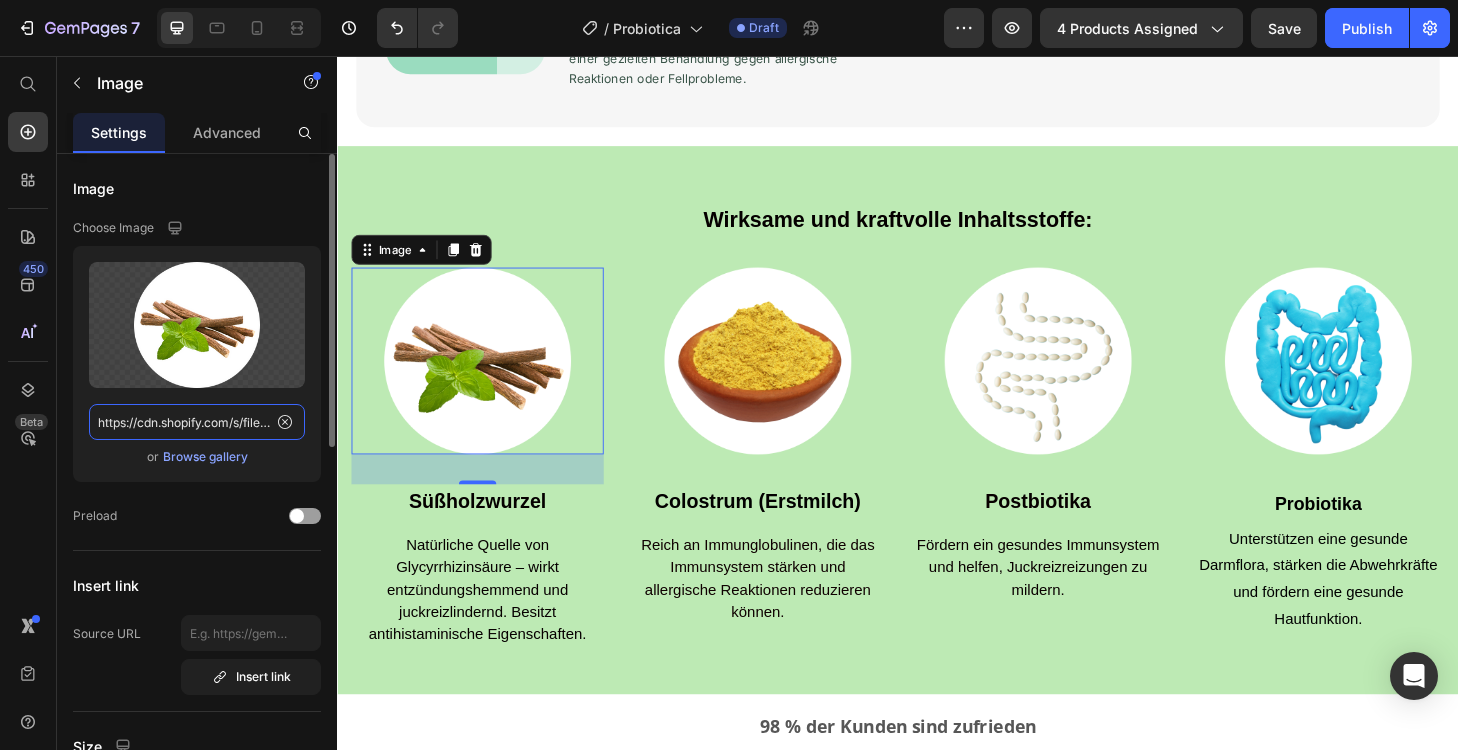 paste on "f03b5a26-a7ee-4995-be08-61051fbb4c78" 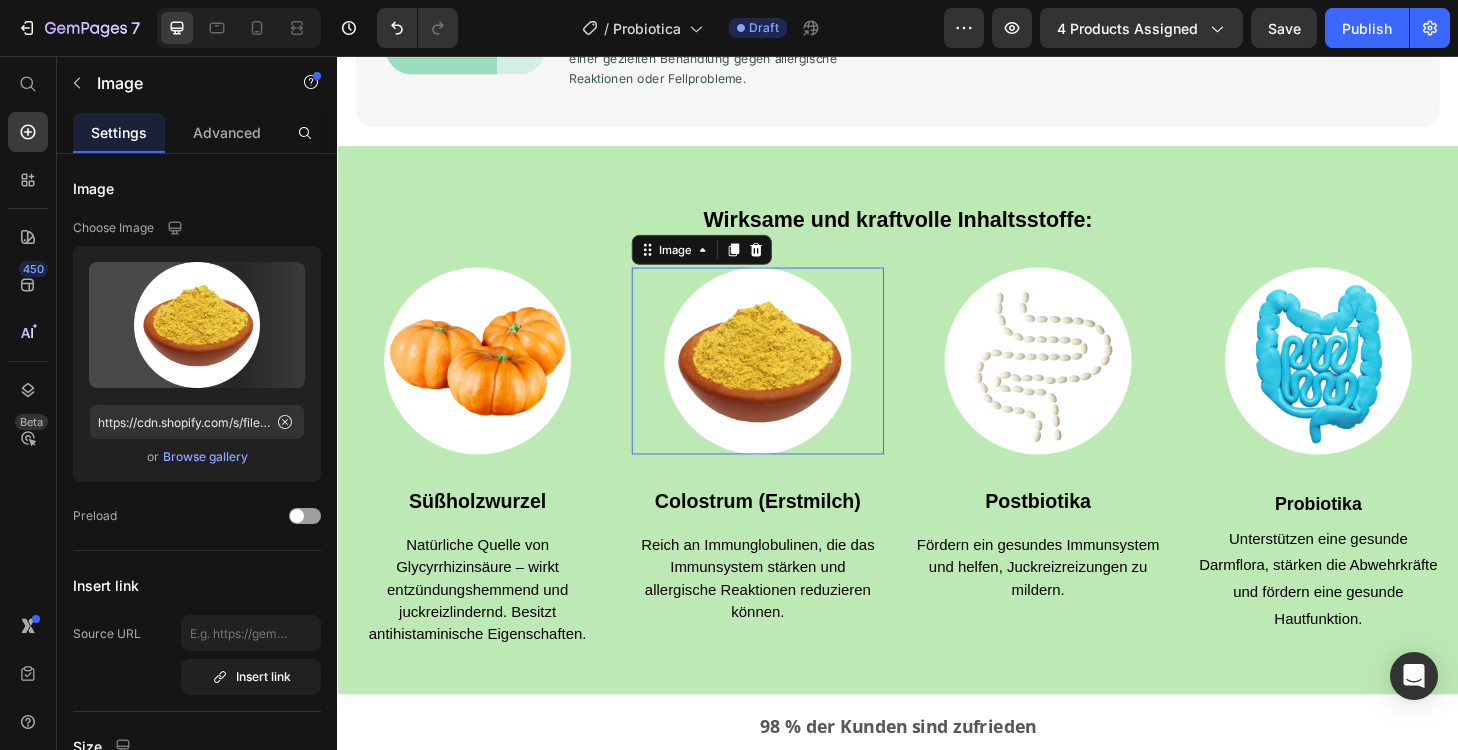click at bounding box center (787, 382) 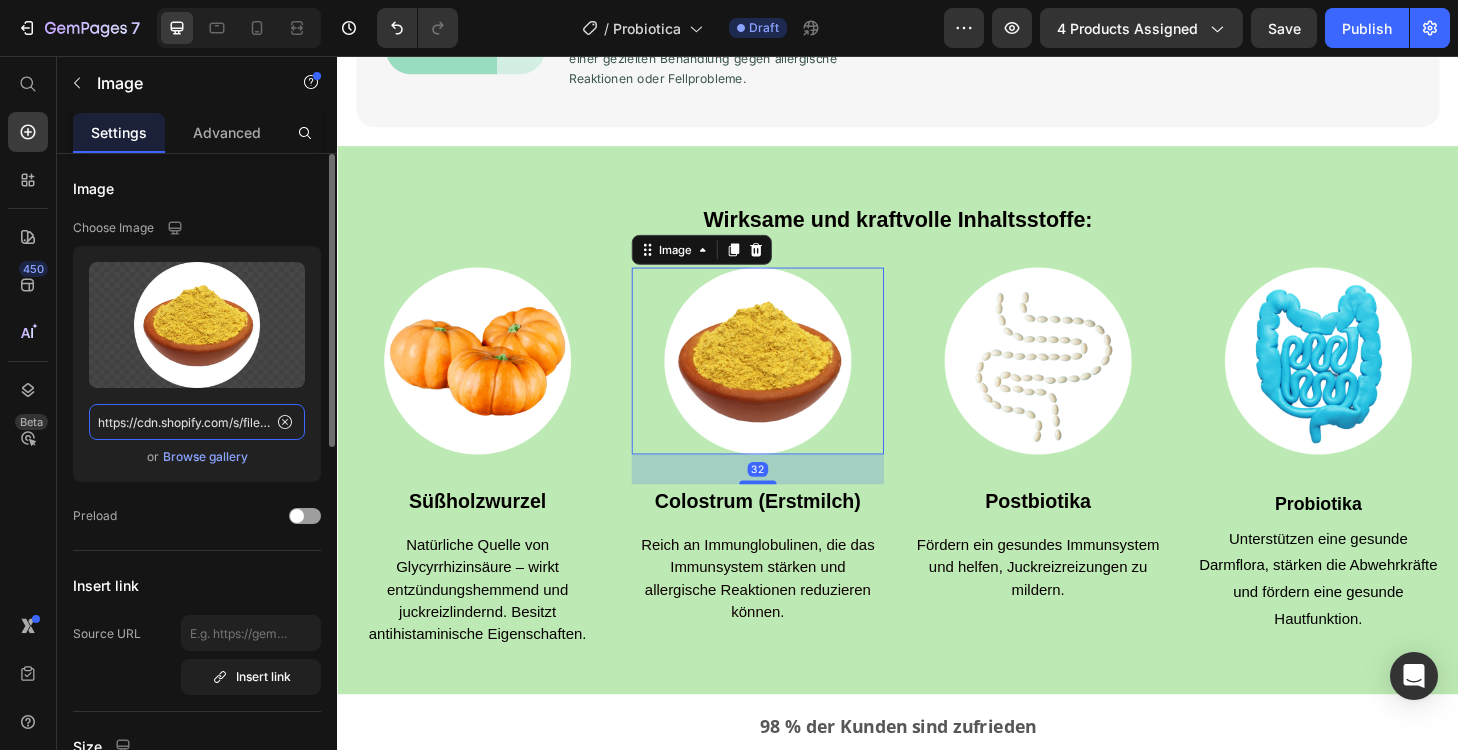 click on "https://cdn.shopify.com/s/files/1/0859/7546/6317/files/gempages_539851366135235488-366f10bf-97b8-4553-b9cd-f34bdef2e9cc.png" 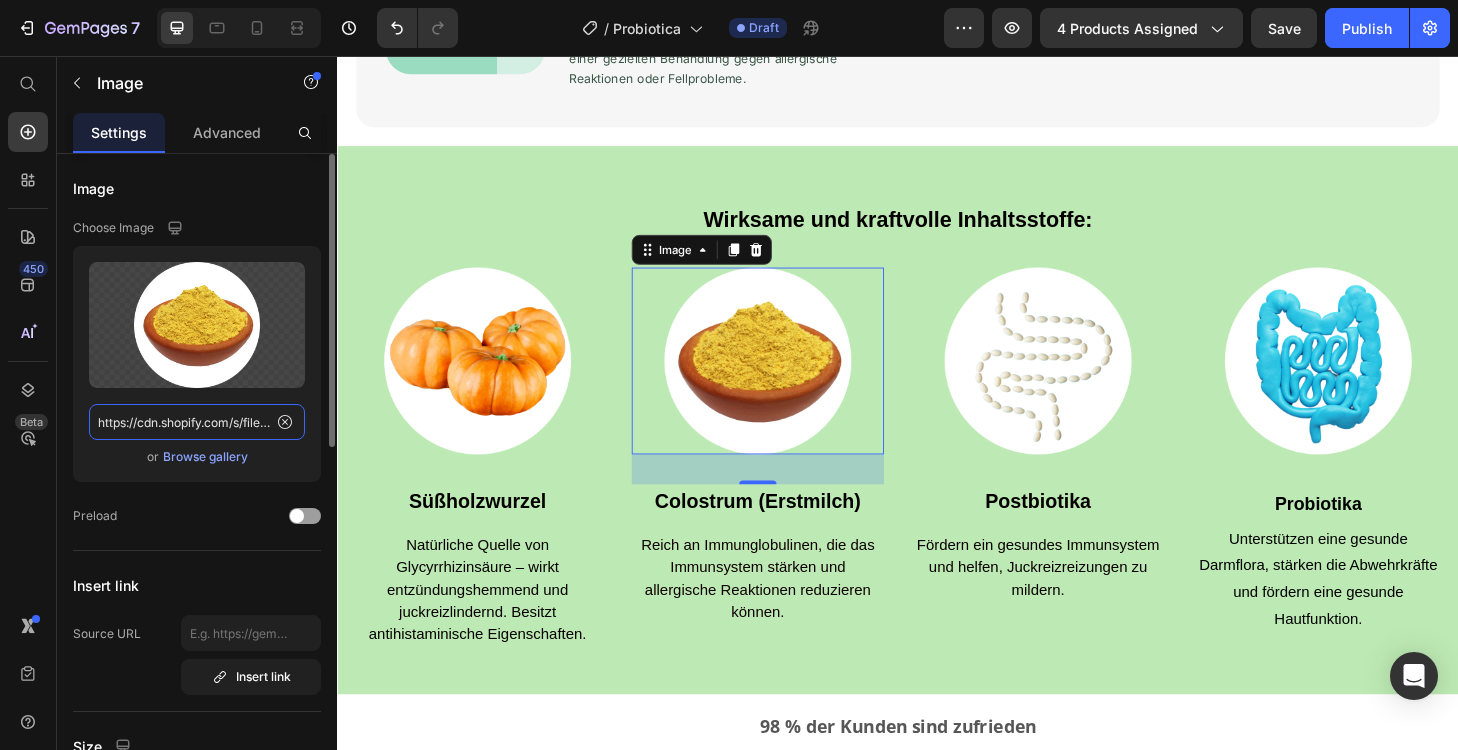paste on "a01418c8-7488-44d4-a127-93690ba04c0b" 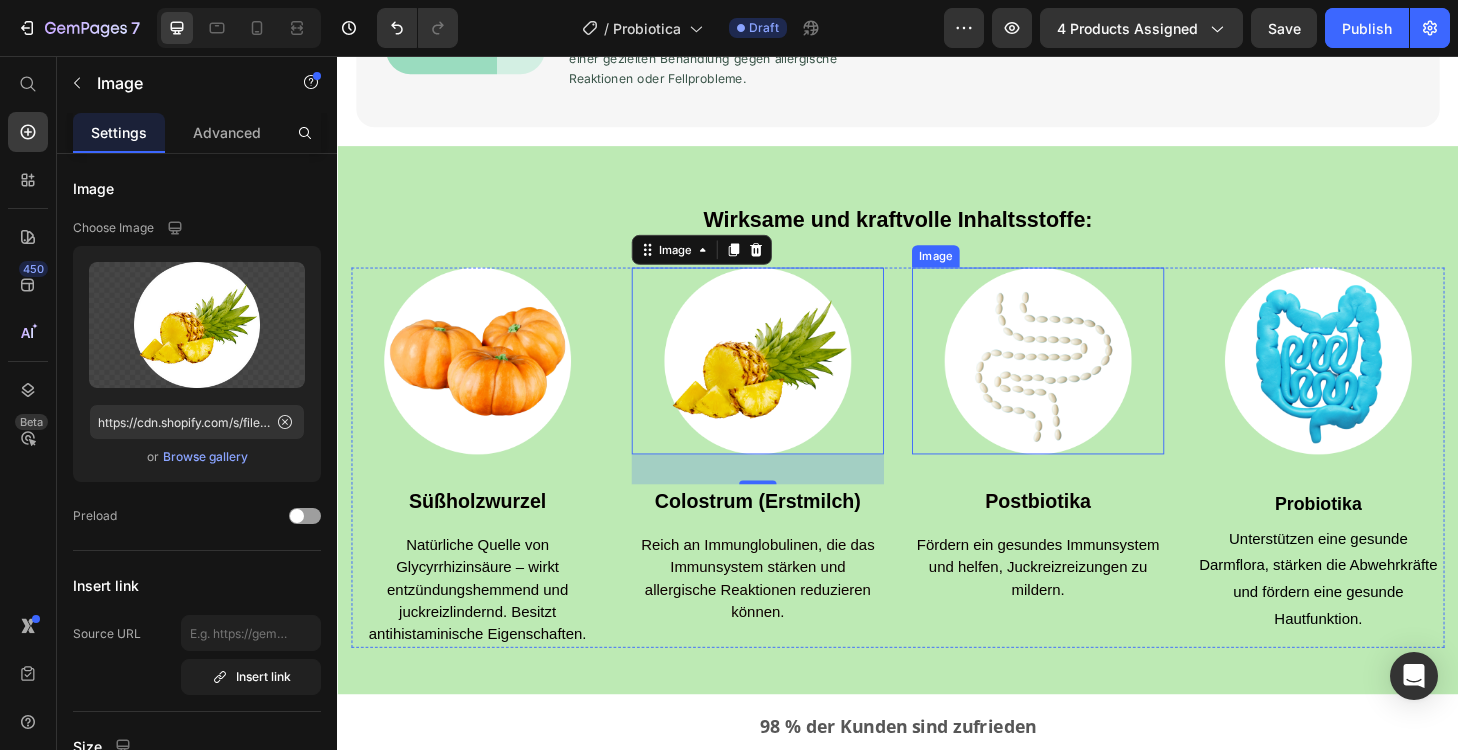 click at bounding box center (1087, 382) 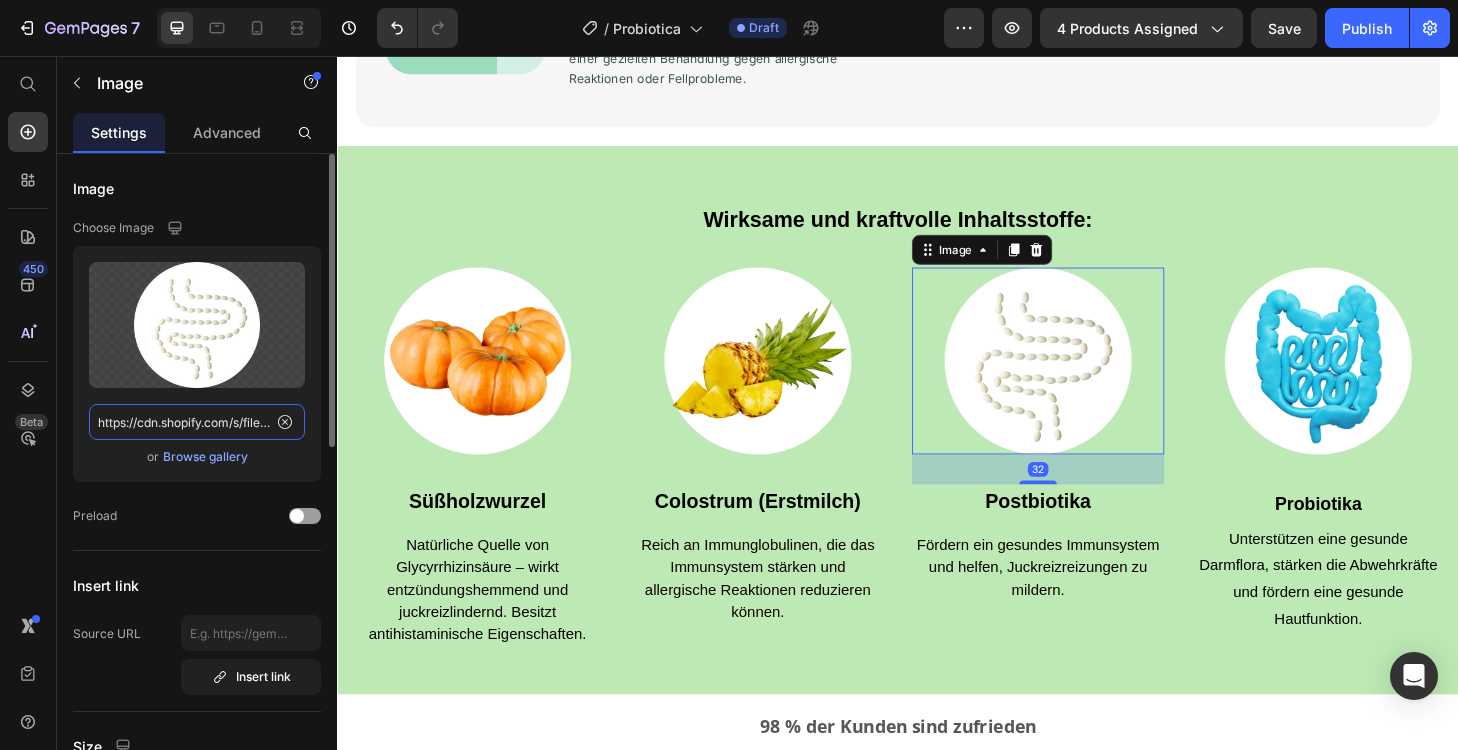 click on "https://cdn.shopify.com/s/files/1/0859/7546/6317/files/gempages_539851366135235488-f7b0a906-7483-4121-a0f6-a5c277ce8a14.png" 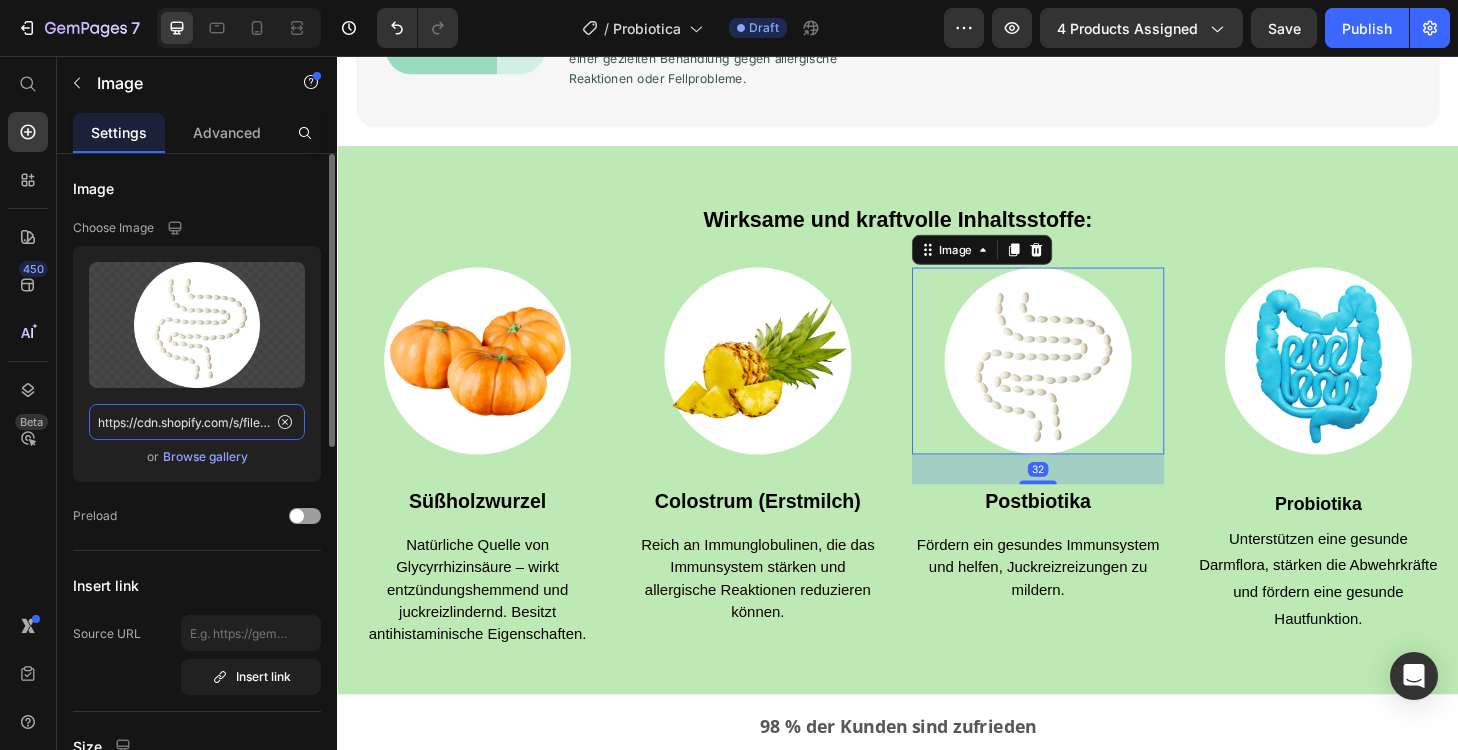 paste on "022ca4da-6c73-4a4a-b4b1-aa369d34268d" 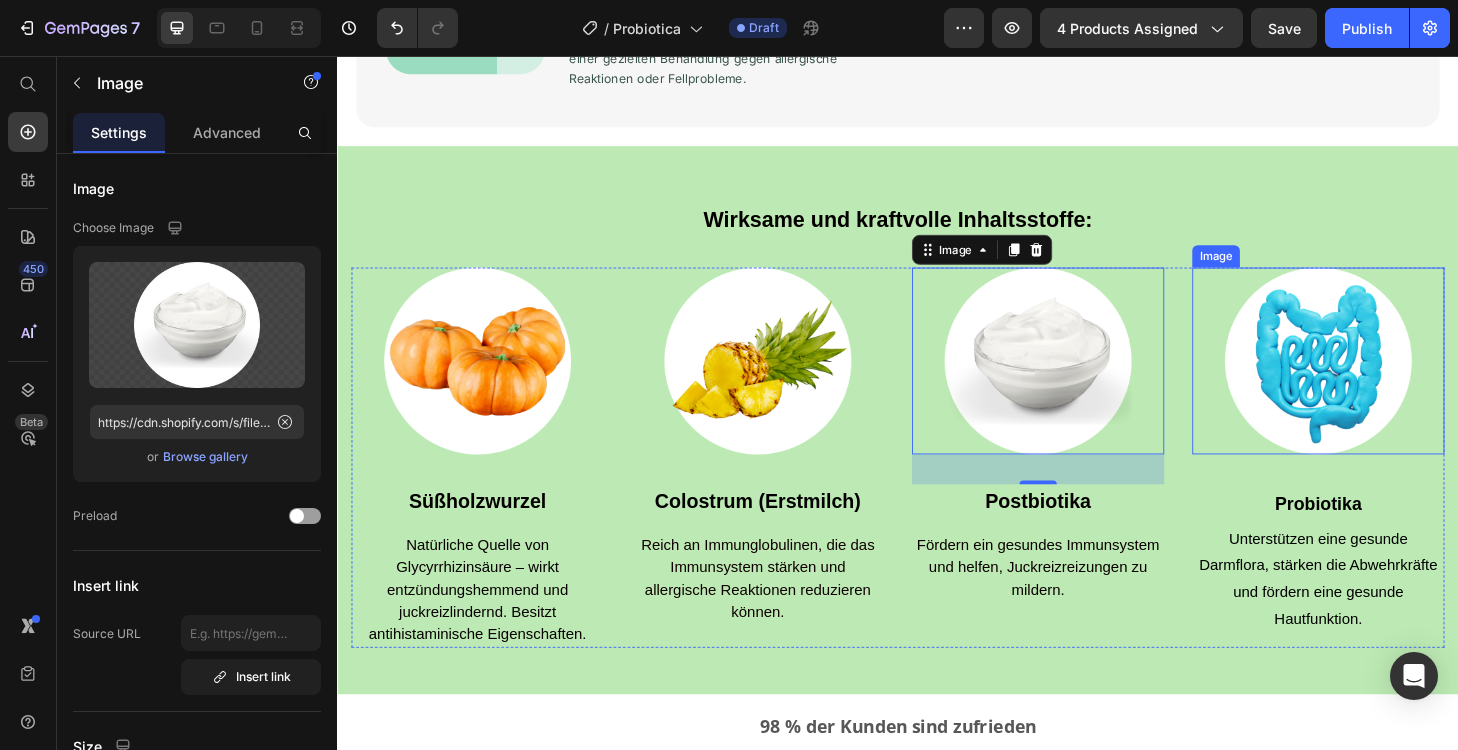 click at bounding box center [1387, 382] 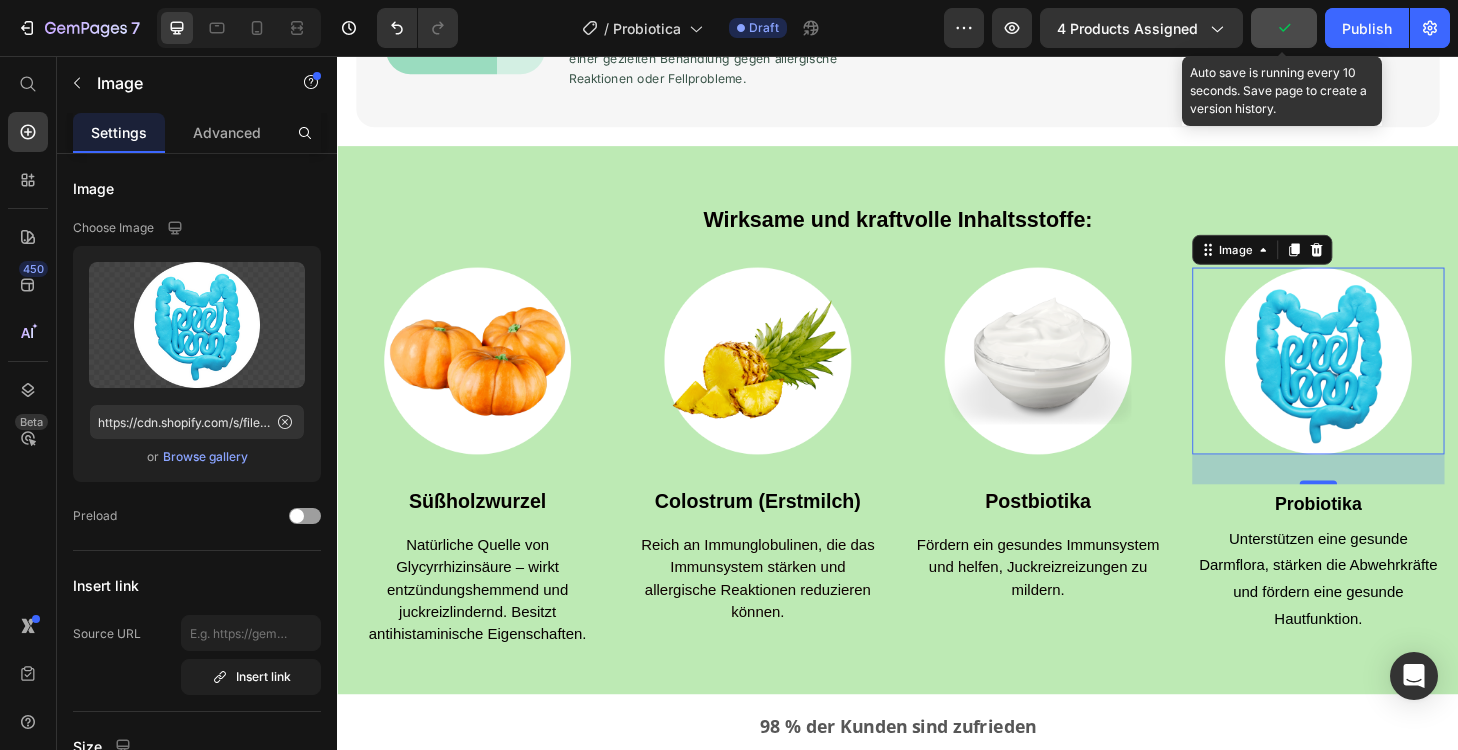 click 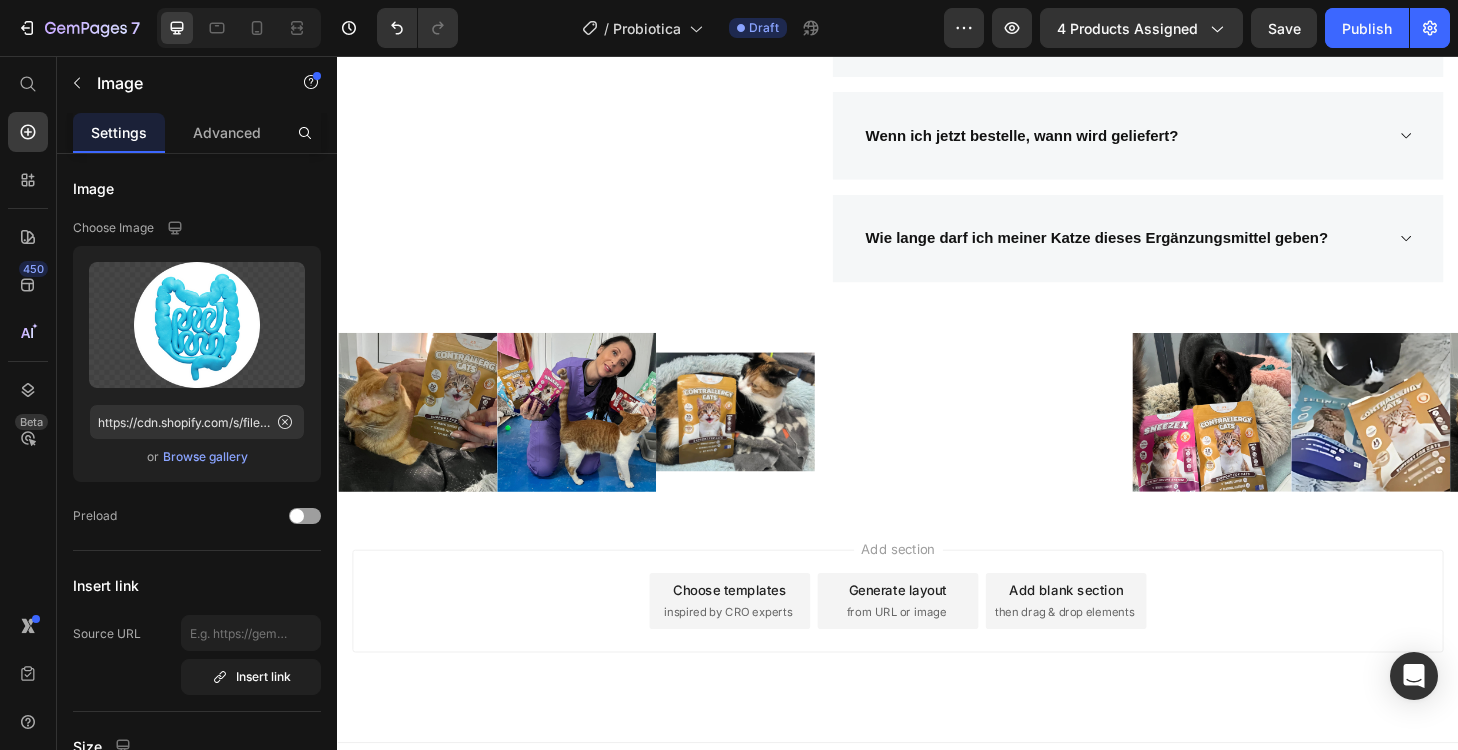 scroll, scrollTop: 6198, scrollLeft: 0, axis: vertical 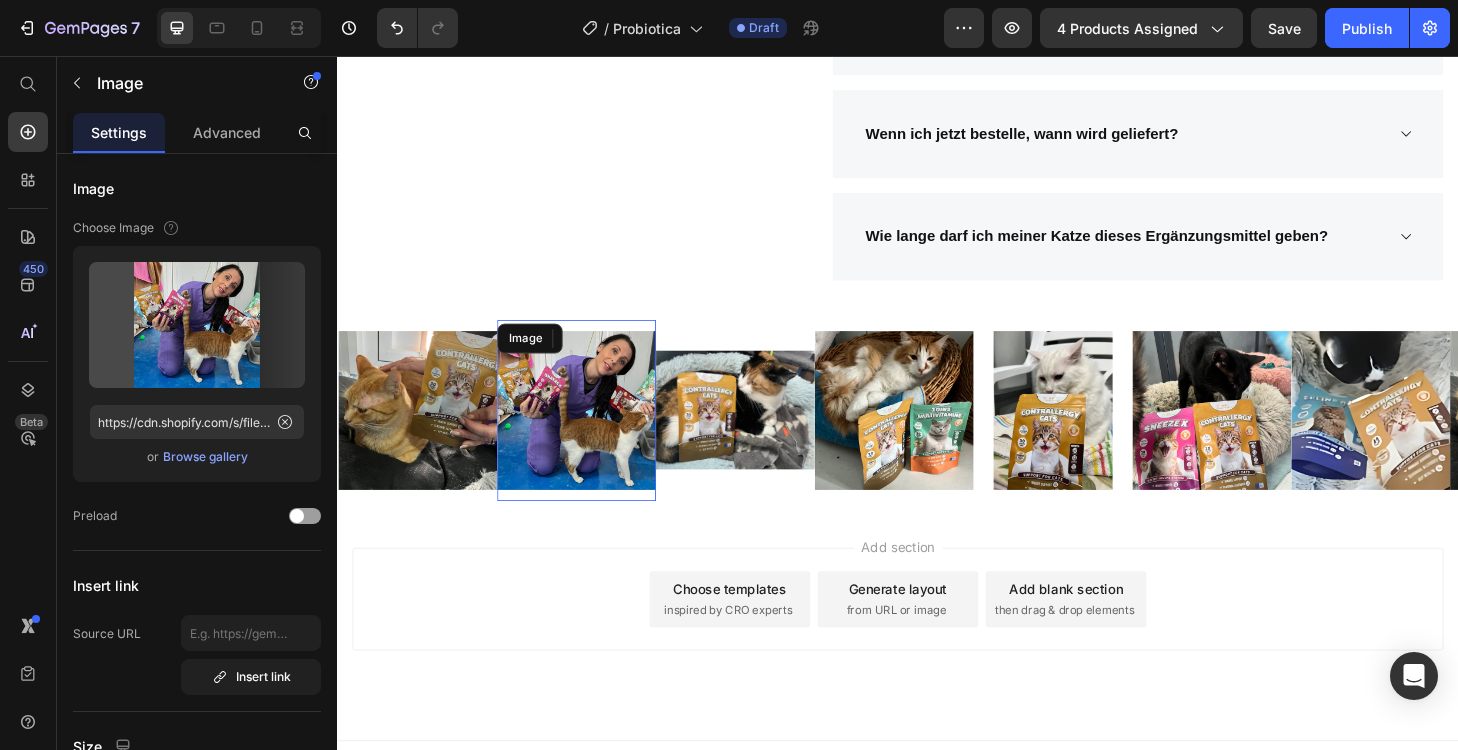 click at bounding box center [593, 435] 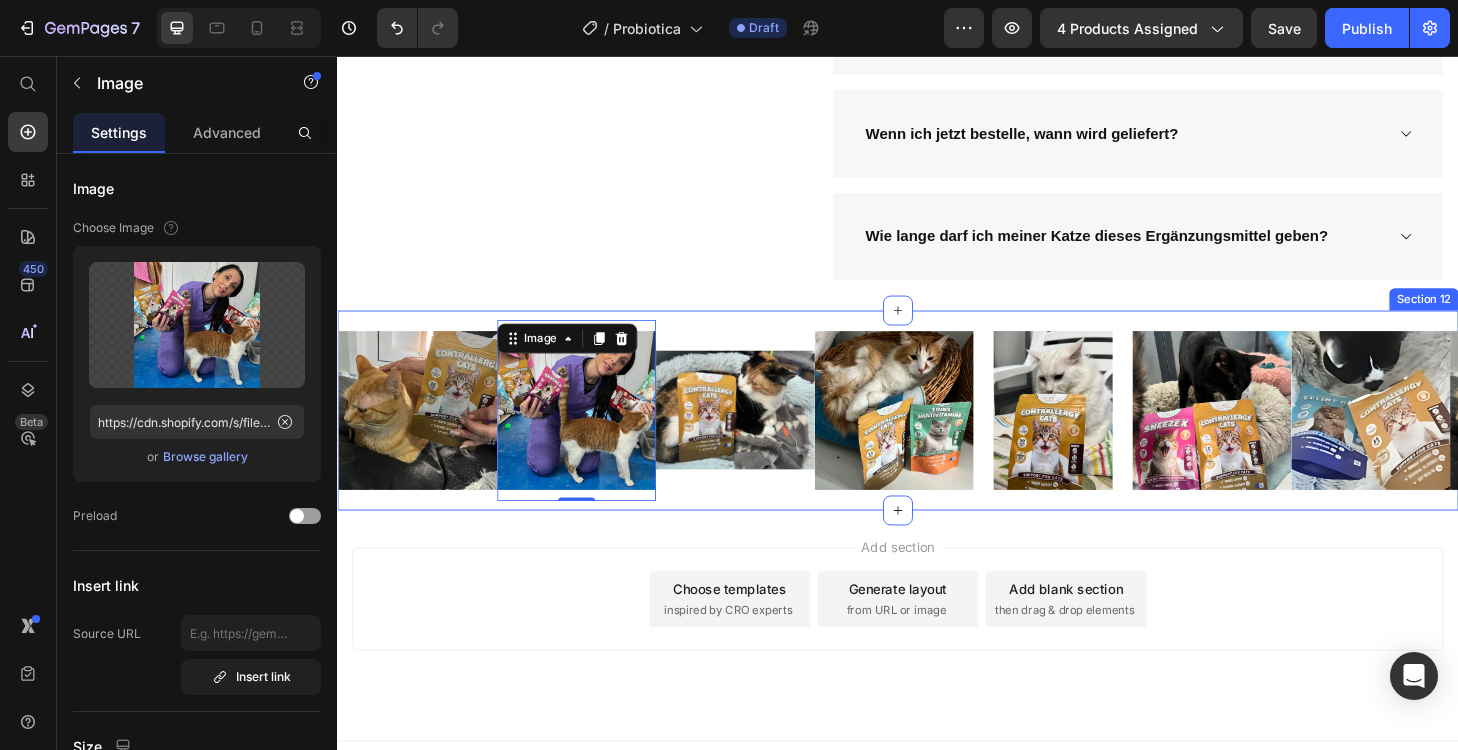 click on "Image Image   0 Image Image Image Image Image Image Image   0 Image Image Image Image Image Image Image   0 Image Image Image Image Image Image Image   0 Image Image Image Image Image Image Image   0 Image Image Image Image Image Image Image   0 Image Image Image Image Image Marquee Section 12" at bounding box center (937, 435) 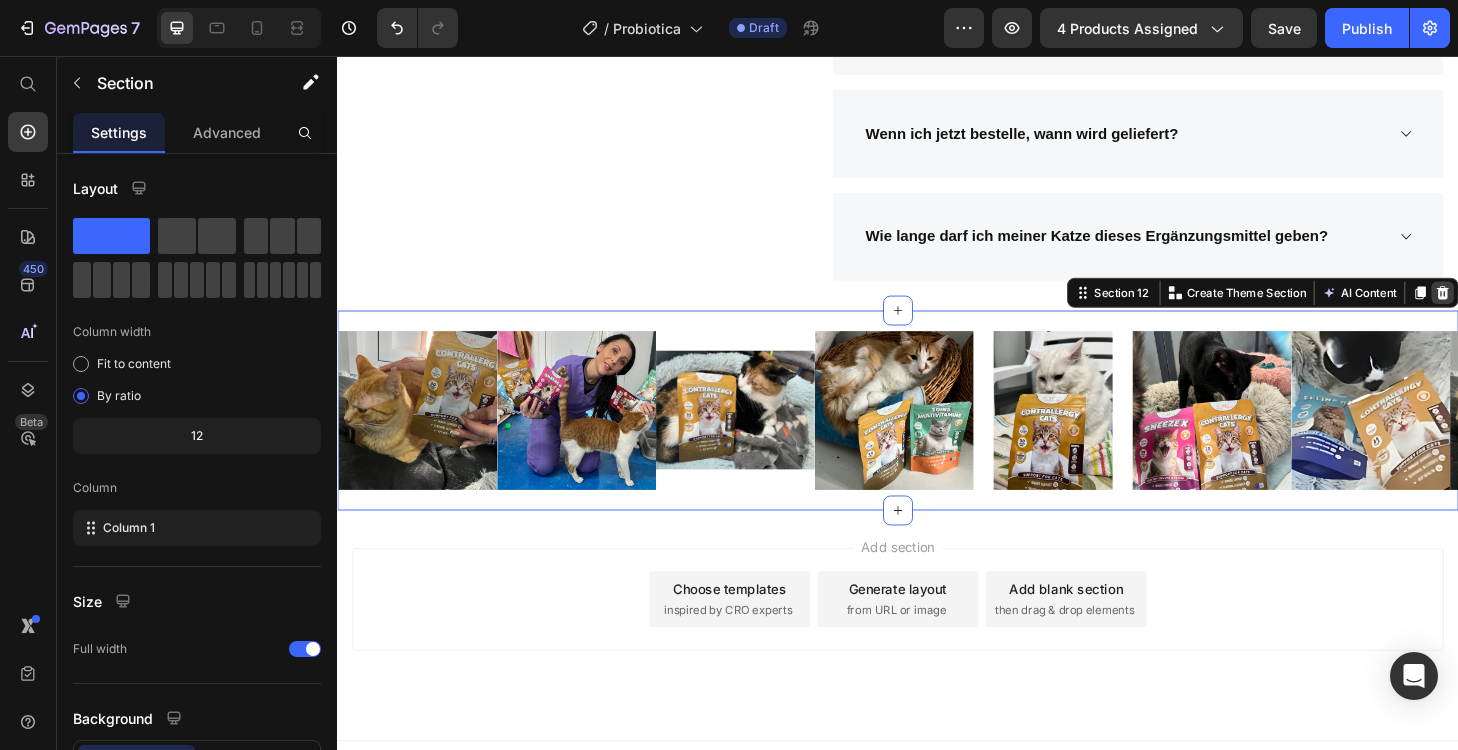 click at bounding box center (1520, 309) 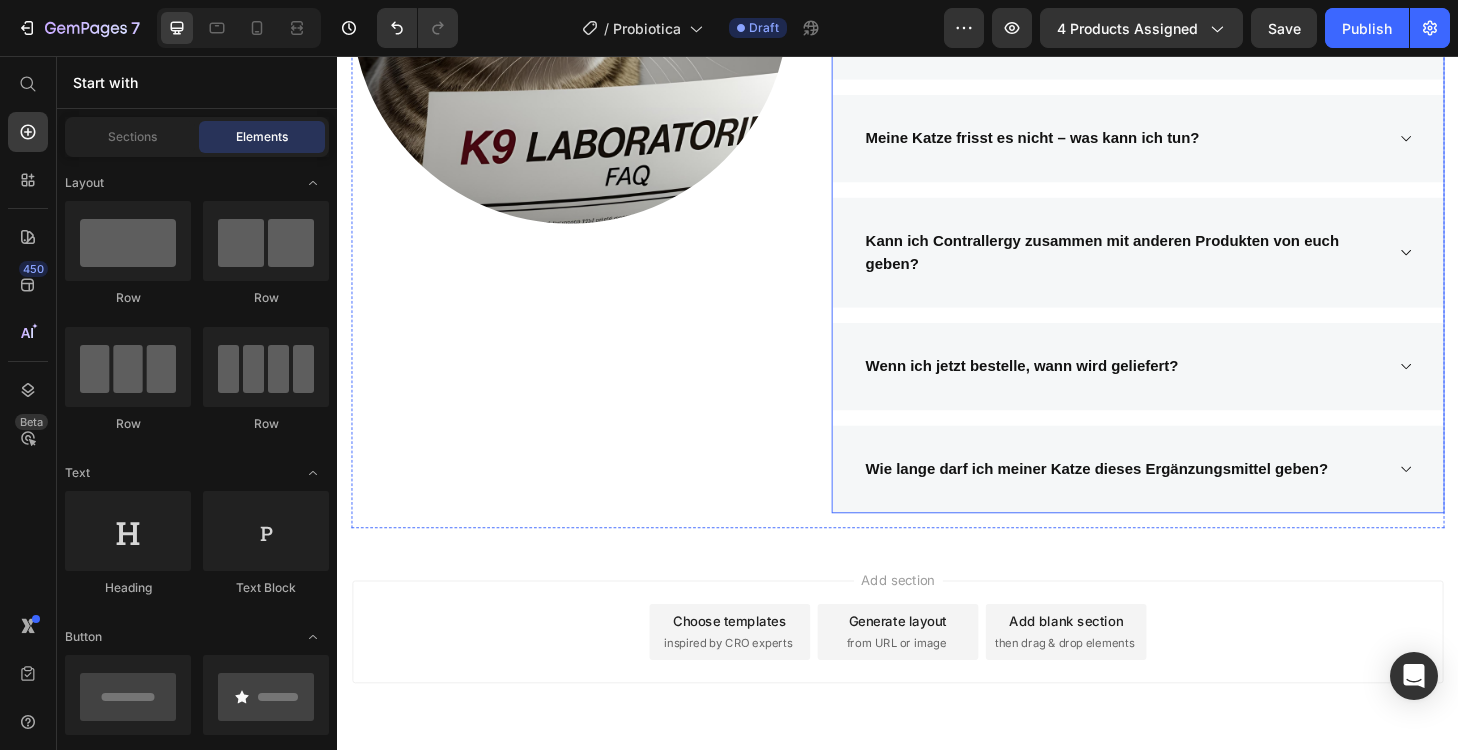 scroll, scrollTop: 5855, scrollLeft: 0, axis: vertical 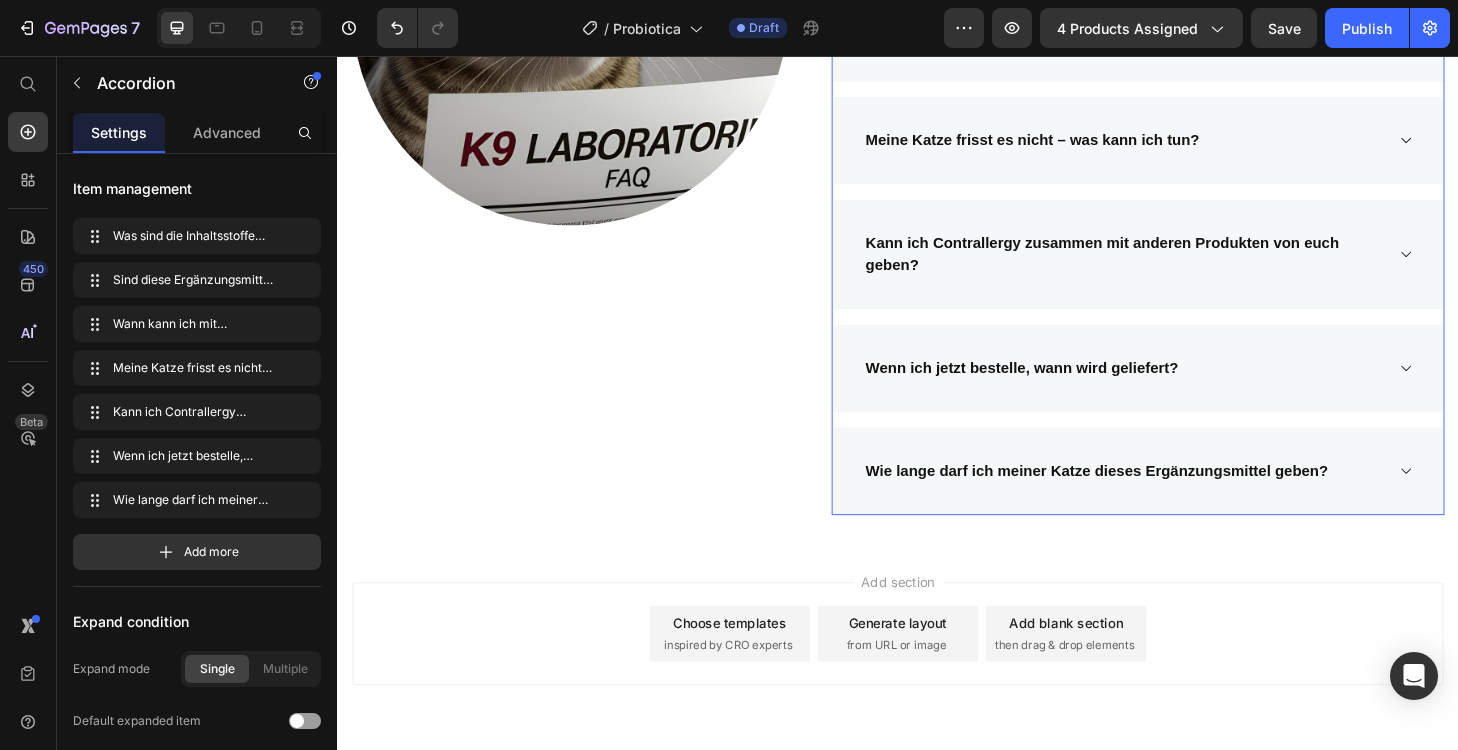 click on "Wie lange darf ich meiner Katze dieses Ergänzungsmittel geben?" at bounding box center (1194, 500) 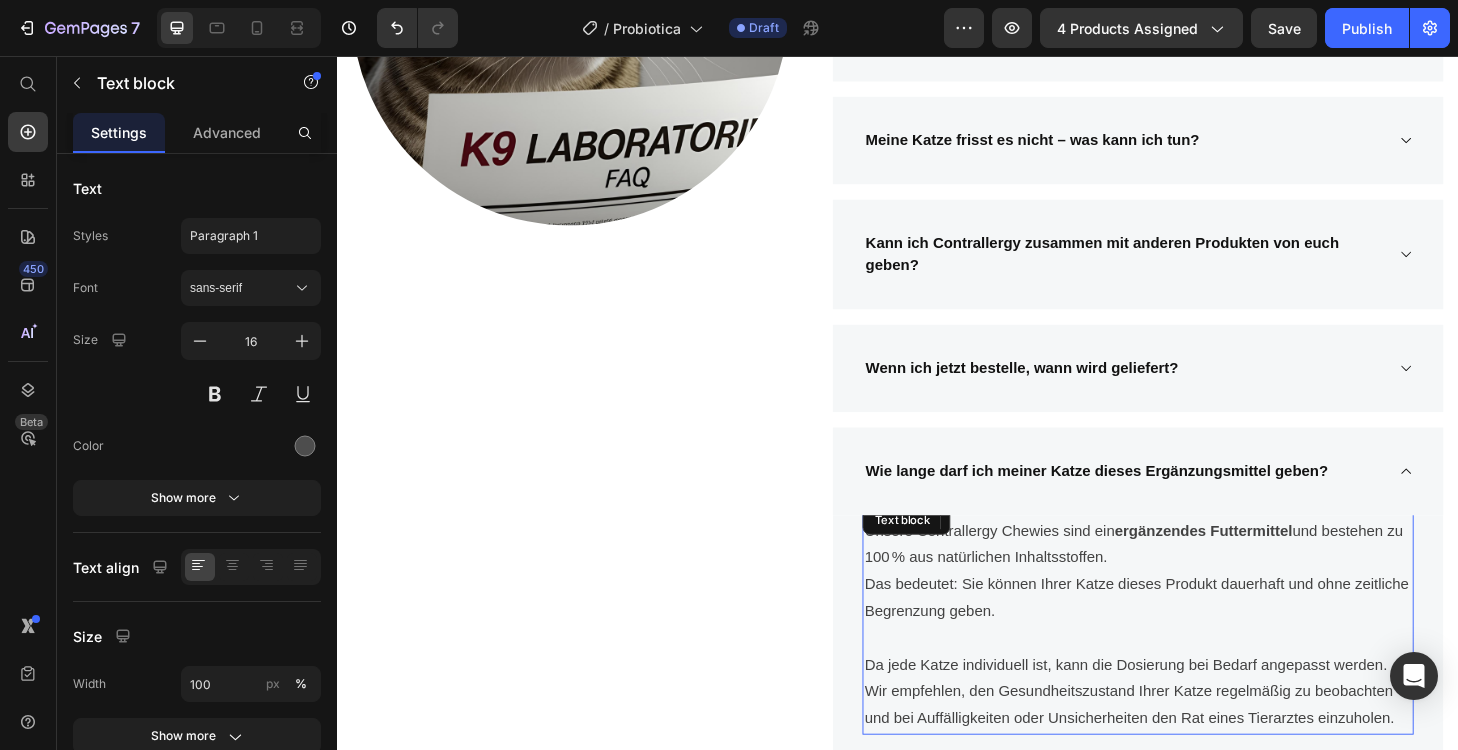 click on "Unsere Contrallergy   Chewies sind ein  ergänzendes Futtermittel  und bestehen zu 100 % aus natürlichen Inhaltsstoffen." at bounding box center (1194, 579) 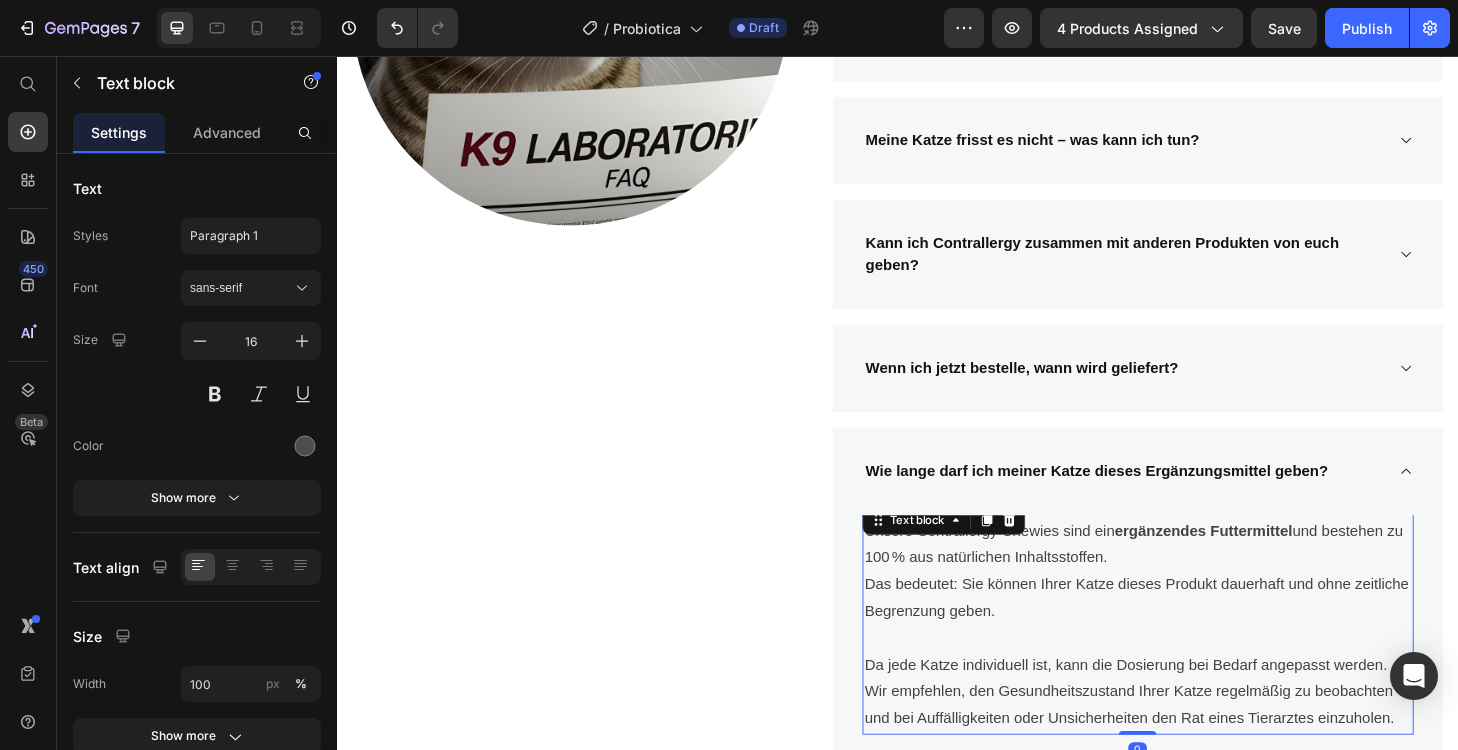click on "Text block" at bounding box center (986, 552) 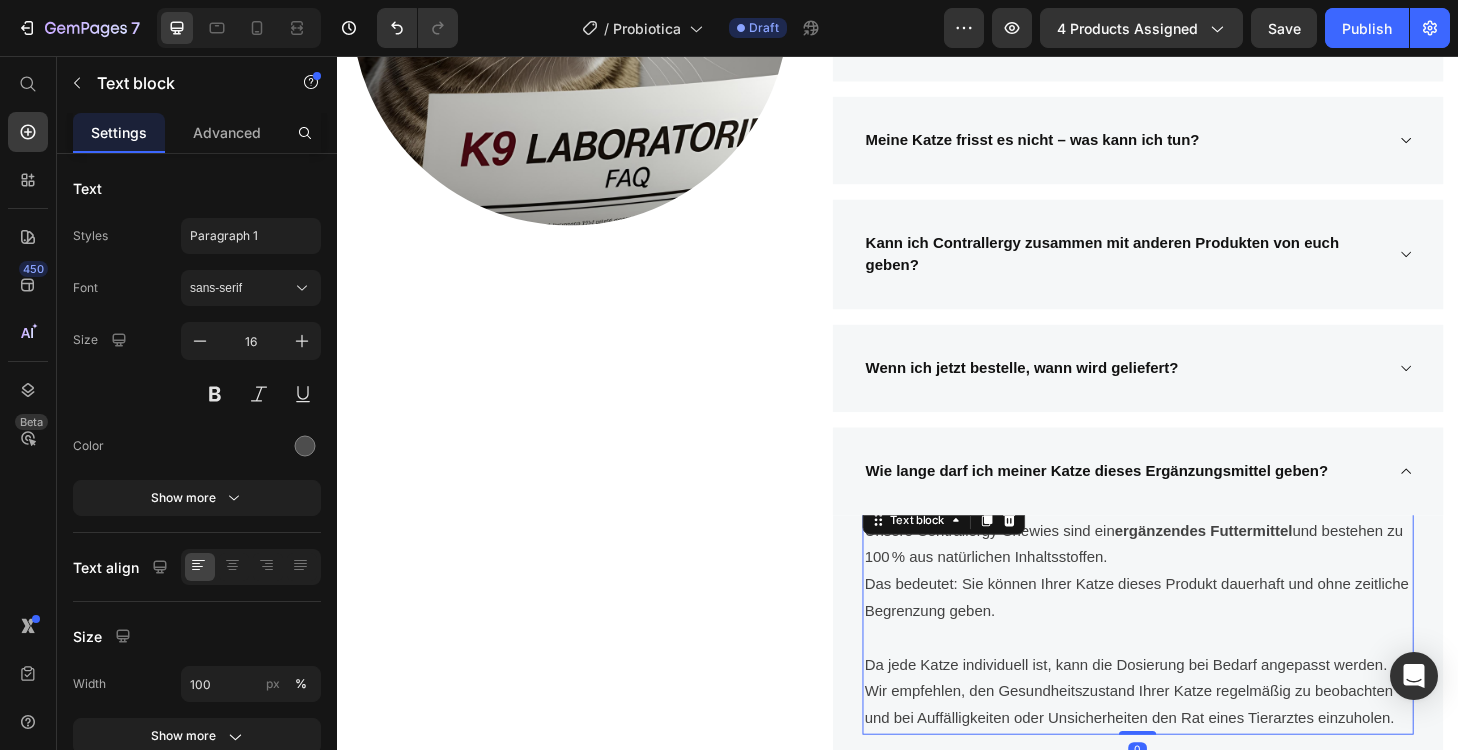 click on "Unsere Contrallergy   Chewies sind ein  ergänzendes Futtermittel  und bestehen zu 100 % aus natürlichen Inhaltsstoffen." at bounding box center [1194, 579] 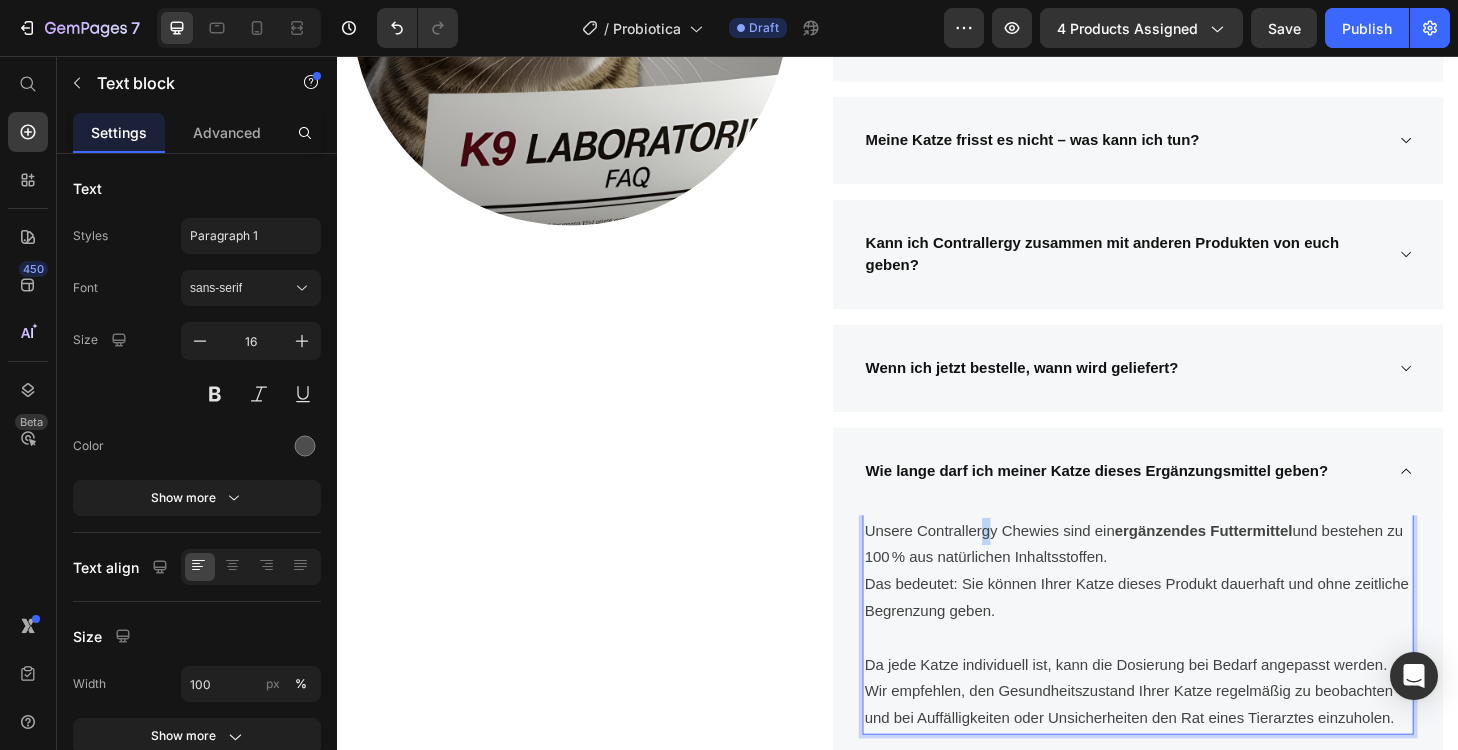 click on "Unsere Contrallergy   Chewies sind ein  ergänzendes Futtermittel  und bestehen zu 100 % aus natürlichen Inhaltsstoffen." at bounding box center (1194, 579) 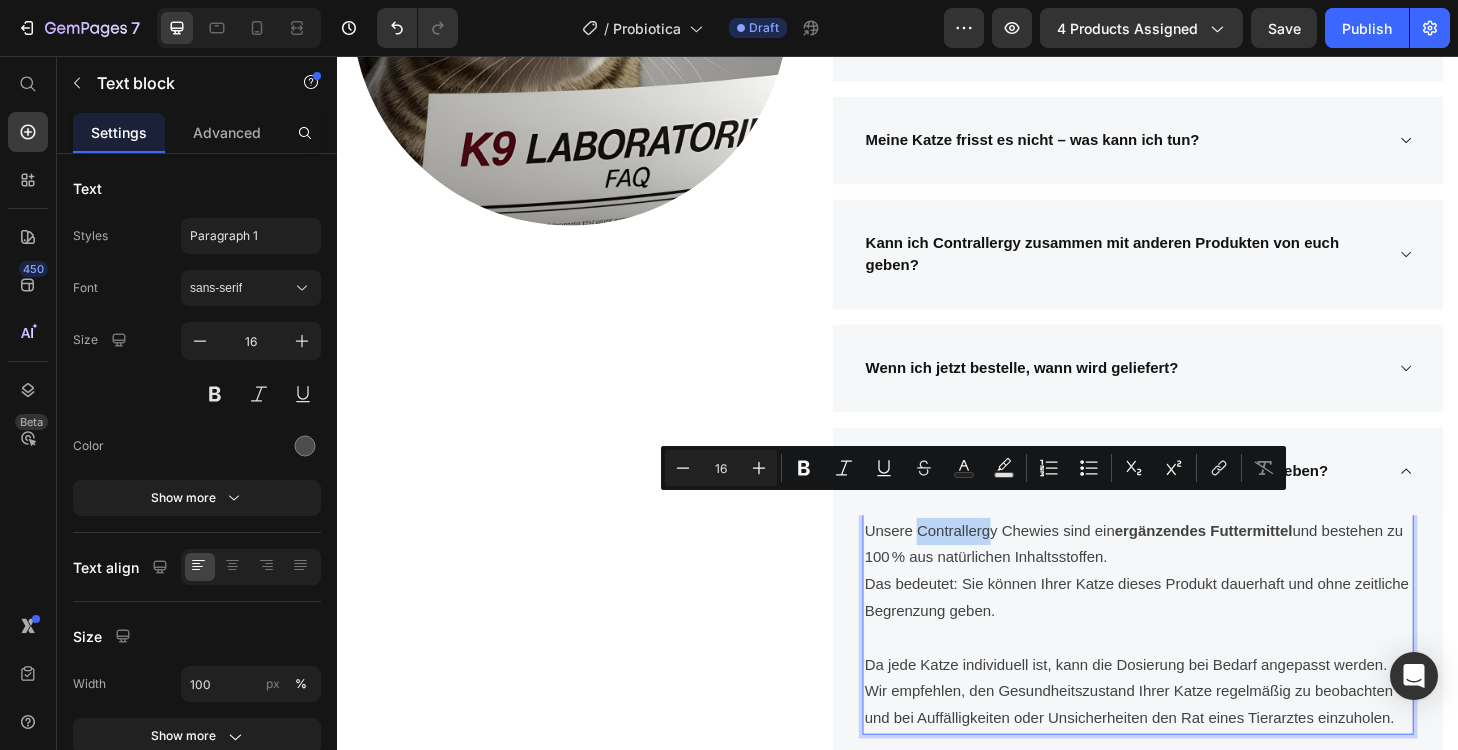 drag, startPoint x: 1039, startPoint y: 543, endPoint x: 958, endPoint y: 539, distance: 81.09871 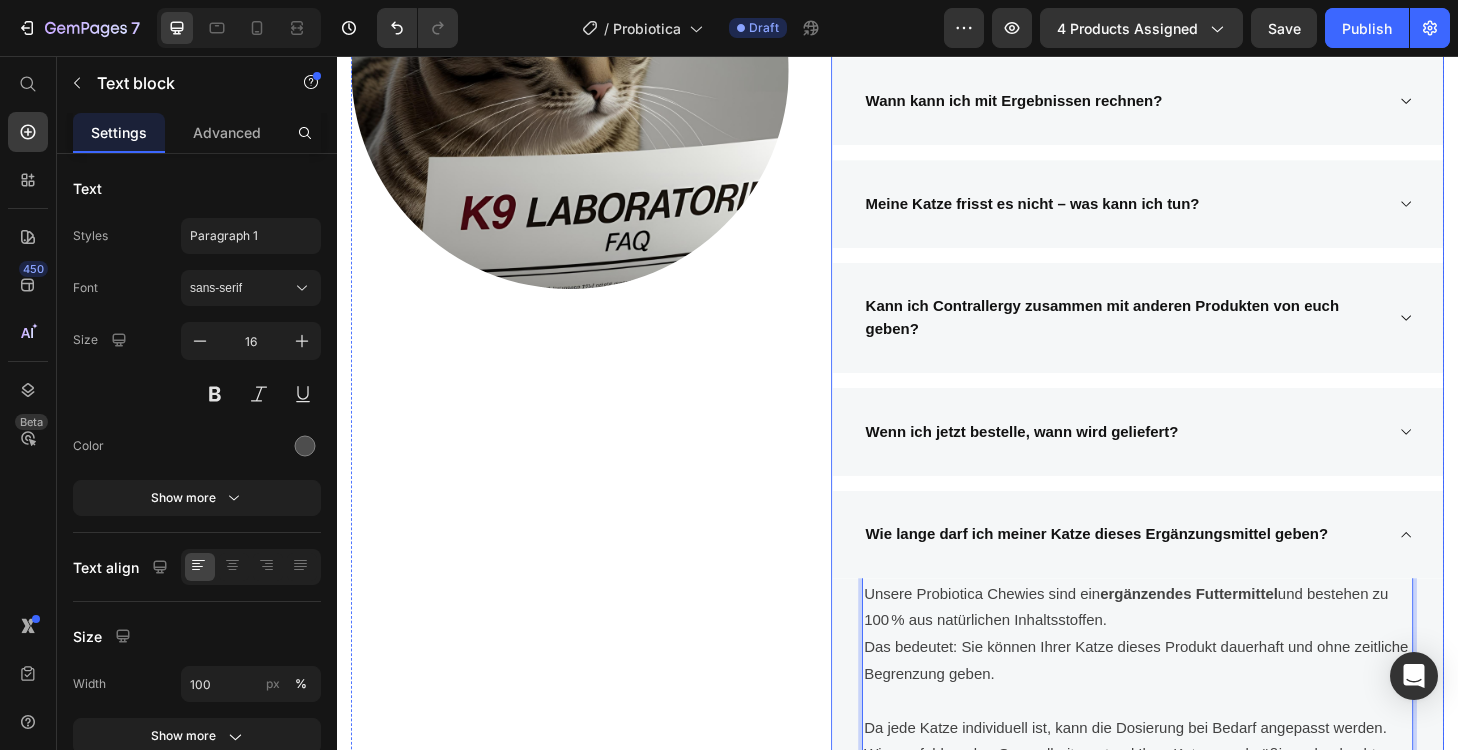 scroll, scrollTop: 5773, scrollLeft: 0, axis: vertical 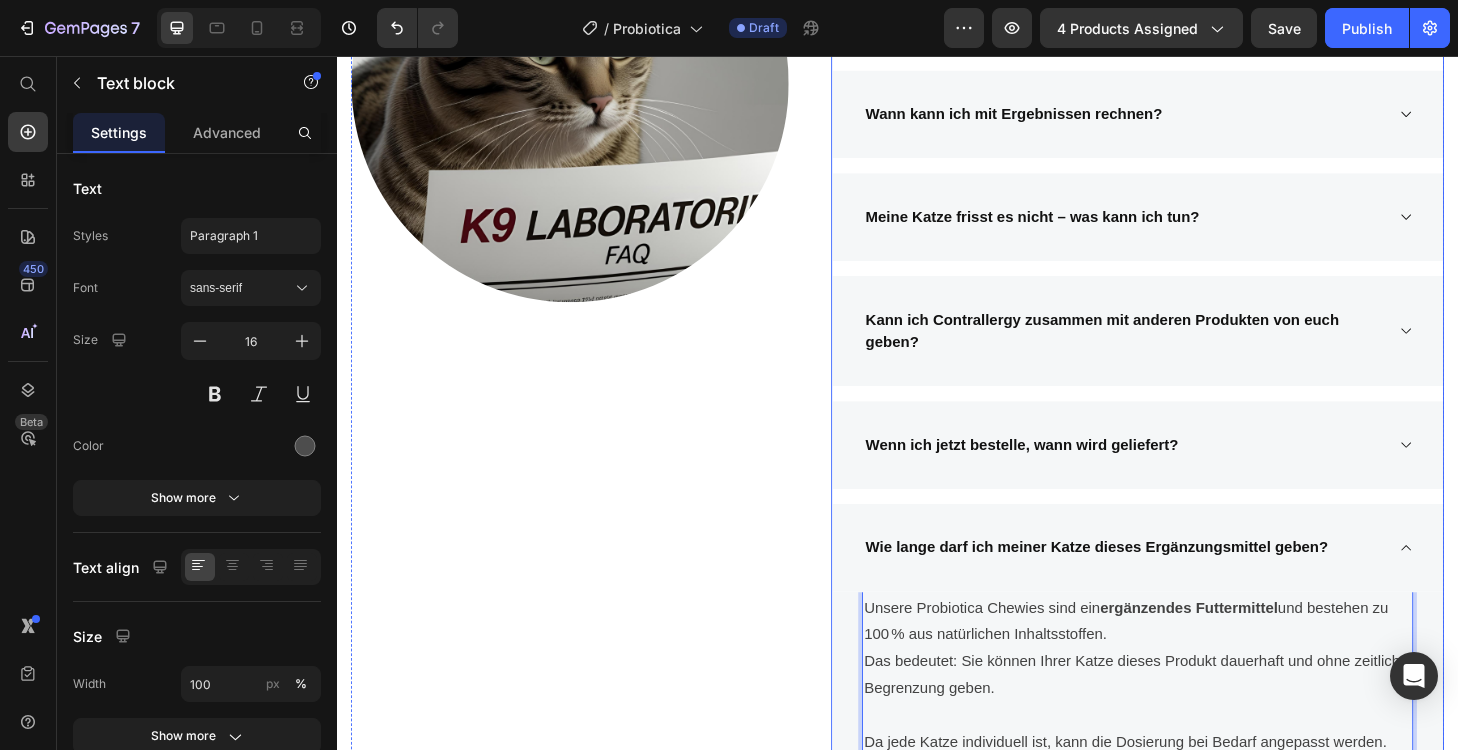 click on "Kann ich Contrallergy zusammen mit anderen Produkten von euch geben?" at bounding box center [1178, 350] 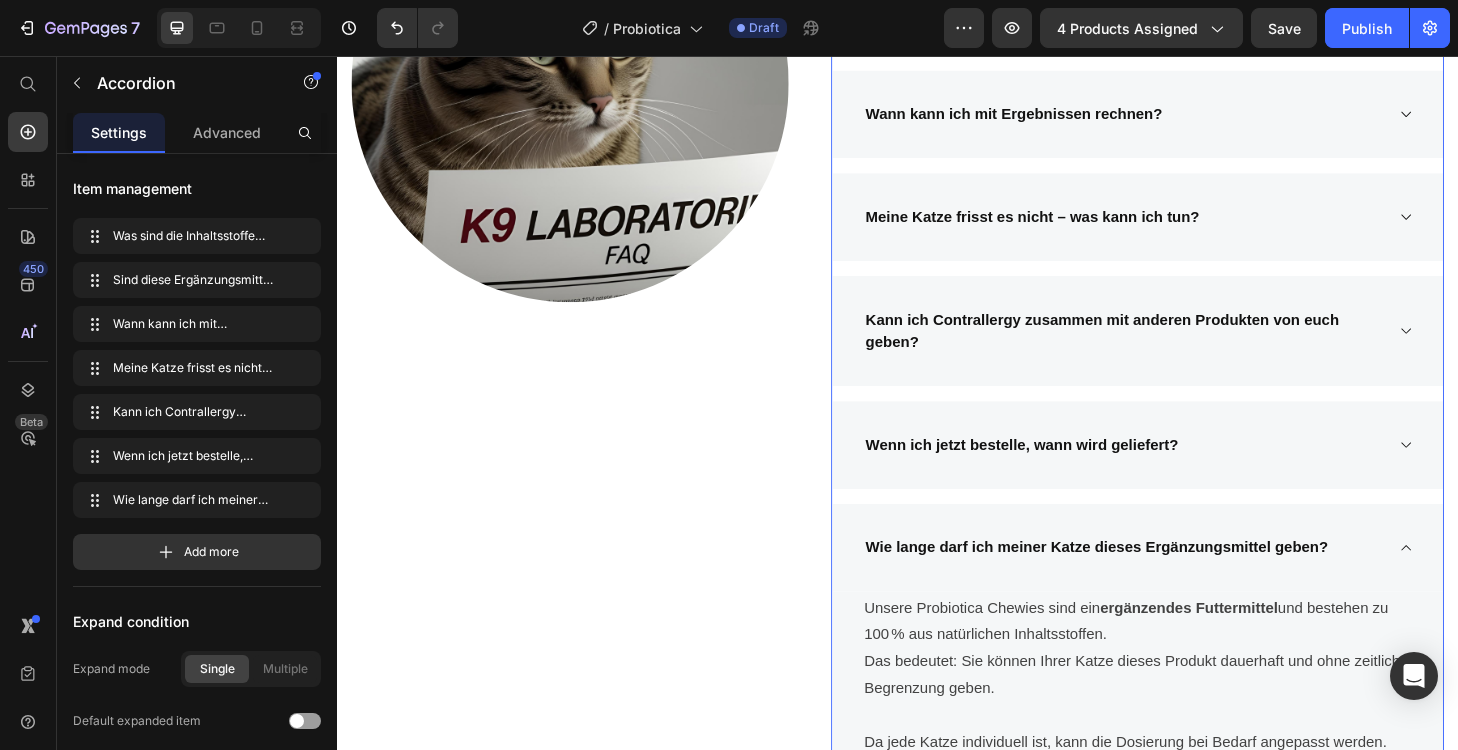 click on "Kann ich Contrallergy zusammen mit anderen Produkten von euch geben?" at bounding box center [1194, 350] 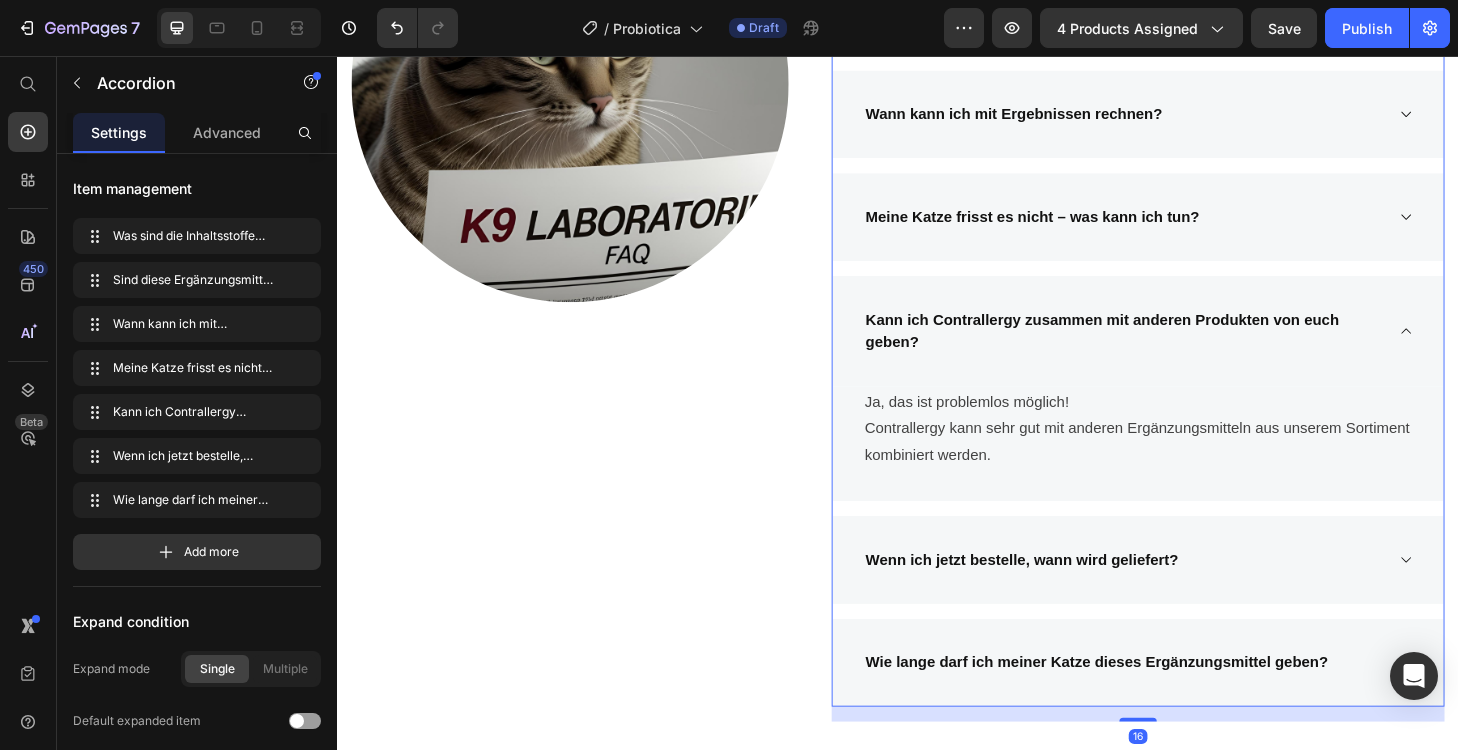 click on "Kann ich Contrallergy zusammen mit anderen Produkten von euch geben?" at bounding box center (1178, 350) 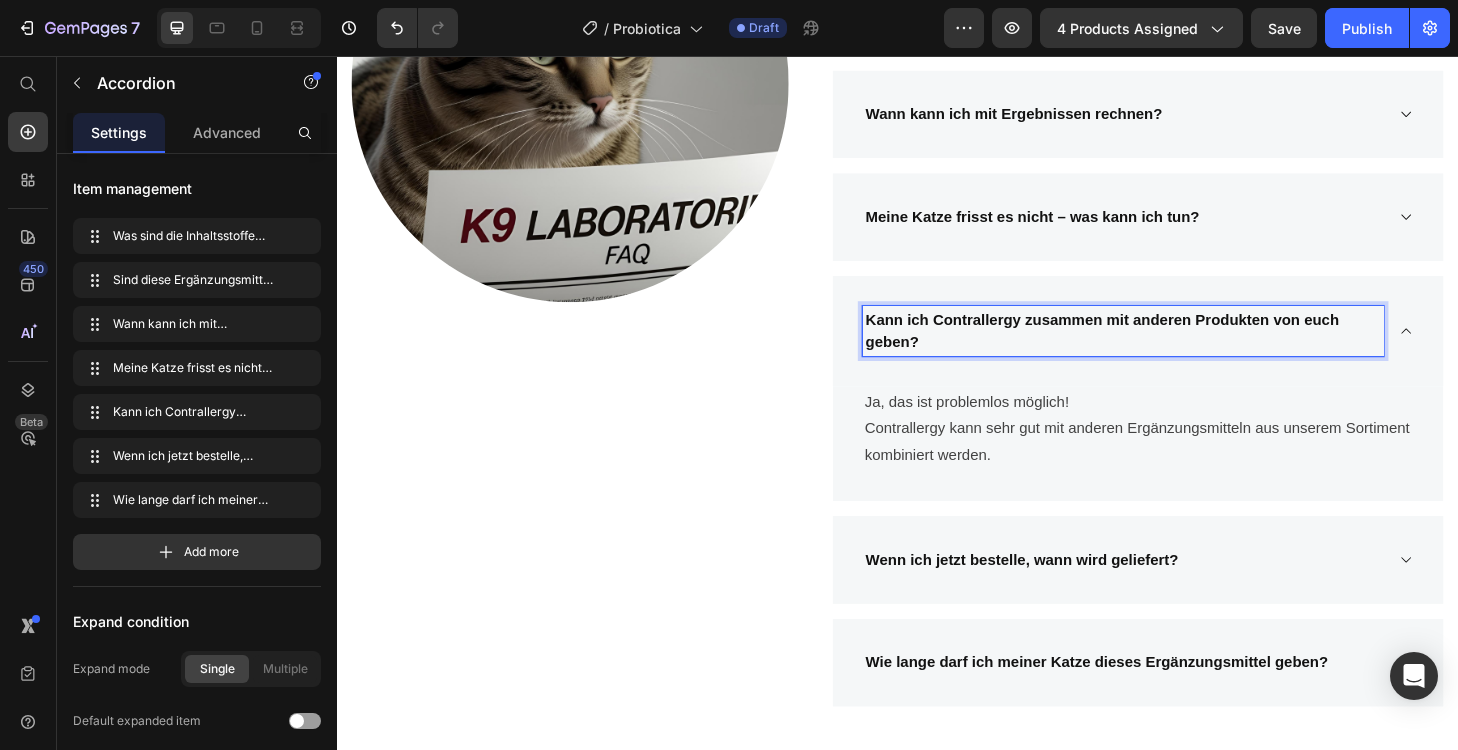 click on "Kann ich Contrallergy zusammen mit anderen Produkten von euch geben?" at bounding box center [1178, 350] 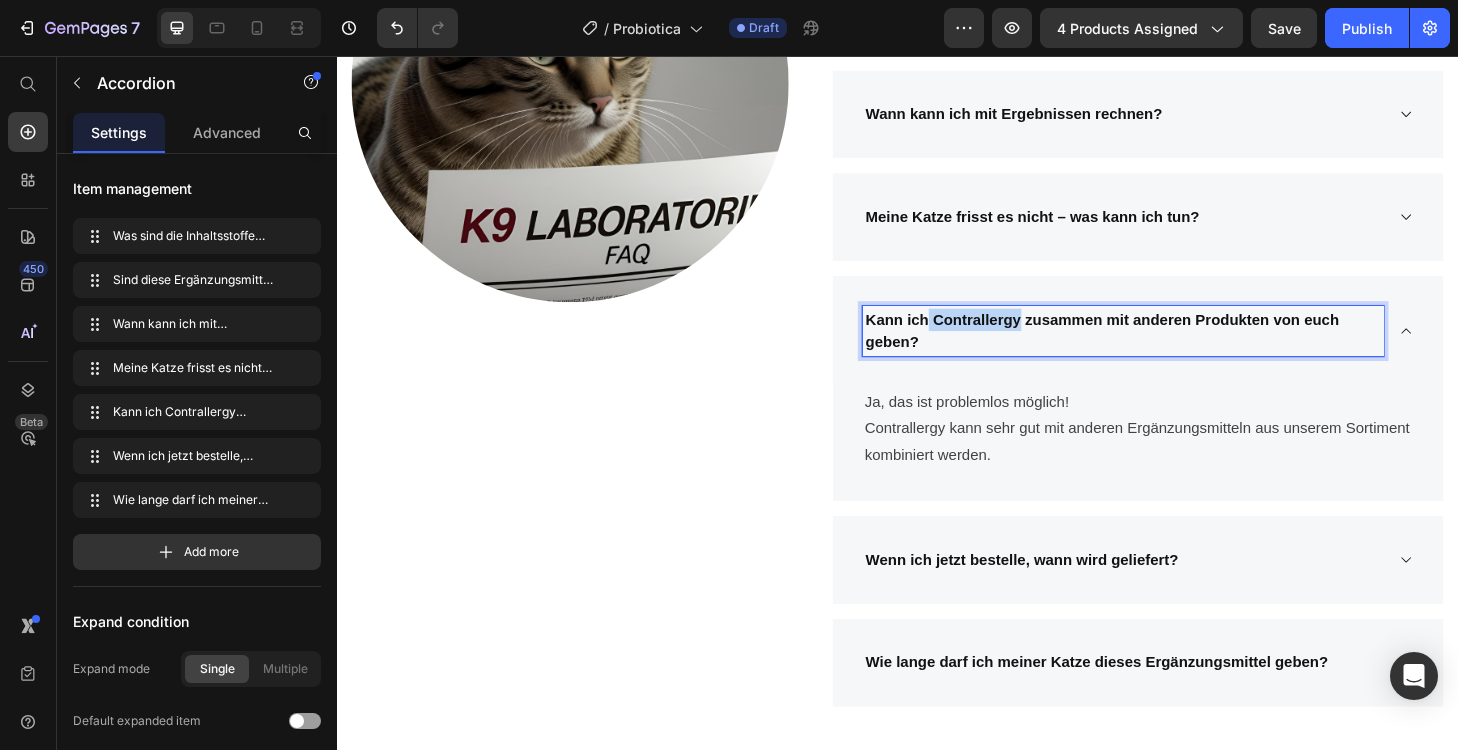 drag, startPoint x: 1065, startPoint y: 313, endPoint x: 972, endPoint y: 314, distance: 93.00538 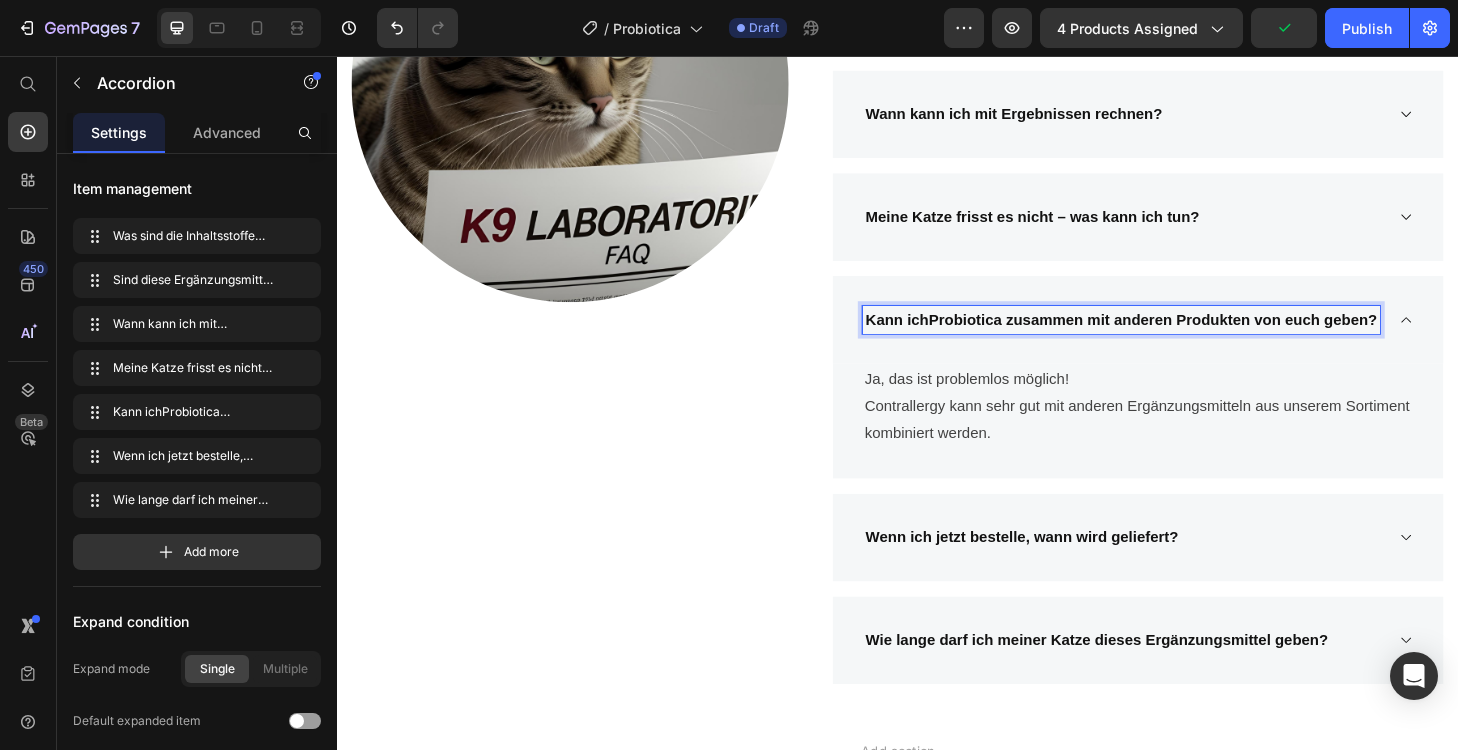 click on "Kann ichProbiotica zusammen mit anderen Produkten von euch geben?" at bounding box center [1176, 337] 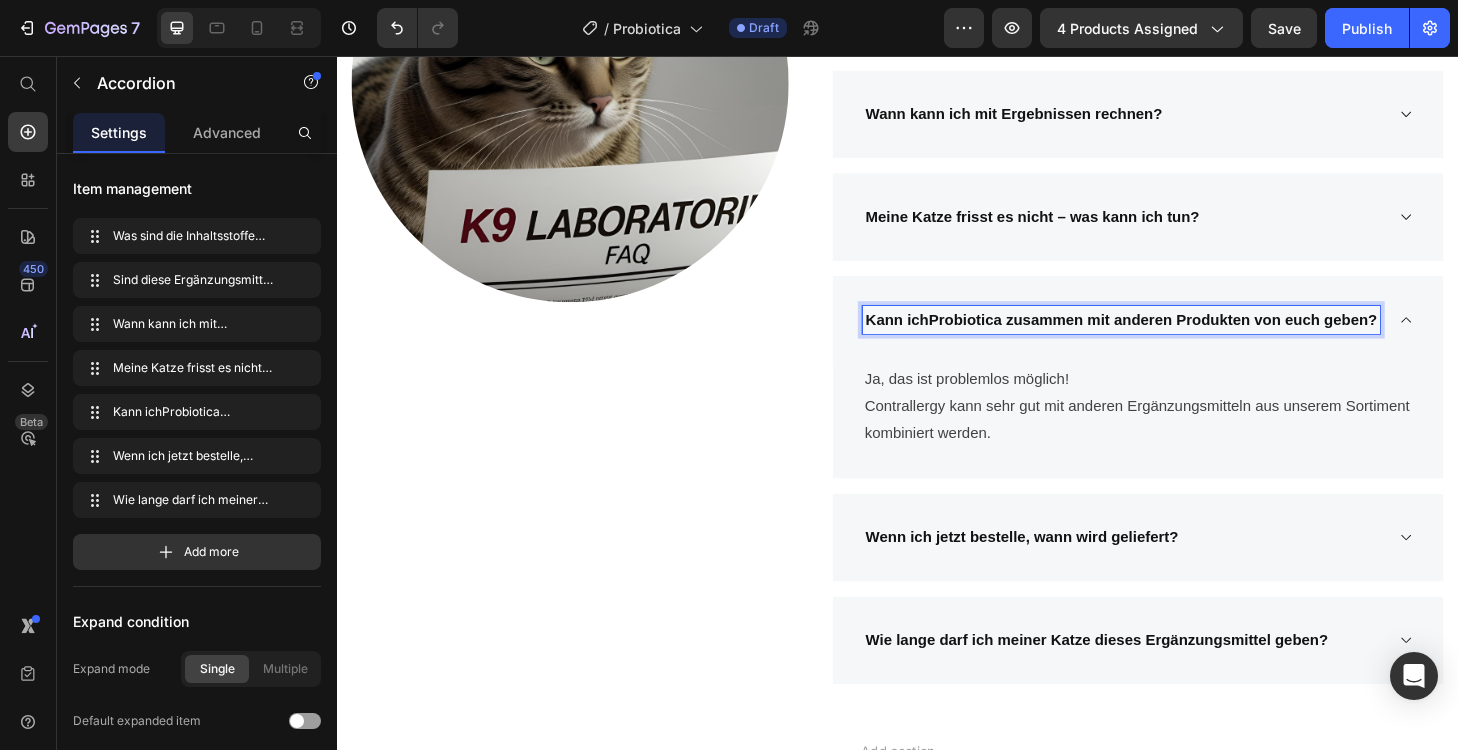 click on "Kann ichProbiotica zusammen mit anderen Produkten von euch geben?" at bounding box center (1176, 337) 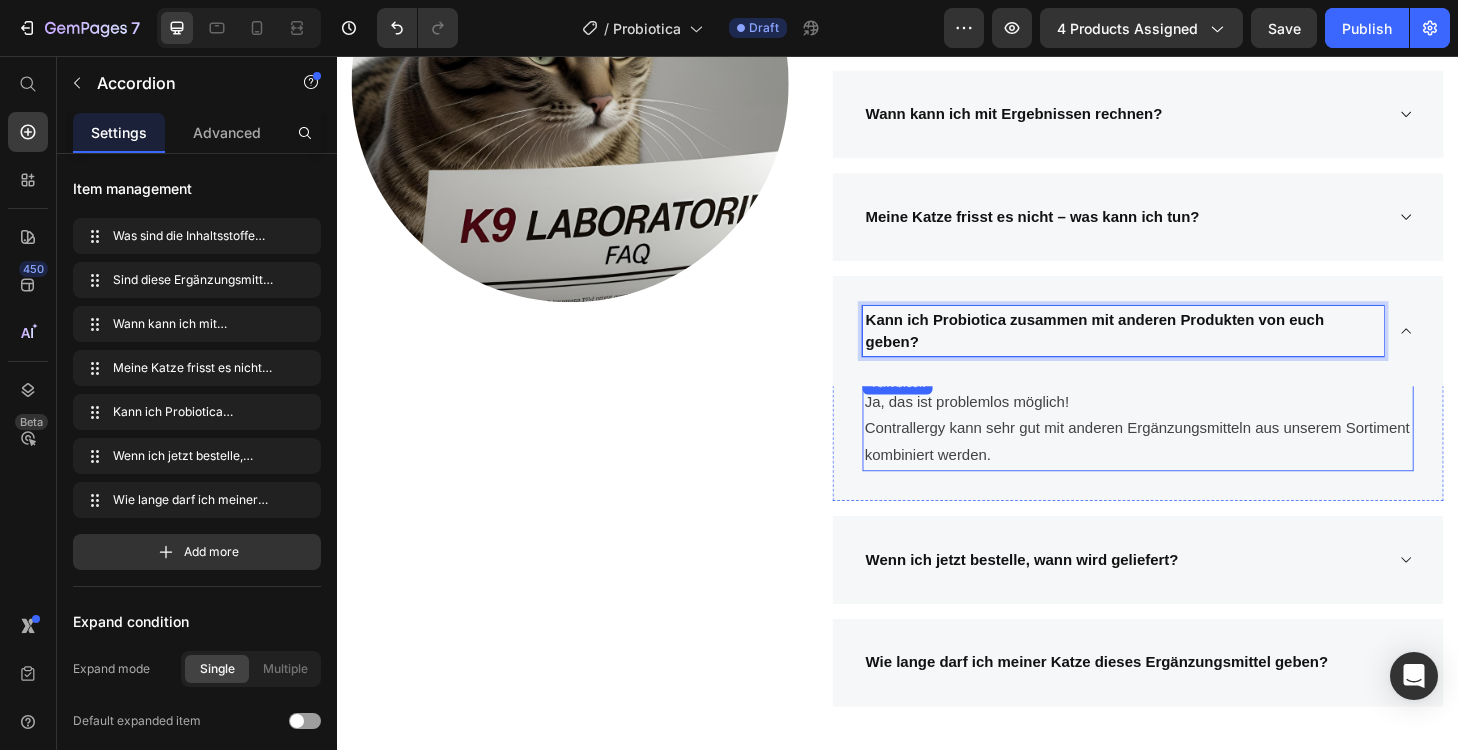 click on "Contrallergy kann sehr gut mit anderen Ergänzungsmitteln aus unserem Sortiment kombiniert werden." at bounding box center (1194, 469) 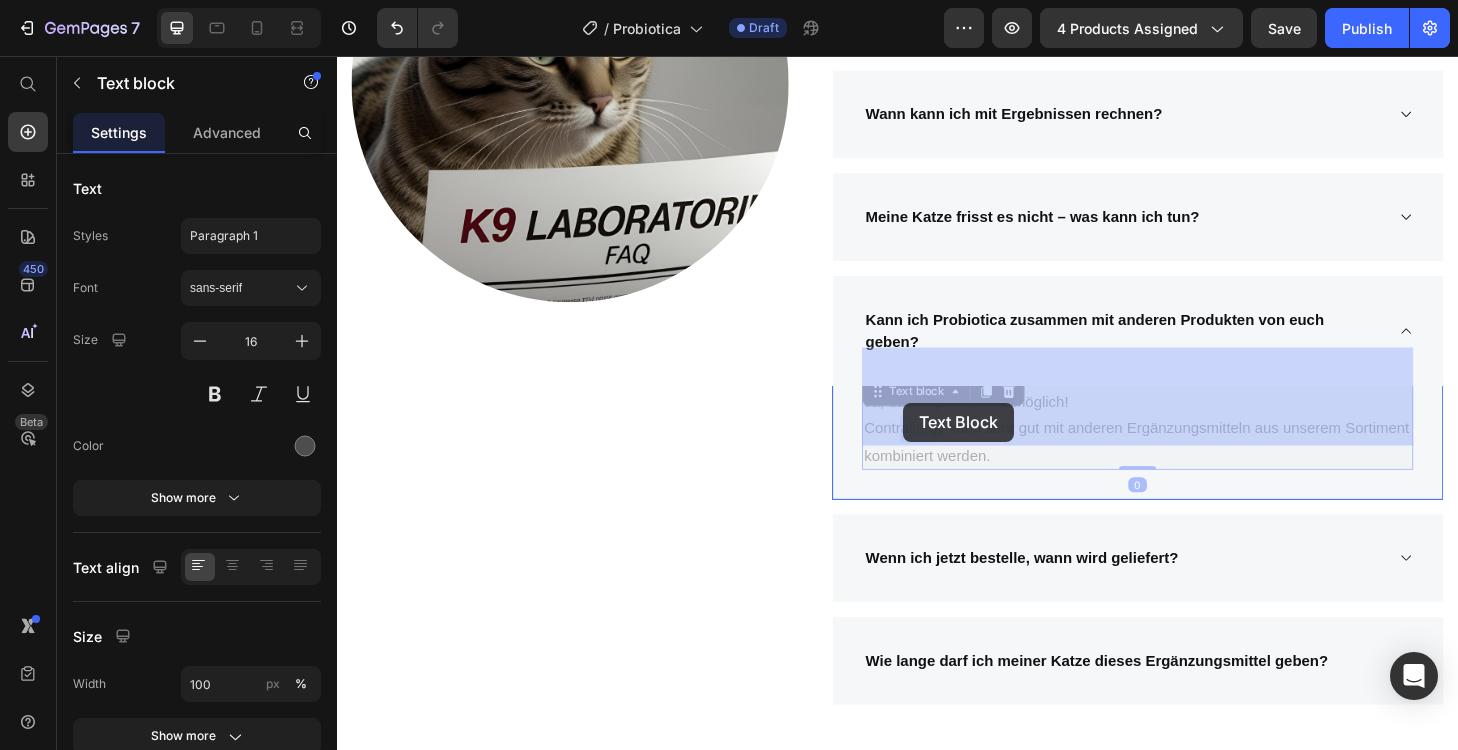 drag, startPoint x: 982, startPoint y: 431, endPoint x: 943, endPoint y: 427, distance: 39.20459 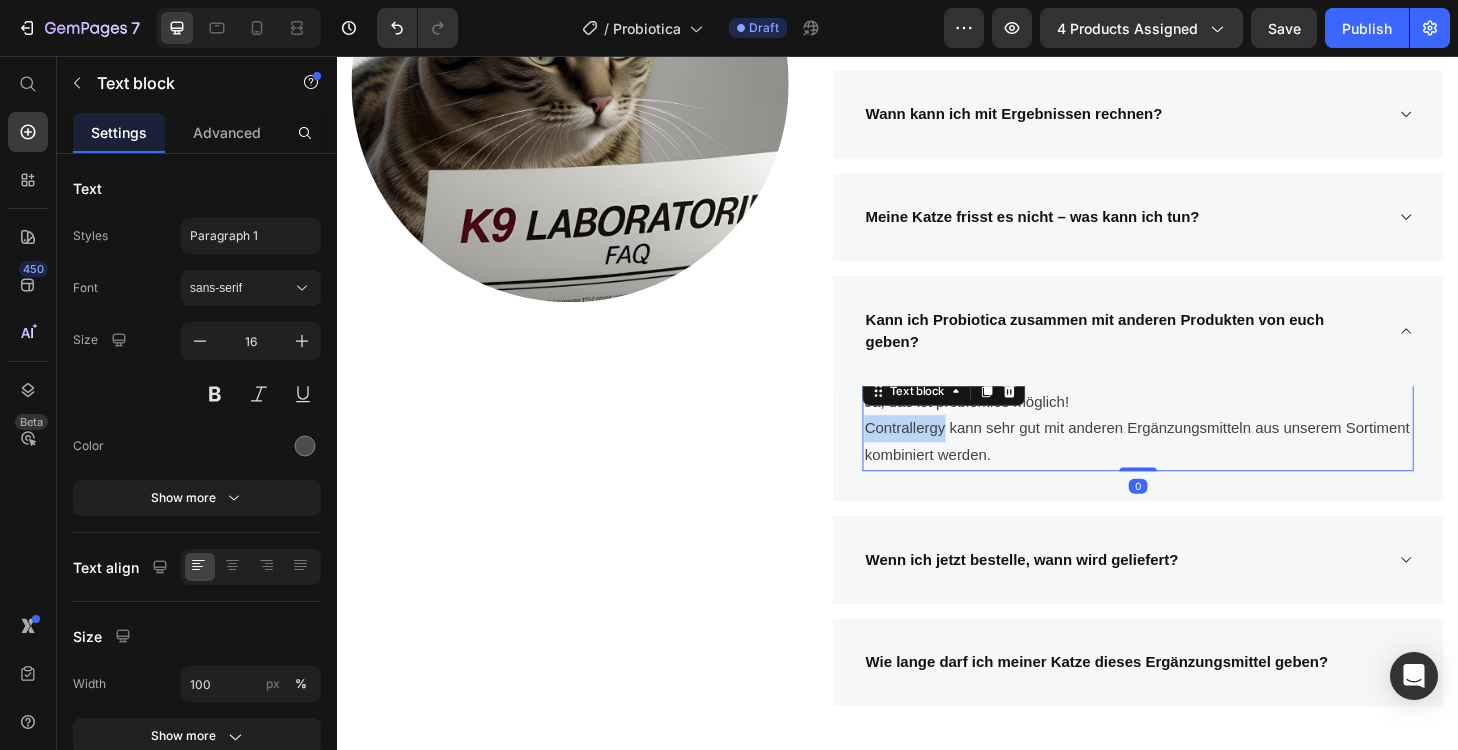 click on "Contrallergy kann sehr gut mit anderen Ergänzungsmitteln aus unserem Sortiment kombiniert werden." at bounding box center (1194, 469) 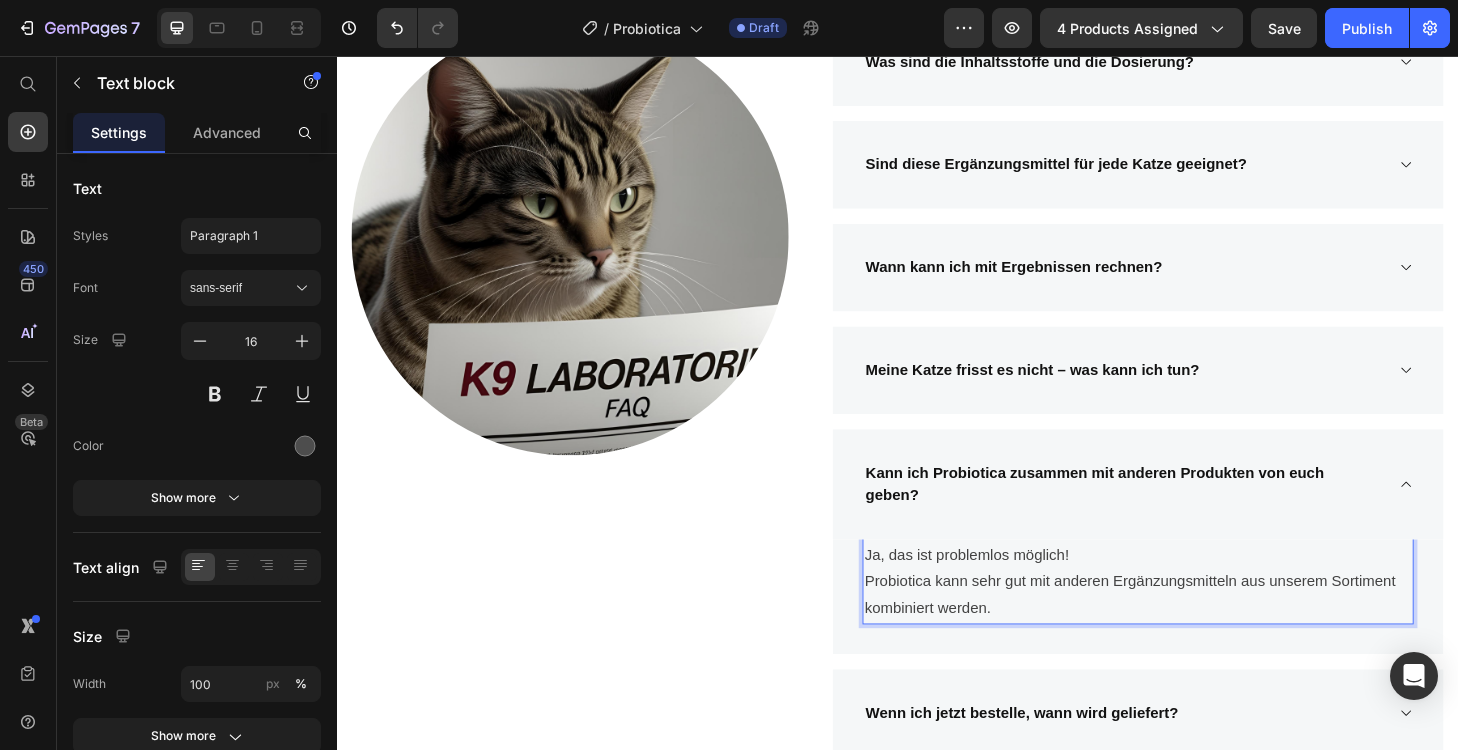 scroll, scrollTop: 5517, scrollLeft: 0, axis: vertical 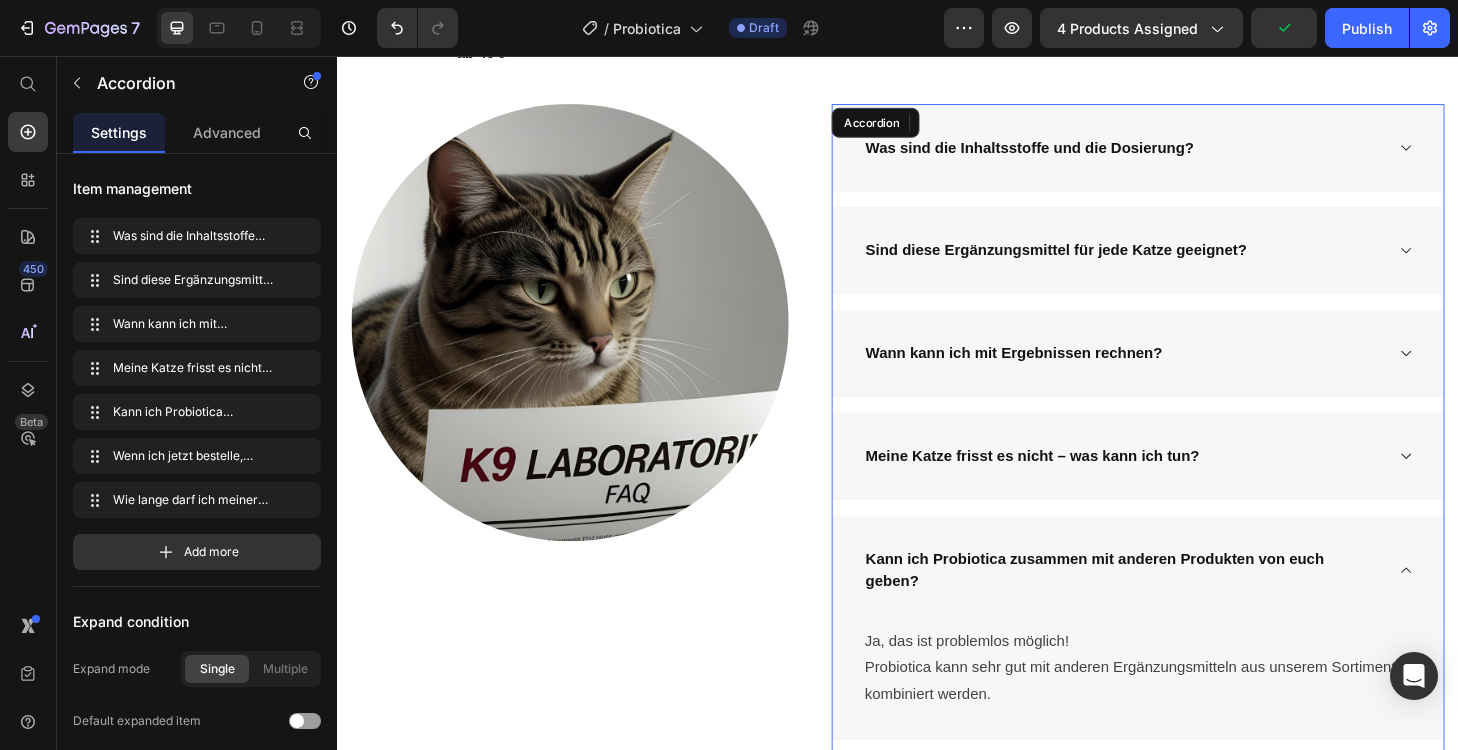 click on "Meine Katze frisst es nicht – was kann ich tun?" at bounding box center [1194, 484] 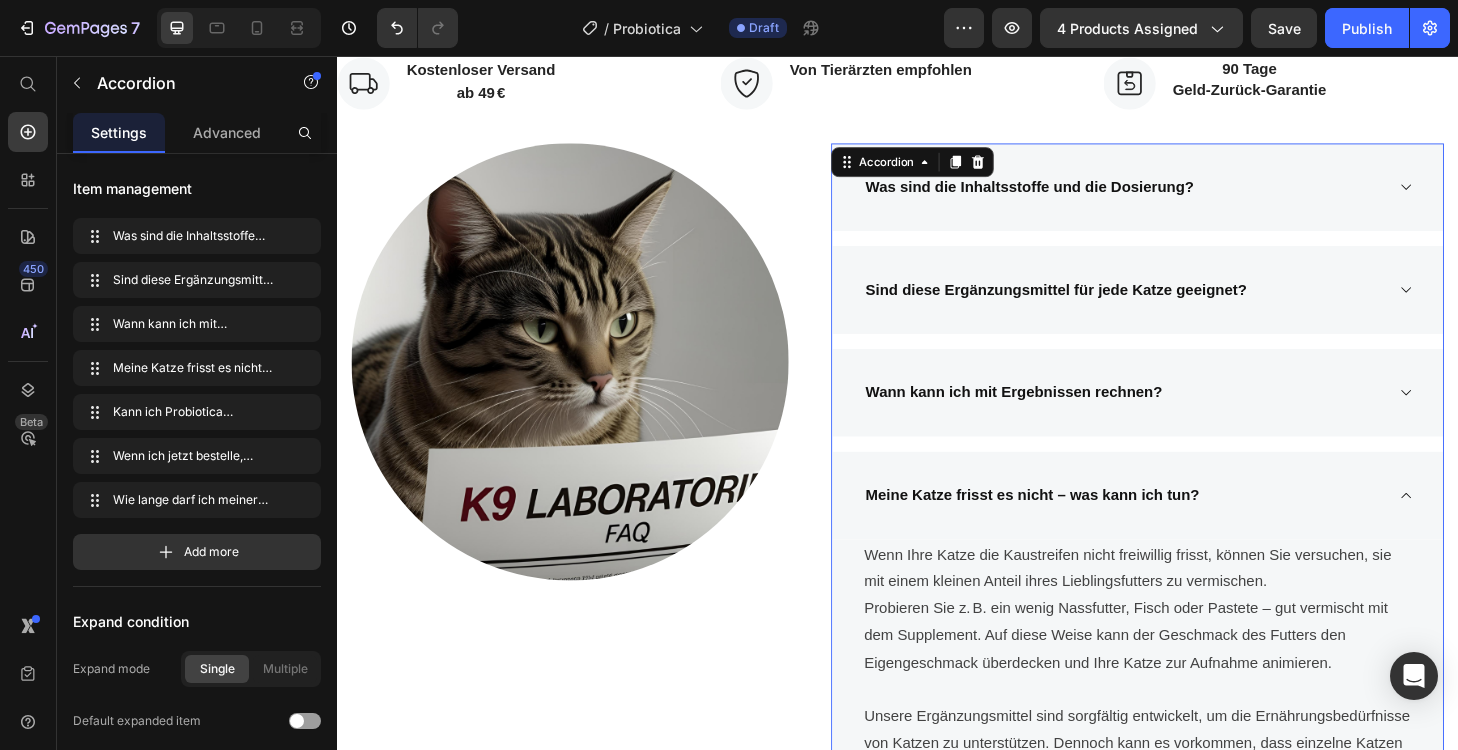 scroll, scrollTop: 5456, scrollLeft: 0, axis: vertical 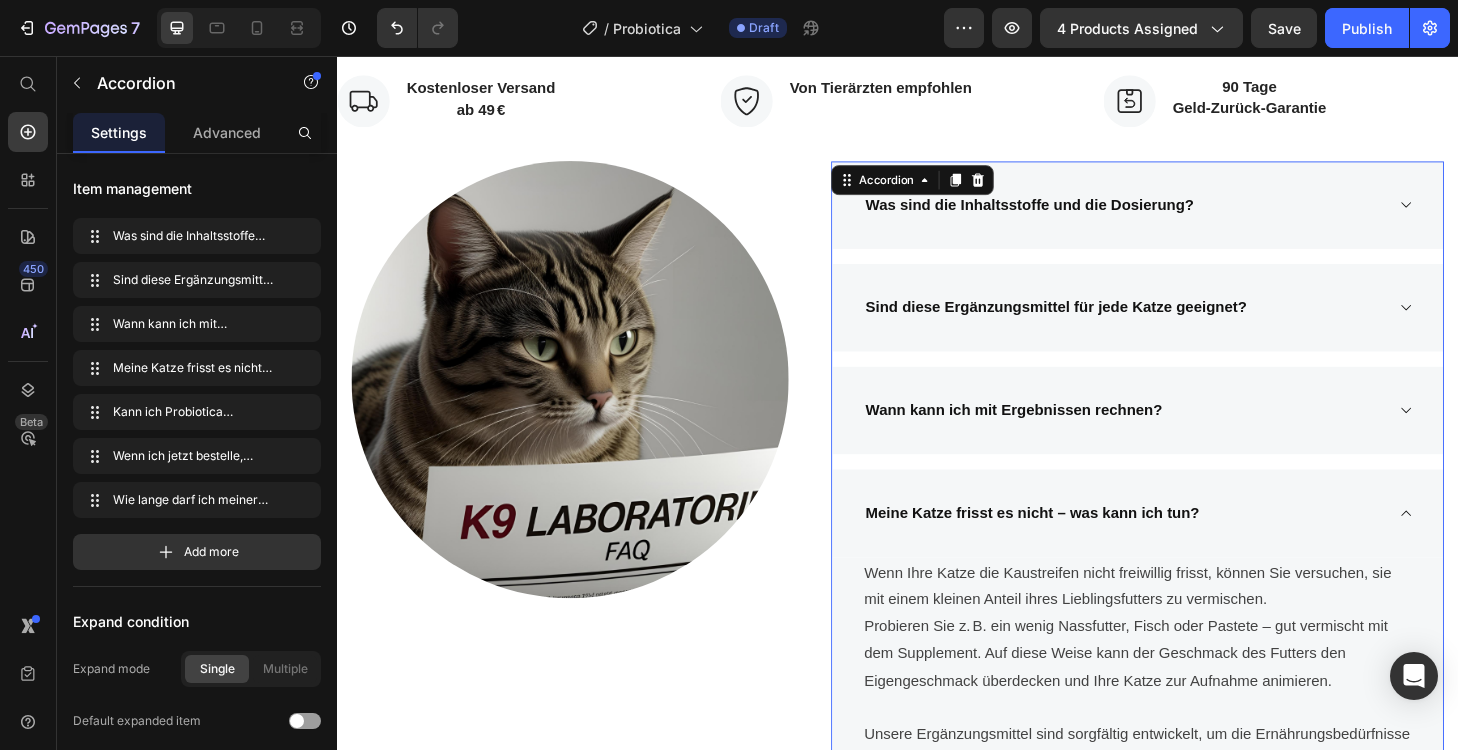 click 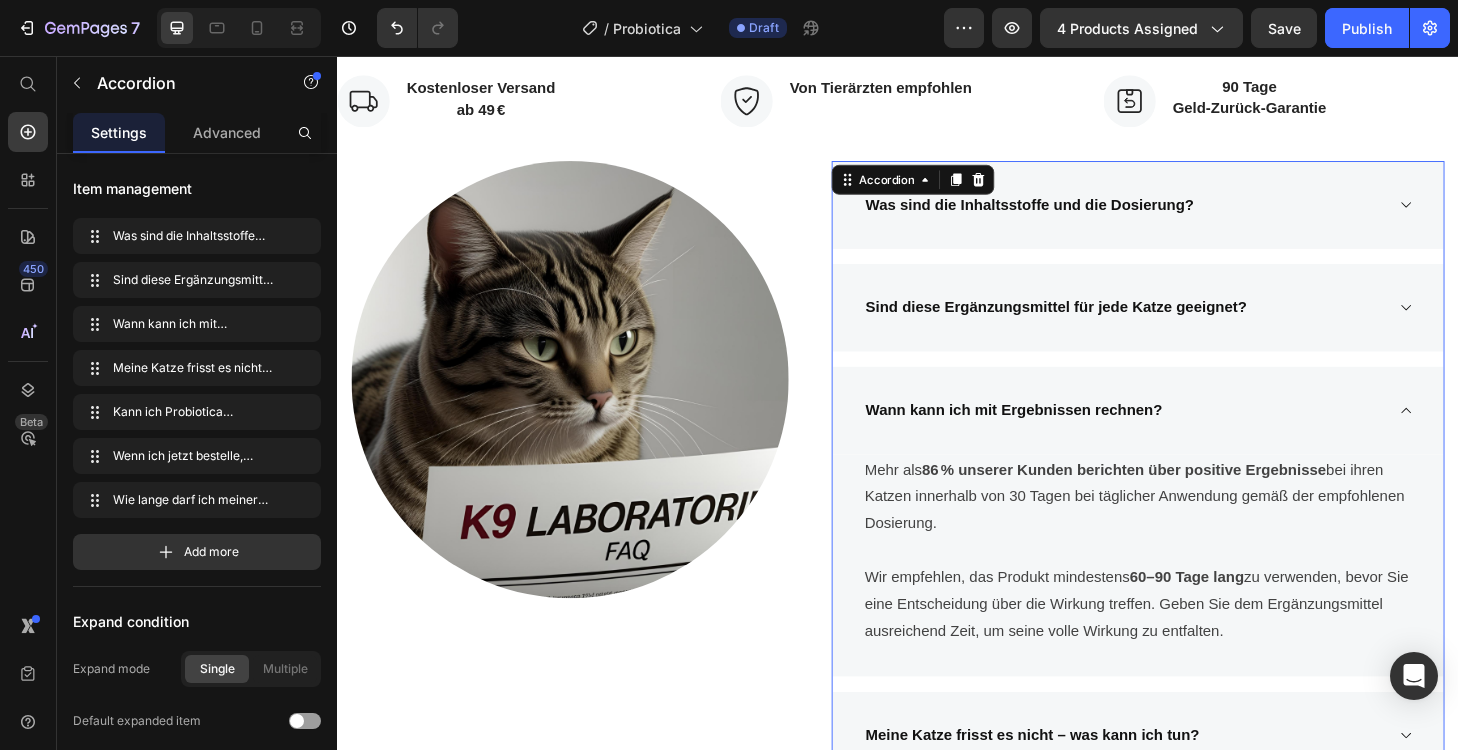 click on "Sind diese Ergänzungsmittel für jede Katze geeignet?" at bounding box center [1178, 325] 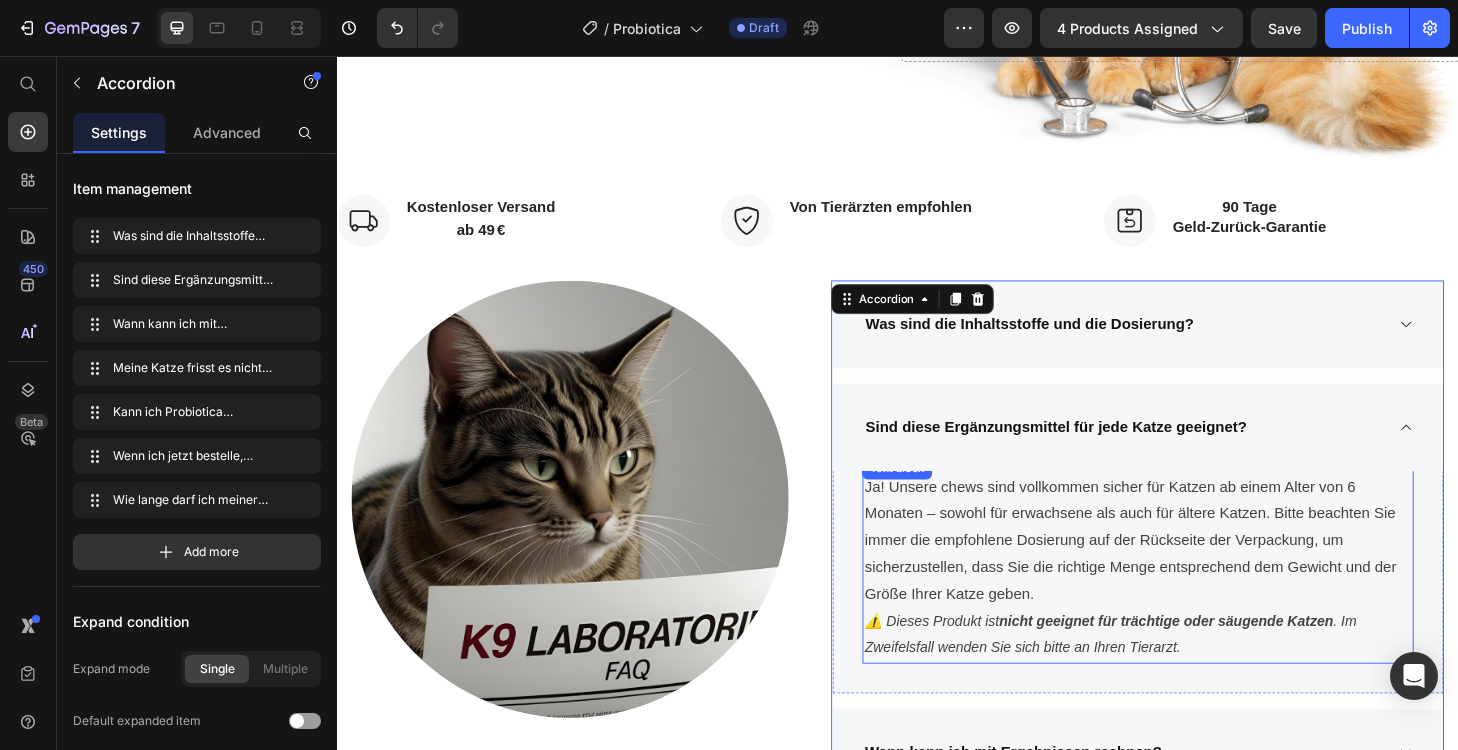 scroll, scrollTop: 5311, scrollLeft: 0, axis: vertical 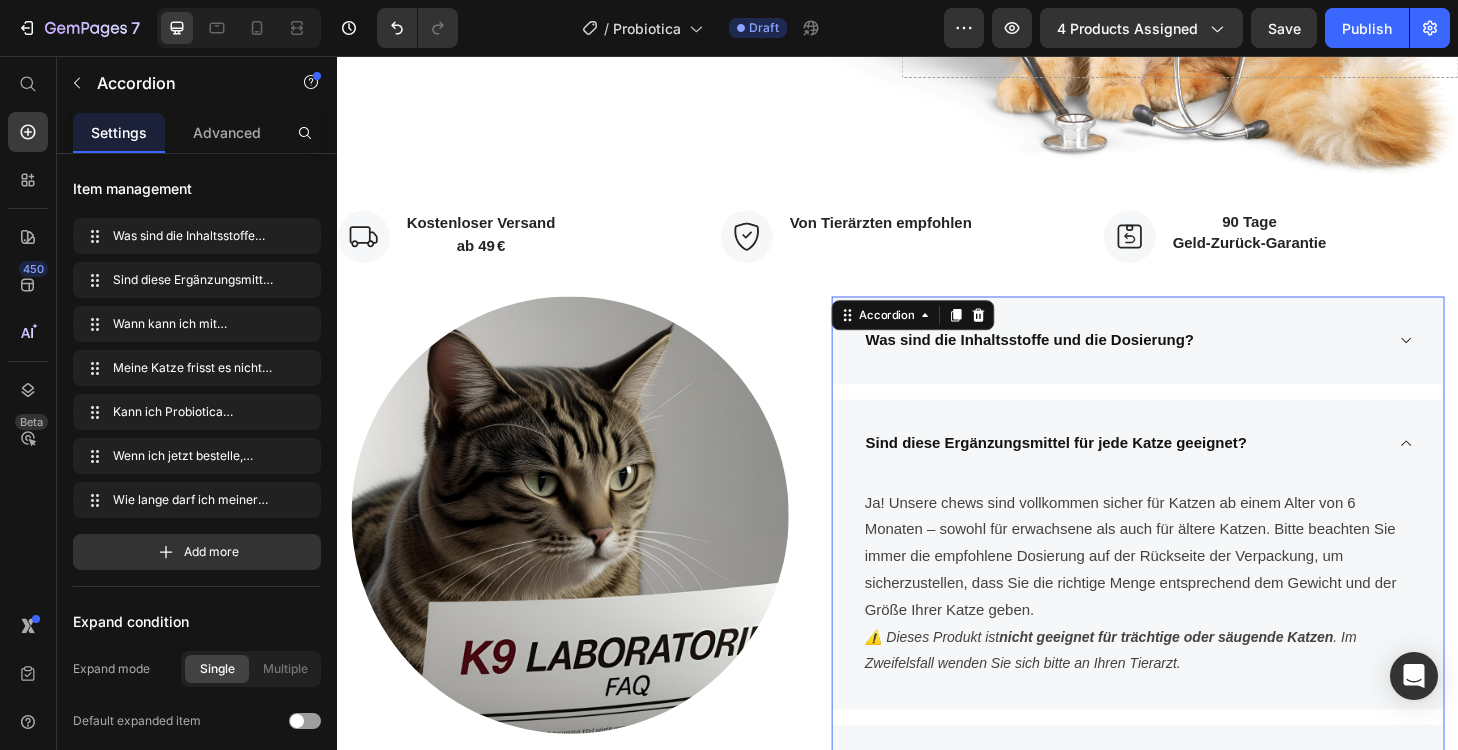 click on "Was sind die Inhaltsstoffe und die Dosierung?" at bounding box center [1194, 360] 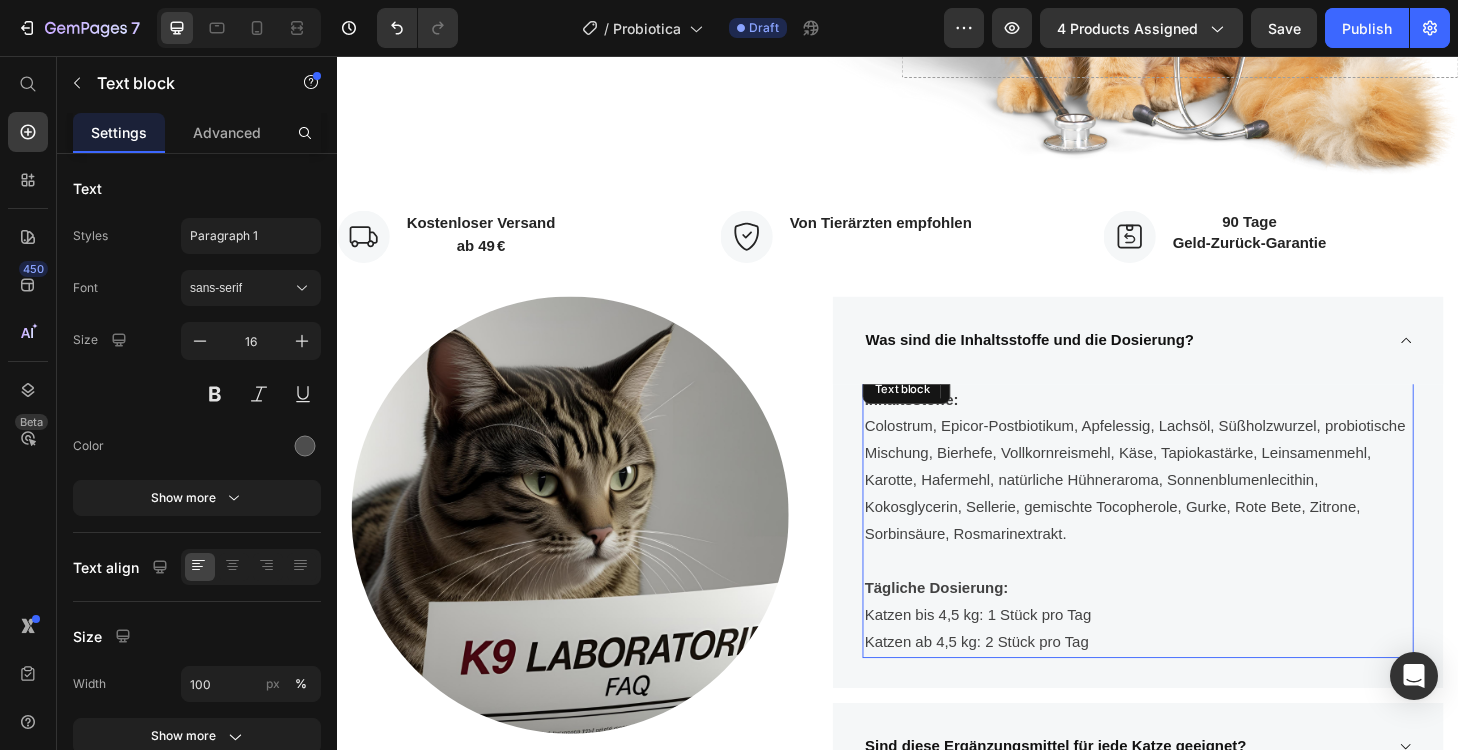 click on "Colostrum, Epicor-Postbiotikum, Apfelessig, Lachsöl, Süßholzwurzel, probiotische Mischung, Bierhefe, Vollkornreismehl, Käse, Tapiokastärke, Leinsamenmehl, Karotte, Hafermehl, natürliche Hühneraroma, Sonnenblumenlecithin, Kokosglycerin, Sellerie, gemischte Tocopherole, Gurke, Rote Bete, Zitrone, Sorbinsäure, Rosmarinextrakt." at bounding box center [1194, 510] 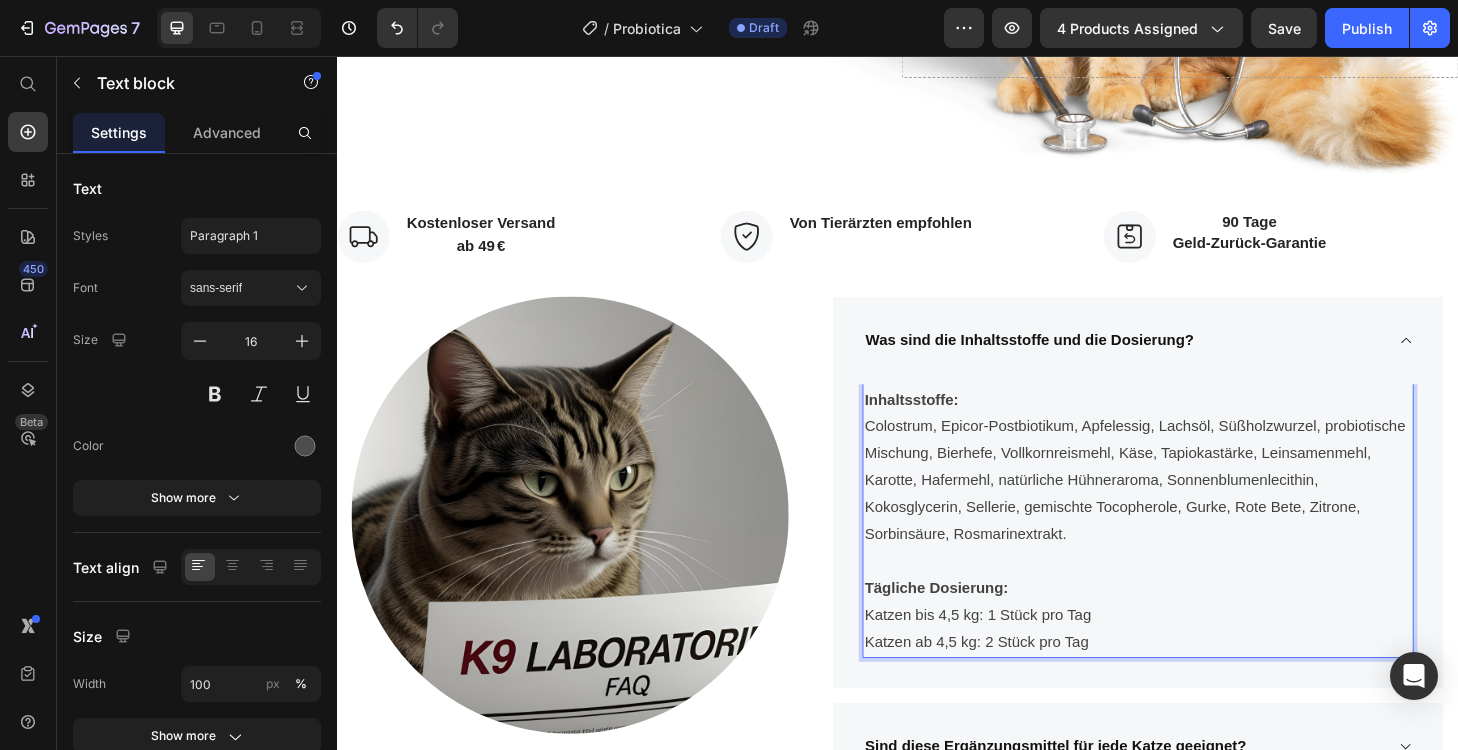 click on "Colostrum, Epicor-Postbiotikum, Apfelessig, Lachsöl, Süßholzwurzel, probiotische Mischung, Bierhefe, Vollkornreismehl, Käse, Tapiokastärke, Leinsamenmehl, Karotte, Hafermehl, natürliche Hühneraroma, Sonnenblumenlecithin, Kokosglycerin, Sellerie, gemischte Tocopherole, Gurke, Rote Bete, Zitrone, Sorbinsäure, Rosmarinextrakt." at bounding box center (1194, 510) 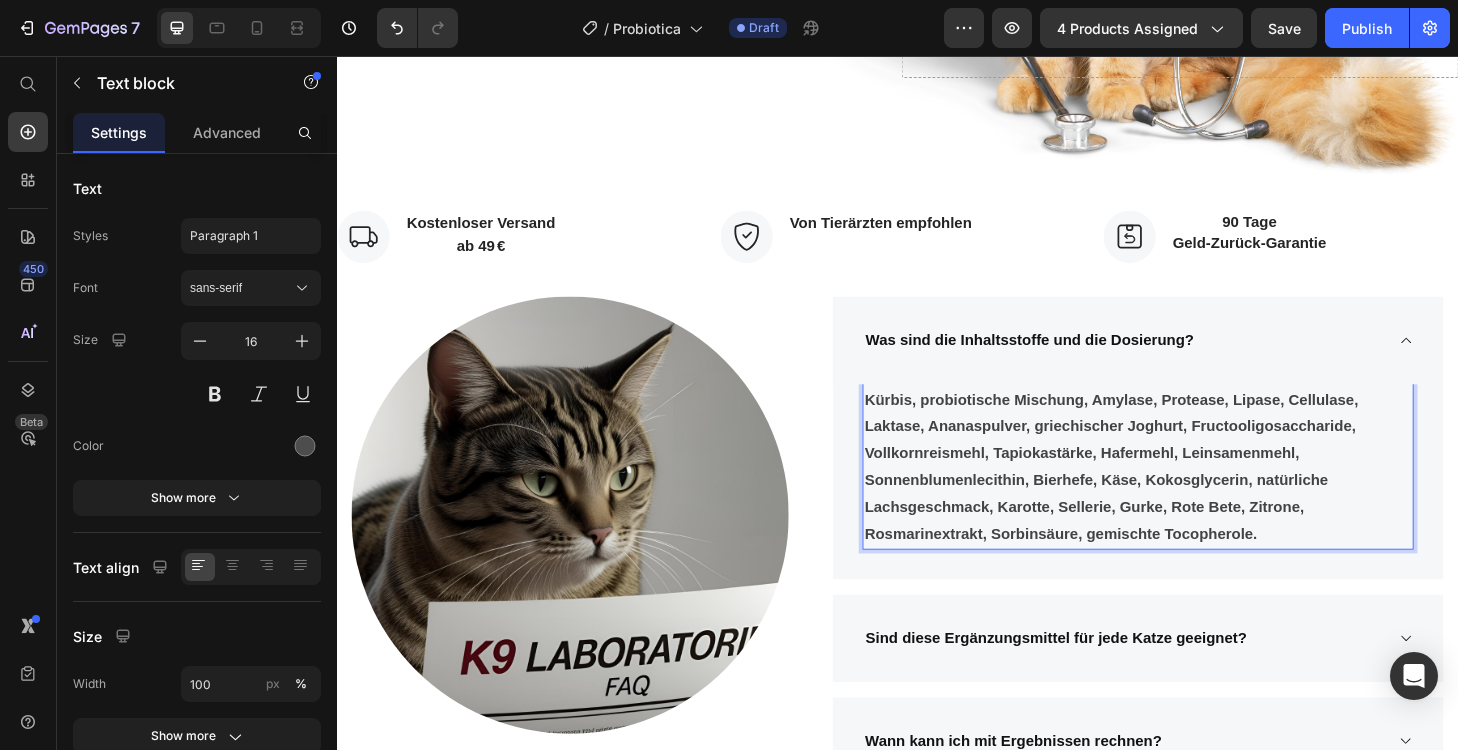 click on "Kürbis, probiotische Mischung, Amylase, Protease, Lipase, Cellulase, Laktase, Ananaspulver, griechischer Joghurt, Fructooligosaccharide, Vollkornreismehl, Tapiokastärke, Hafermehl, Leinsamenmehl, Sonnenblumenlecithin, Bierhefe, Käse, Kokosglycerin, natürliche Lachsgeschmack, Karotte, Sellerie, Gurke, Rote Bete, Zitrone, Rosmarinextrakt, Sorbinsäure, gemischte Tocopherole." at bounding box center [1194, 496] 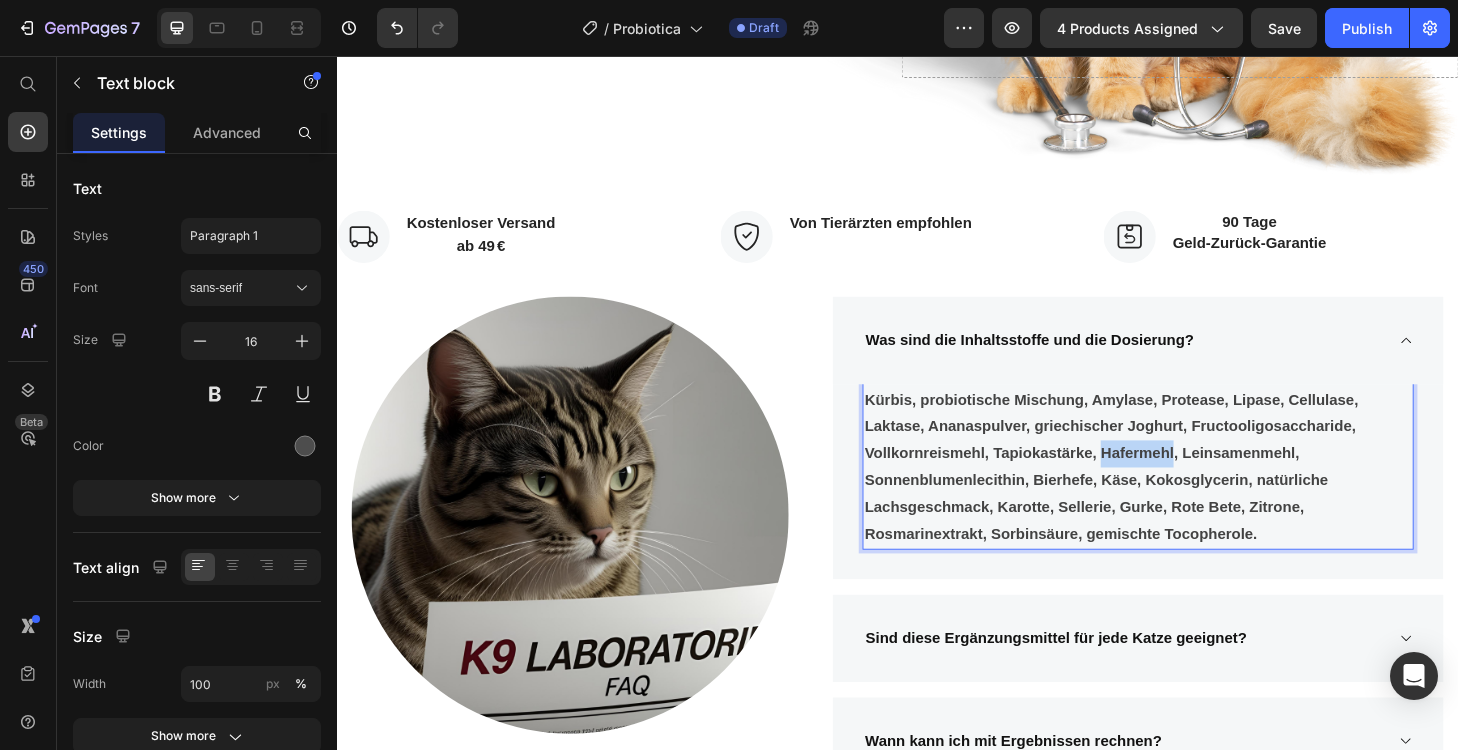 click on "Kürbis, probiotische Mischung, Amylase, Protease, Lipase, Cellulase, Laktase, Ananaspulver, griechischer Joghurt, Fructooligosaccharide, Vollkornreismehl, Tapiokastärke, Hafermehl, Leinsamenmehl, Sonnenblumenlecithin, Bierhefe, Käse, Kokosglycerin, natürliche Lachsgeschmack, Karotte, Sellerie, Gurke, Rote Bete, Zitrone, Rosmarinextrakt, Sorbinsäure, gemischte Tocopherole." at bounding box center [1165, 495] 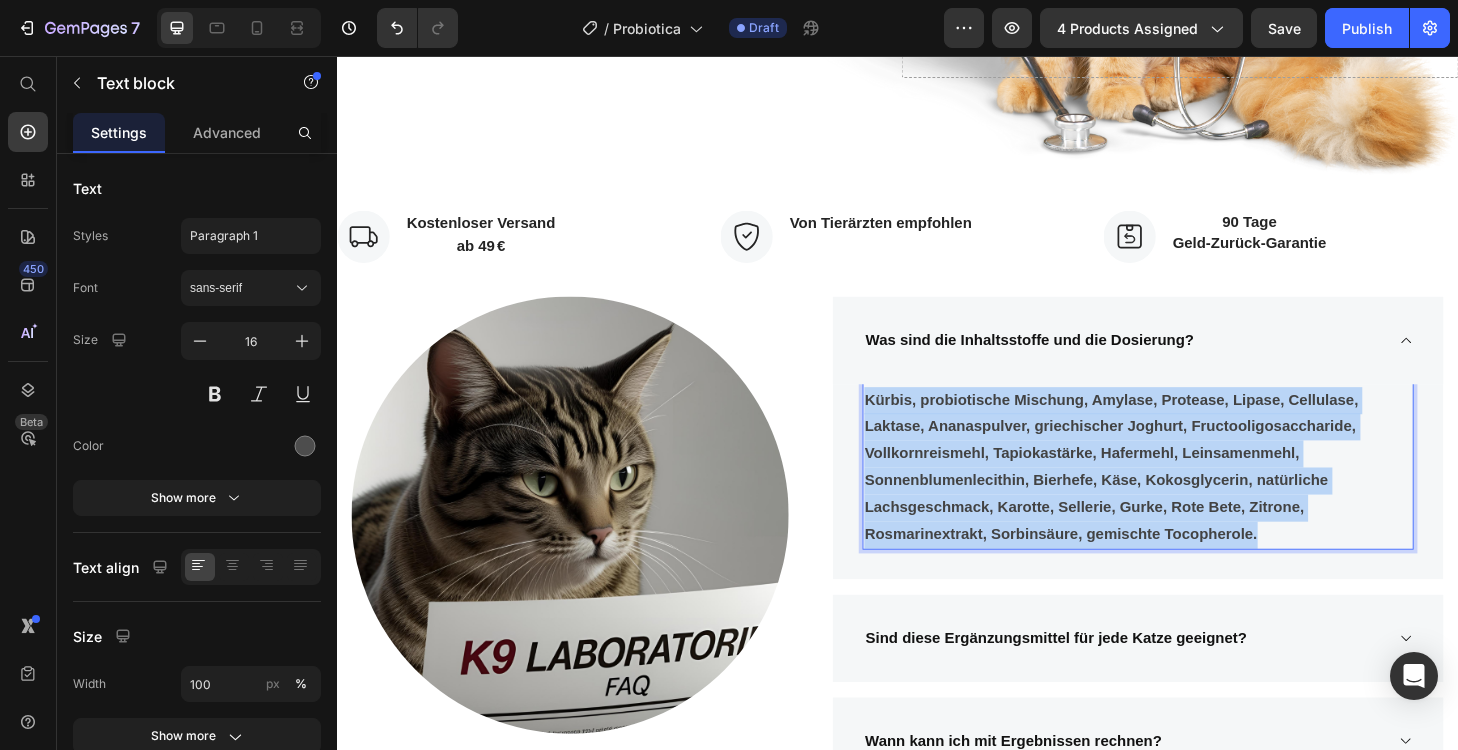 click on "Kürbis, probiotische Mischung, Amylase, Protease, Lipase, Cellulase, Laktase, Ananaspulver, griechischer Joghurt, Fructooligosaccharide, Vollkornreismehl, Tapiokastärke, Hafermehl, Leinsamenmehl, Sonnenblumenlecithin, Bierhefe, Käse, Kokosglycerin, natürliche Lachsgeschmack, Karotte, Sellerie, Gurke, Rote Bete, Zitrone, Rosmarinextrakt, Sorbinsäure, gemischte Tocopherole." at bounding box center (1165, 495) 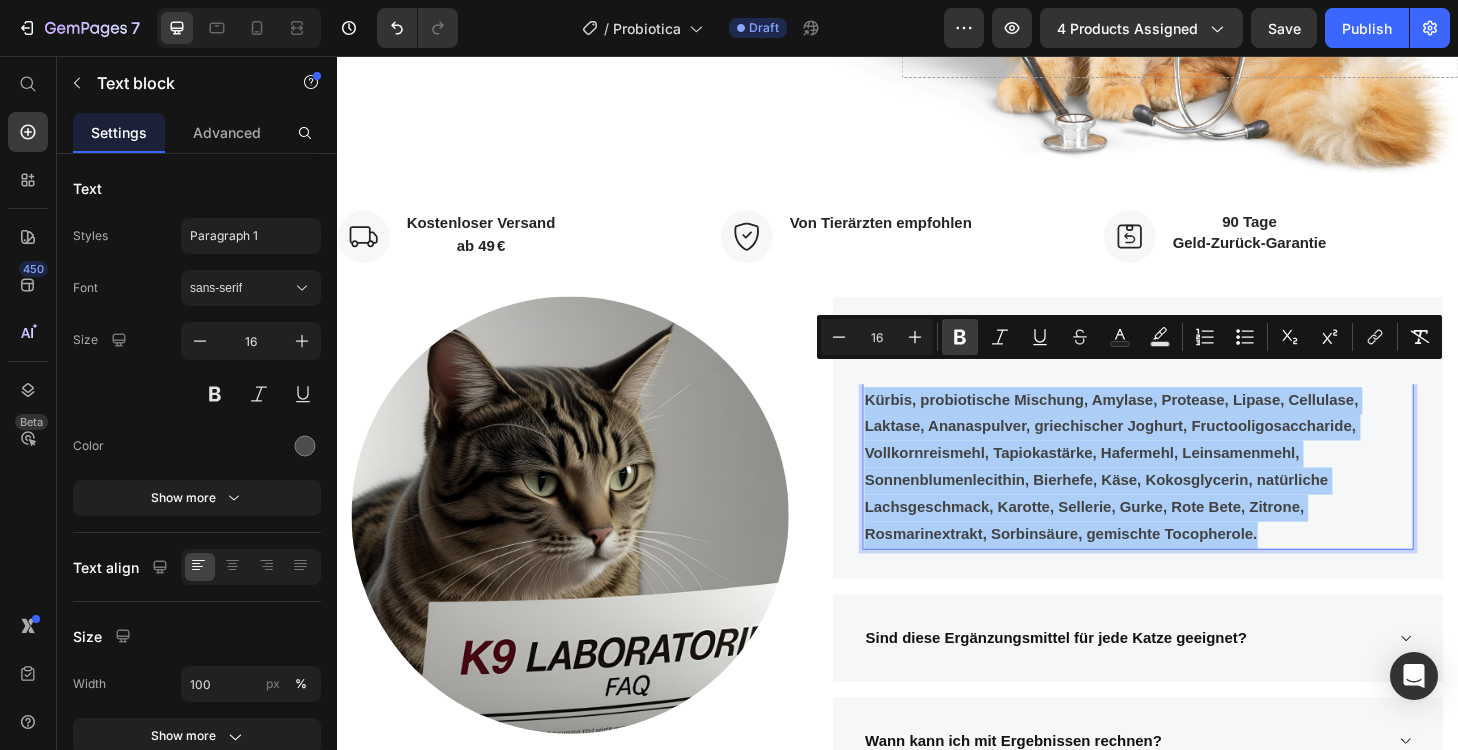 click on "Bold" at bounding box center (960, 337) 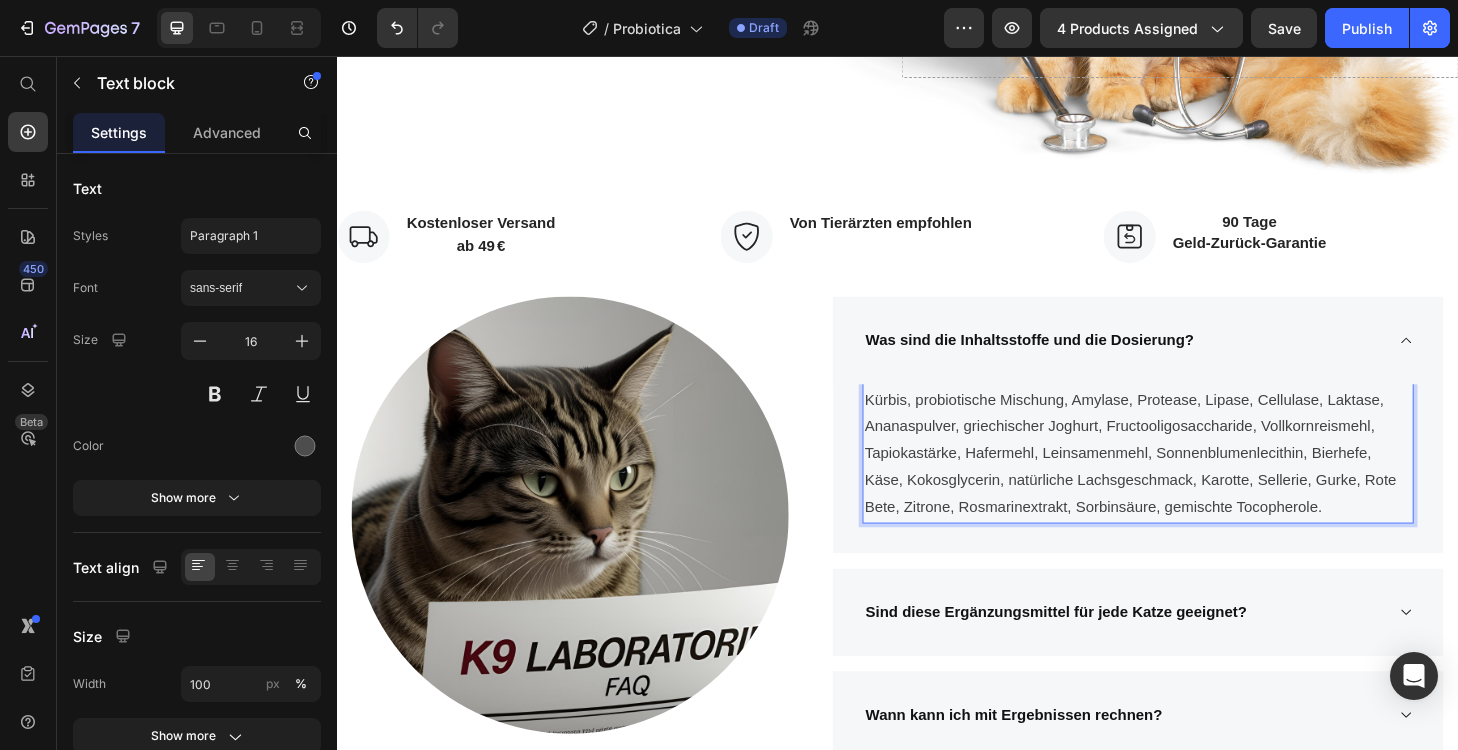 click on "Kürbis, probiotische Mischung, Amylase, Protease, Lipase, Cellulase, Laktase, Ananaspulver, griechischer Joghurt, Fructooligosaccharide, Vollkornreismehl, Tapiokastärke, Hafermehl, Leinsamenmehl, Sonnenblumenlecithin, Bierhefe, Käse, Kokosglycerin, natürliche Lachsgeschmack, Karotte, Sellerie, Gurke, Rote Bete, Zitrone, Rosmarinextrakt, Sorbinsäure, gemischte Tocopherole." at bounding box center [1194, 482] 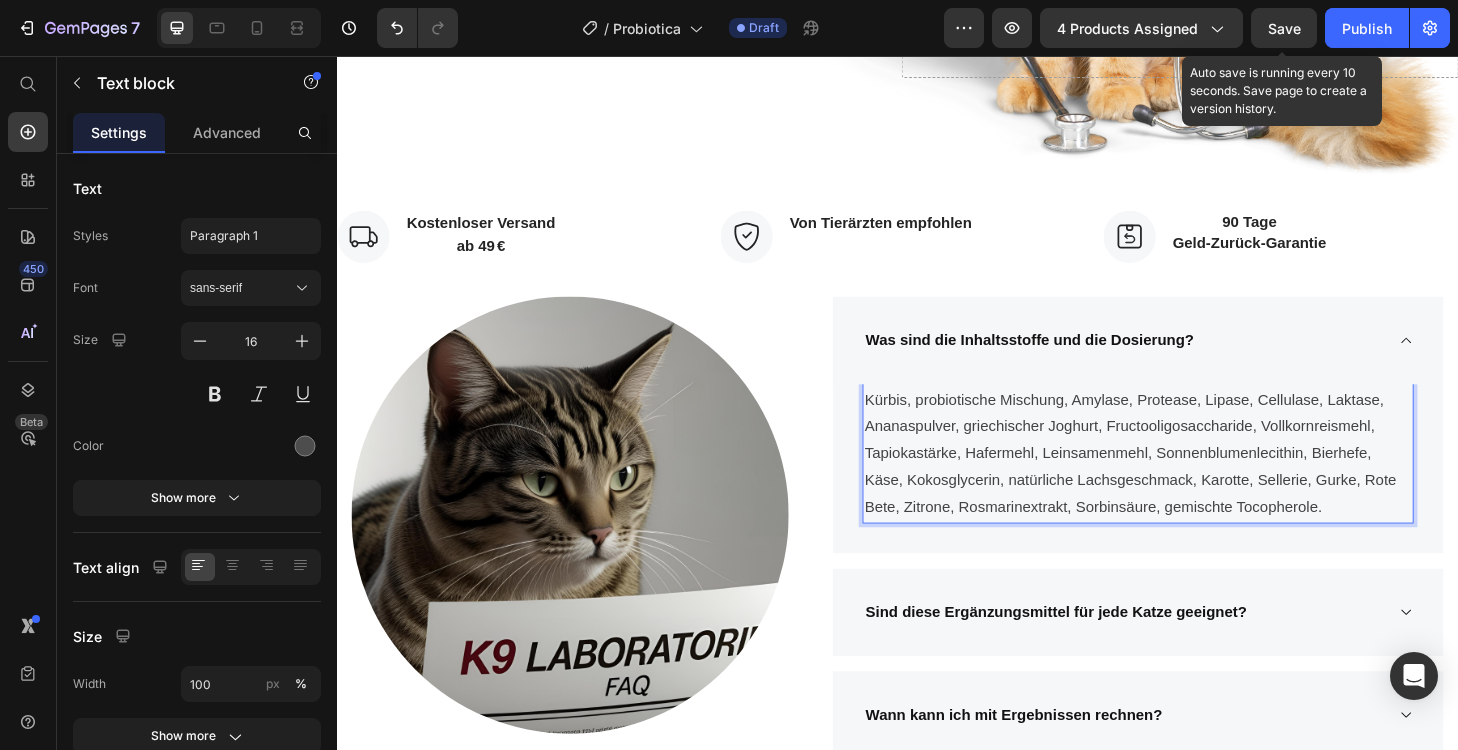 click on "Save" at bounding box center [1284, 28] 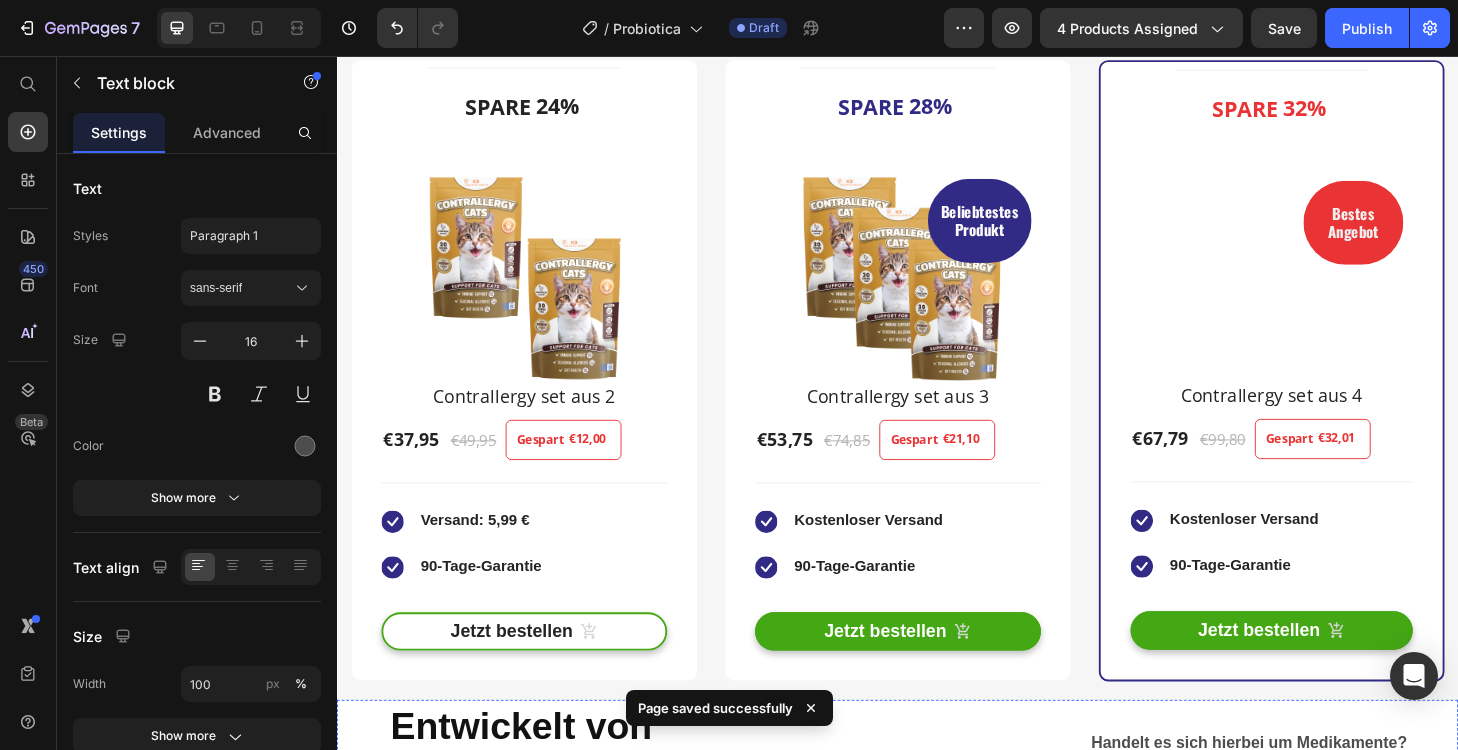 scroll, scrollTop: 3321, scrollLeft: 0, axis: vertical 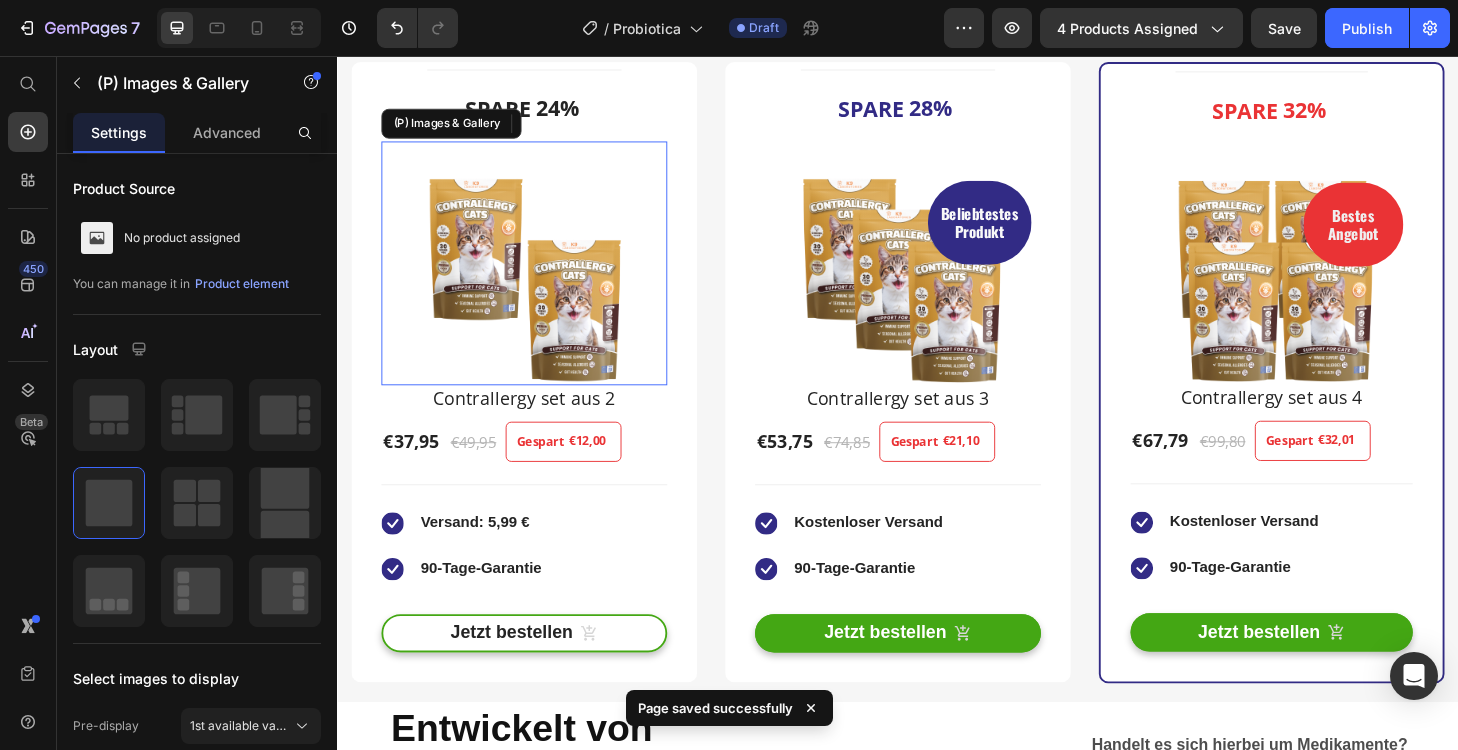 click at bounding box center (537, 294) 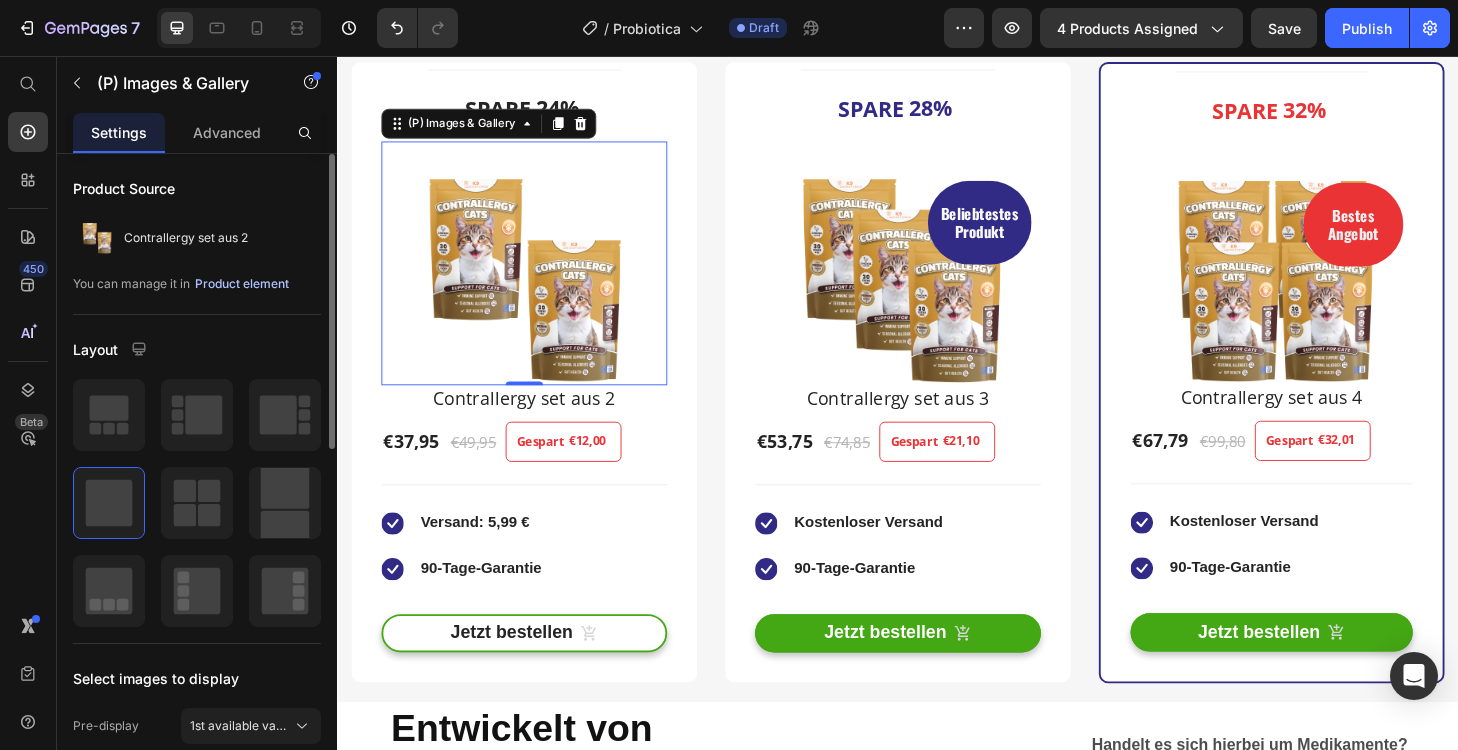 click on "Product element" at bounding box center (242, 284) 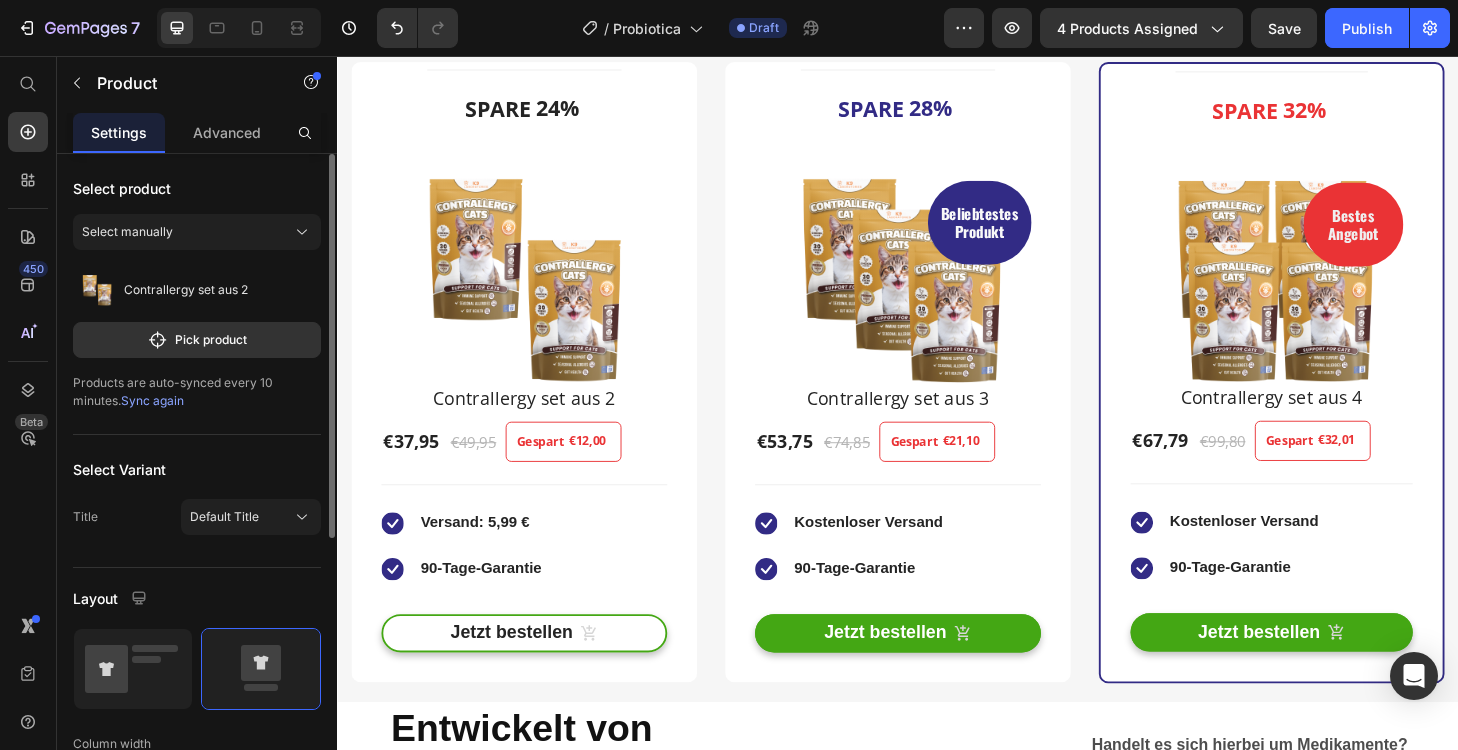 click on "Select product Select manually Contrallergy set aus 2 Pick product  Products are auto-synced every 10 minutes.  Sync again" at bounding box center [197, 294] 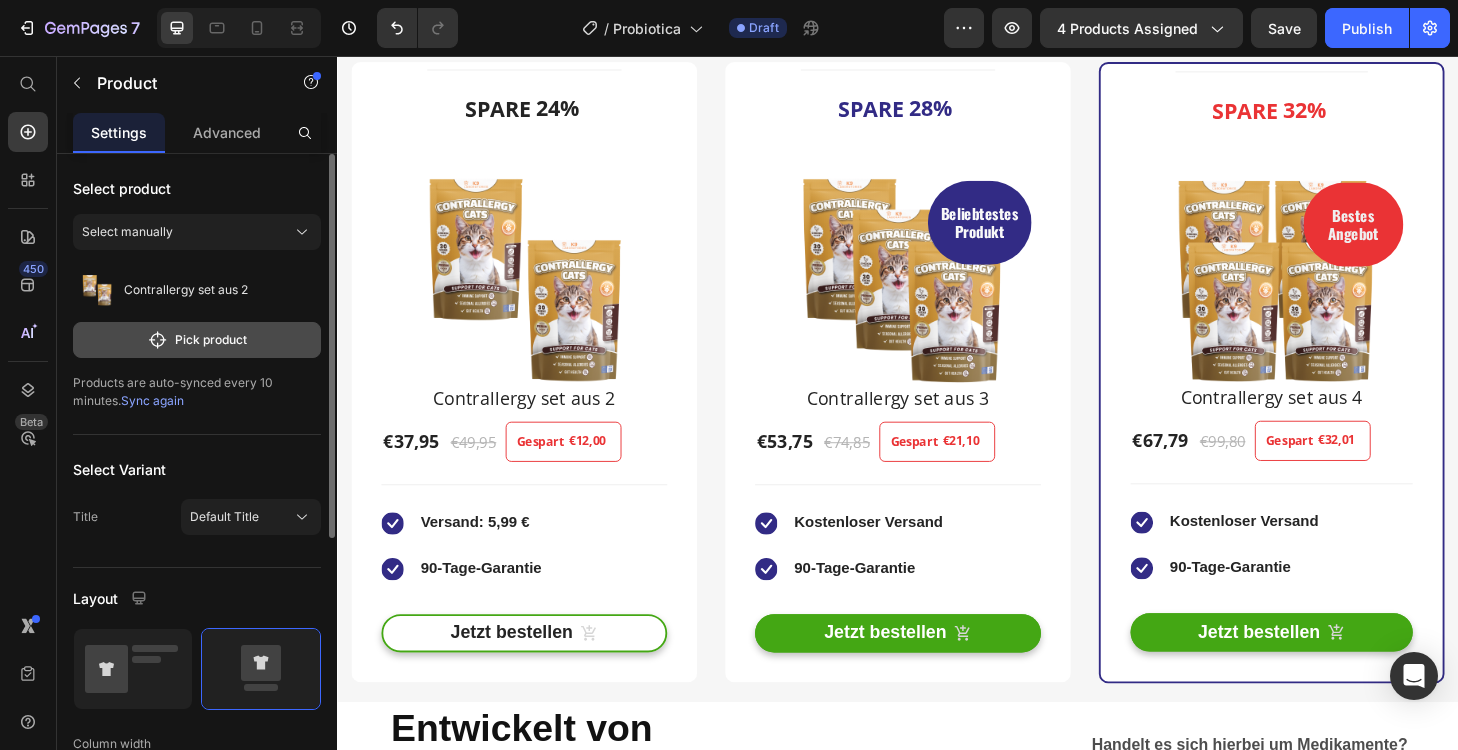 click on "Pick product" at bounding box center [197, 340] 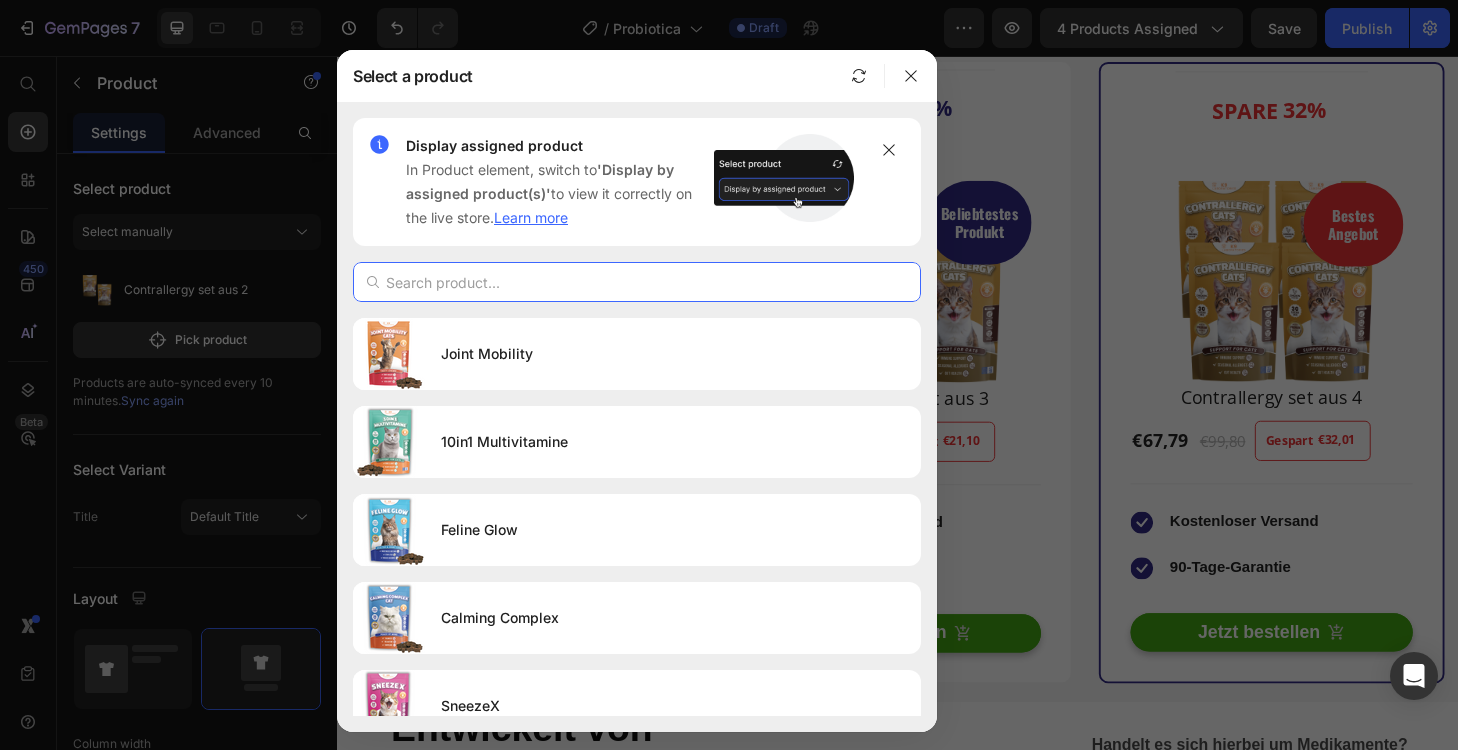 click at bounding box center [637, 282] 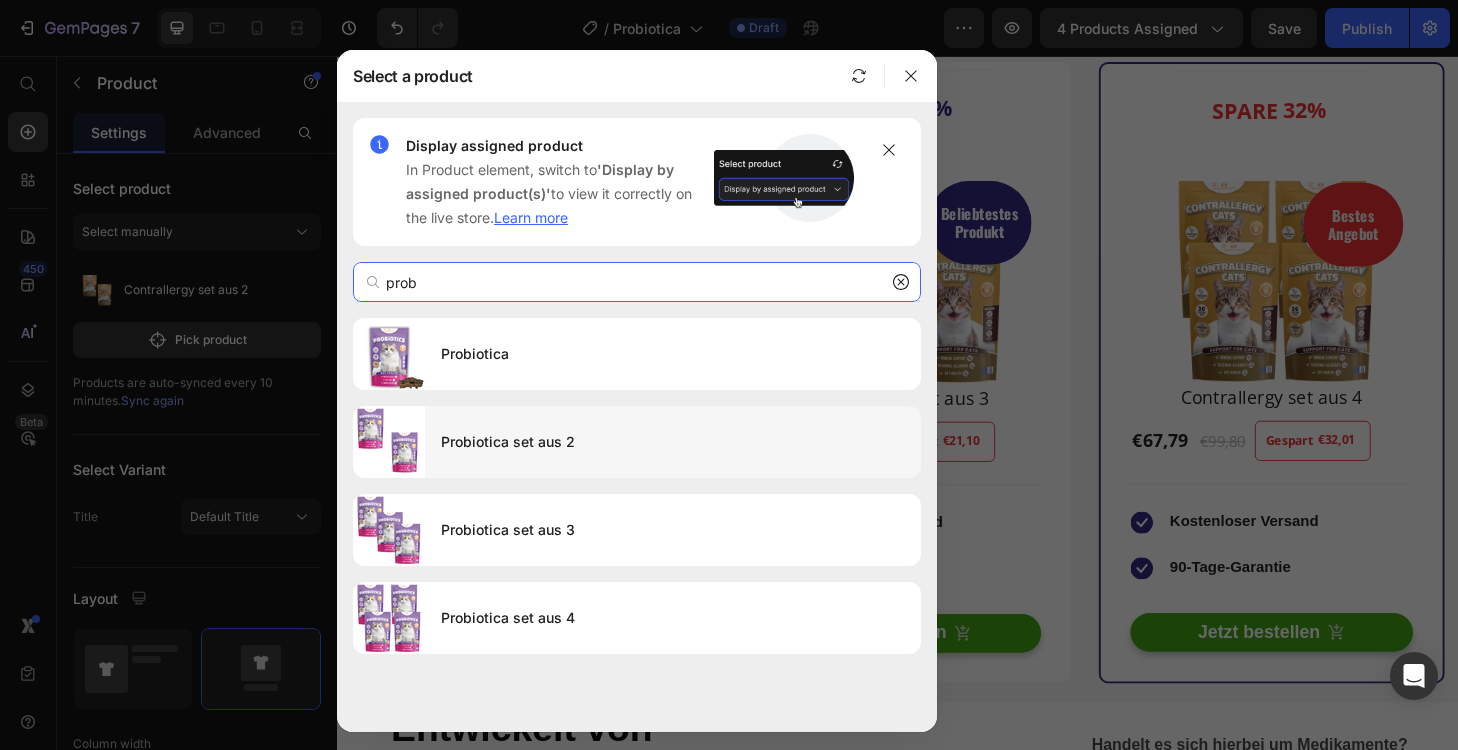 type on "prob" 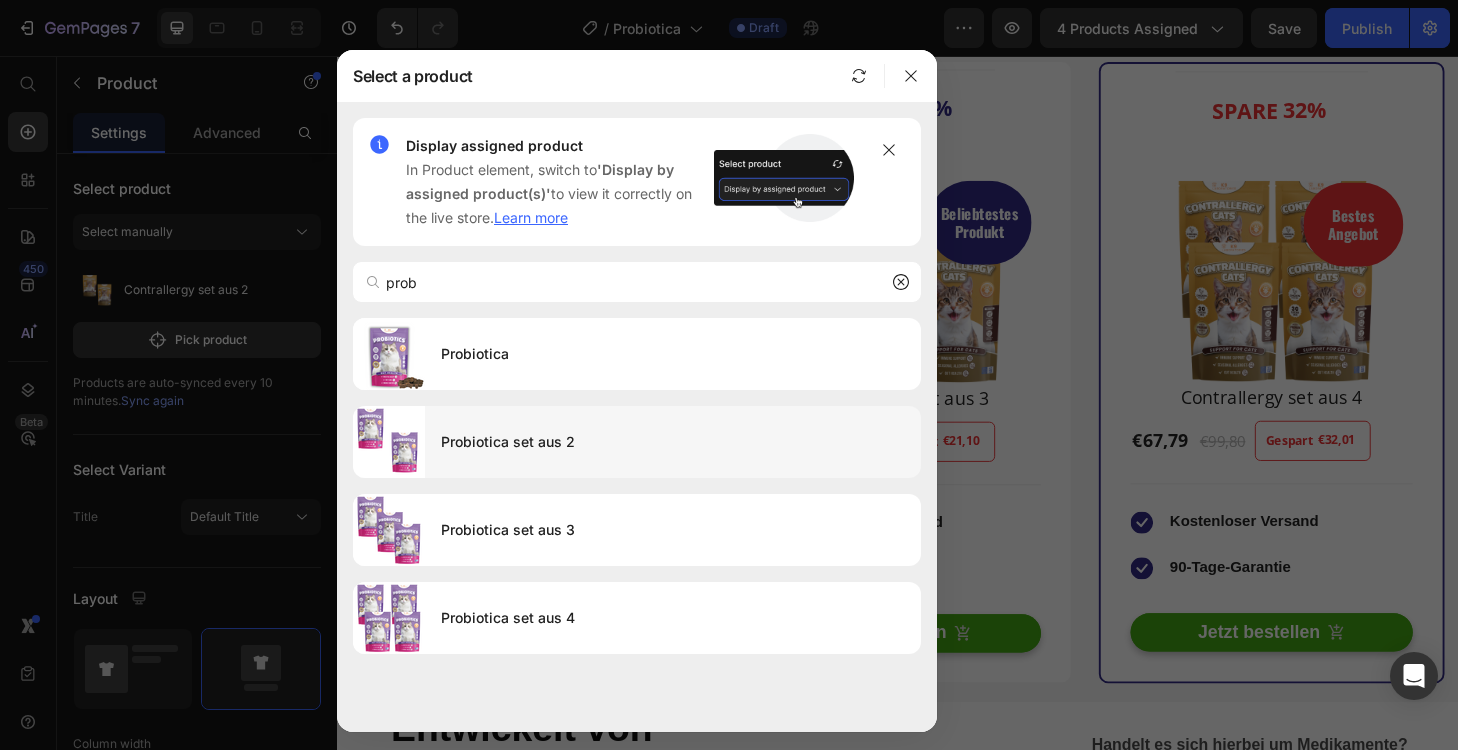 click on "Probiotica set aus 2" at bounding box center (673, 442) 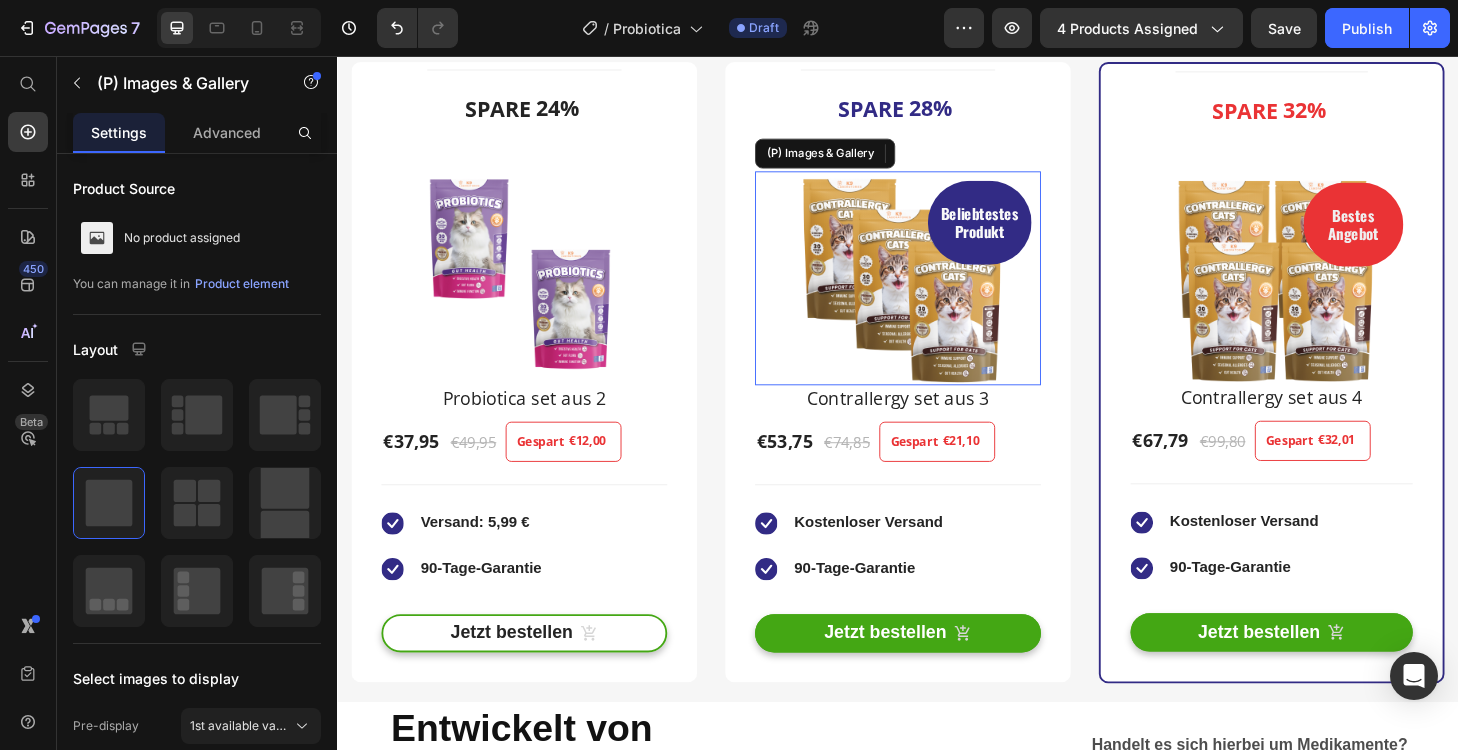 click at bounding box center [937, 294] 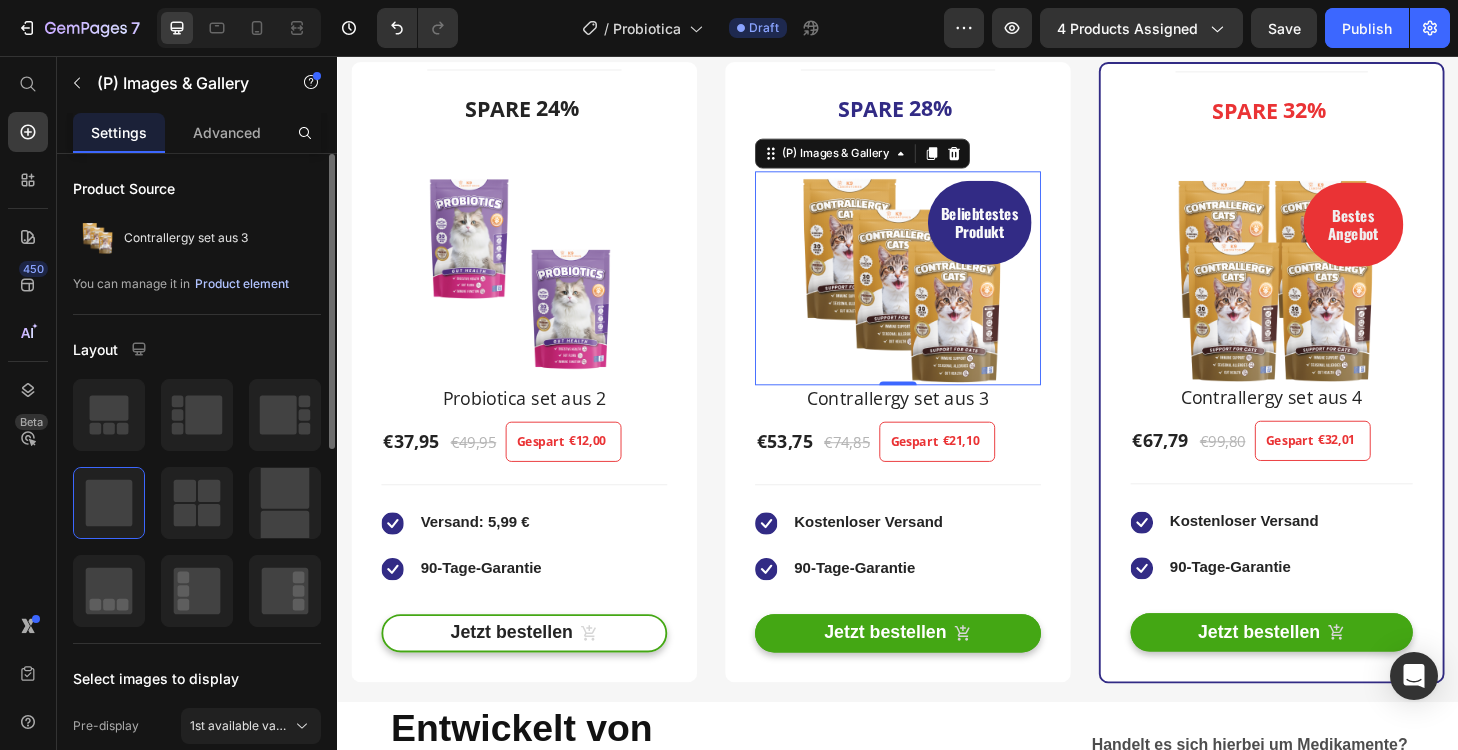 click on "Product element" at bounding box center [242, 284] 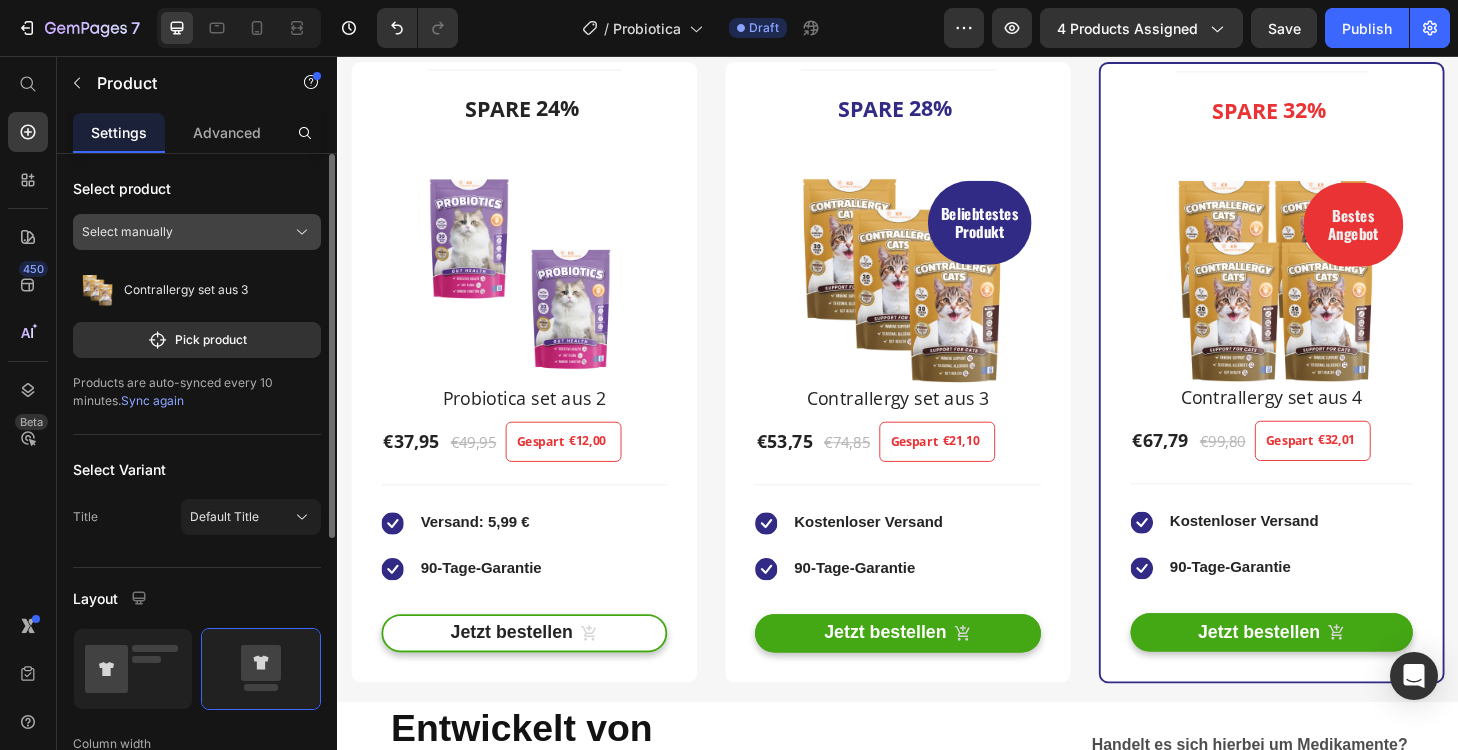 click on "Select manually" 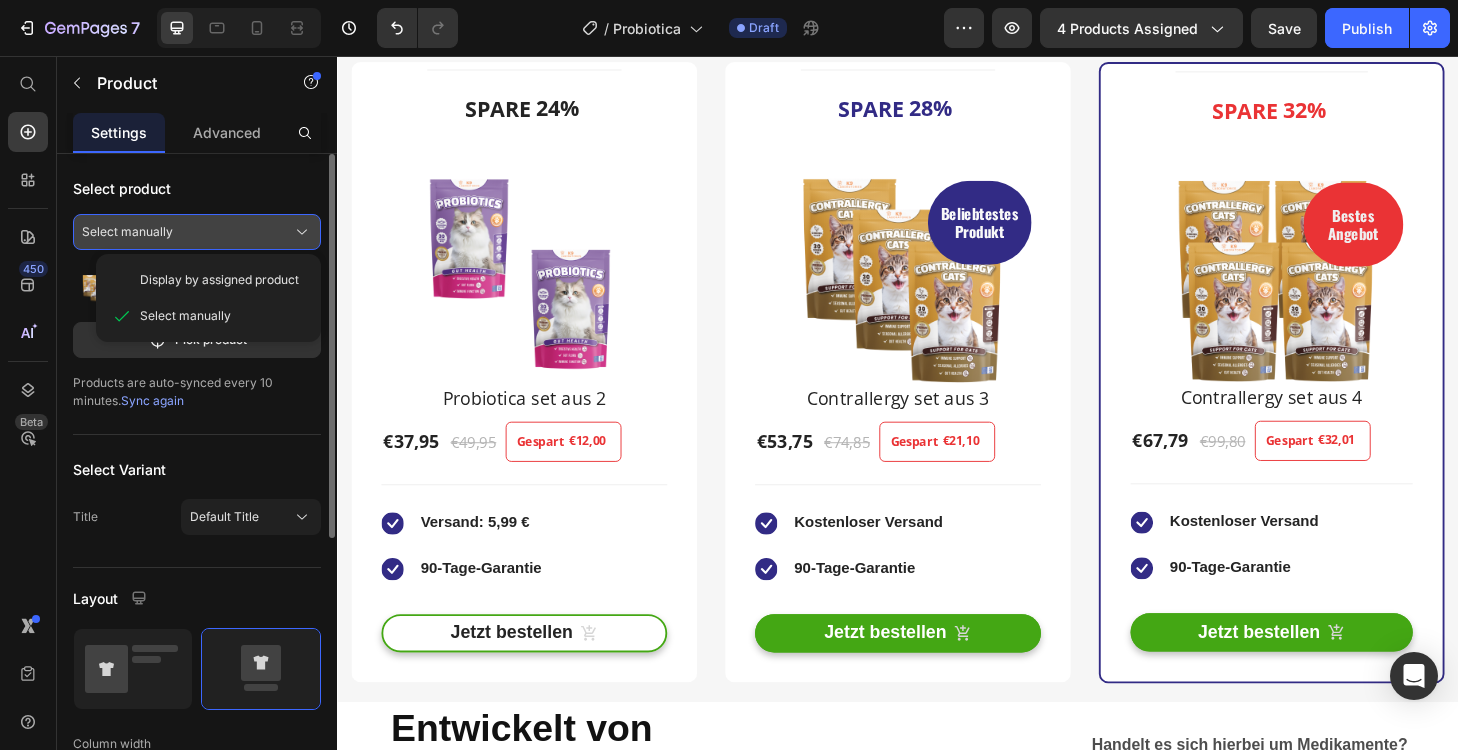 click on "Select manually" 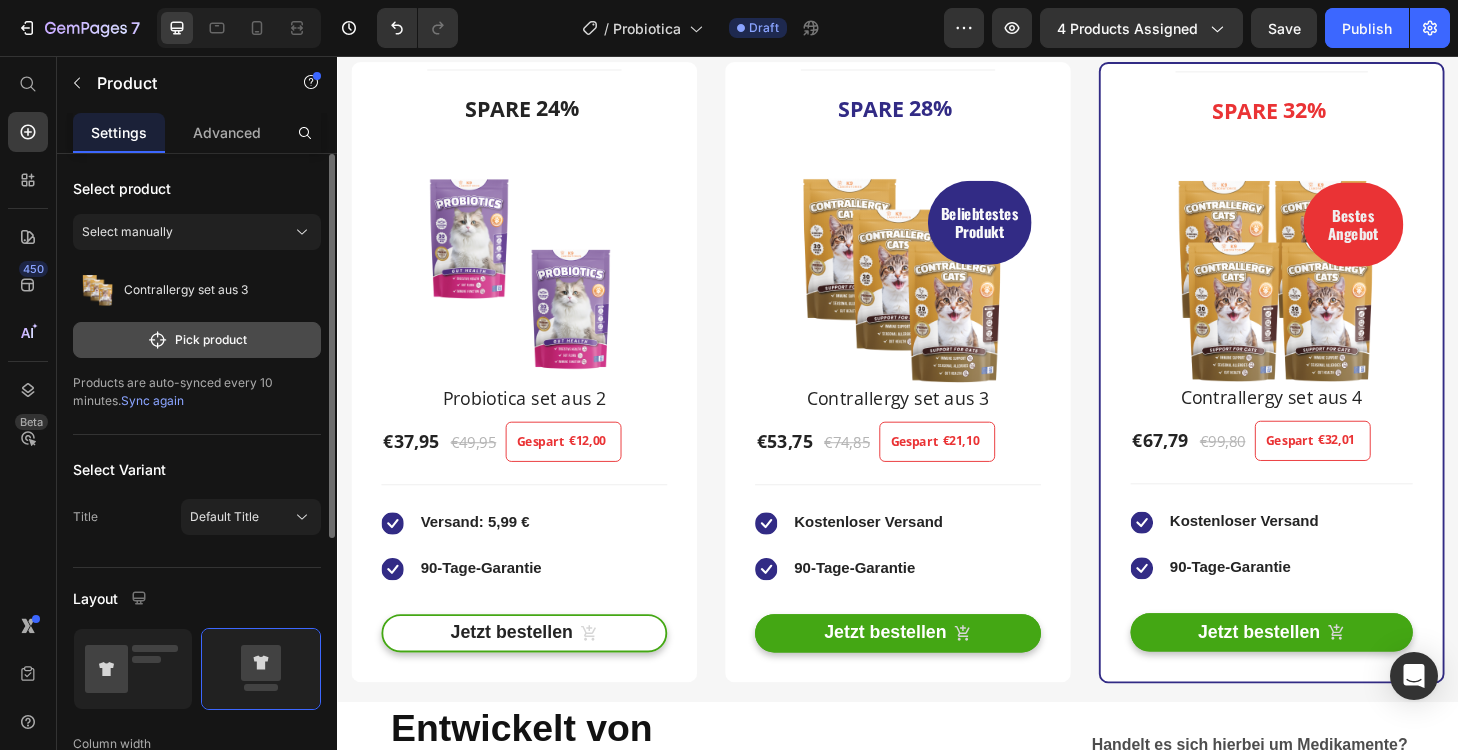 click on "Pick product" 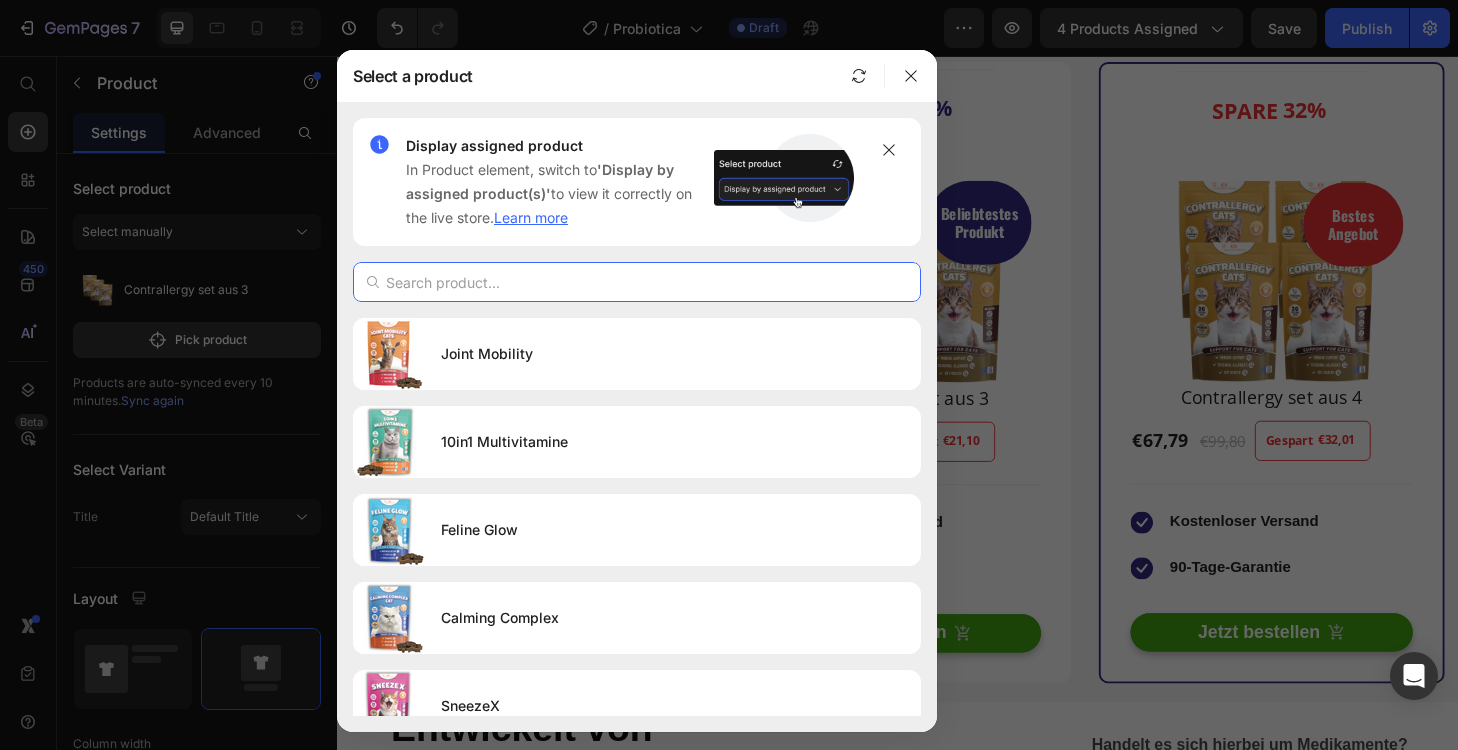 click at bounding box center [637, 282] 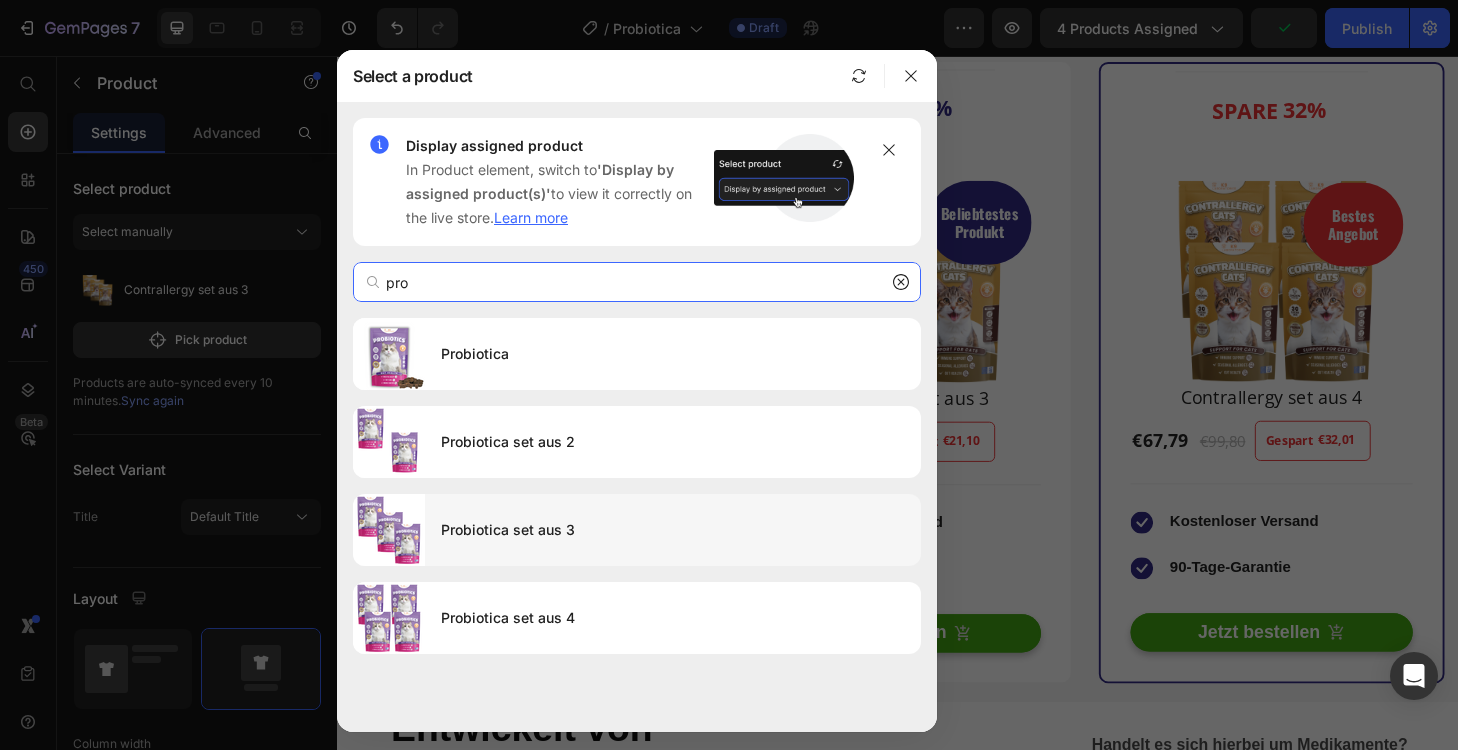 type on "pro" 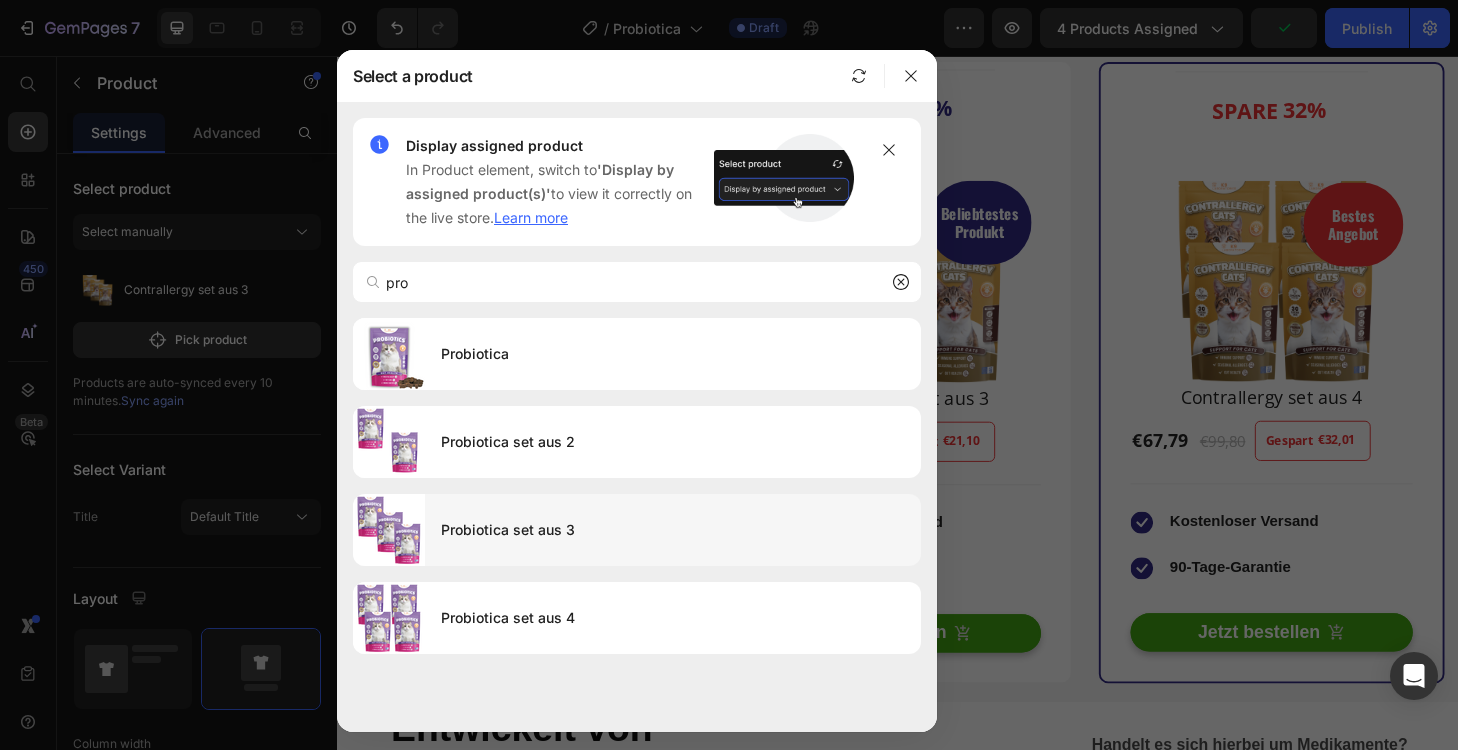 click on "Probiotica set aus 3" at bounding box center [673, 530] 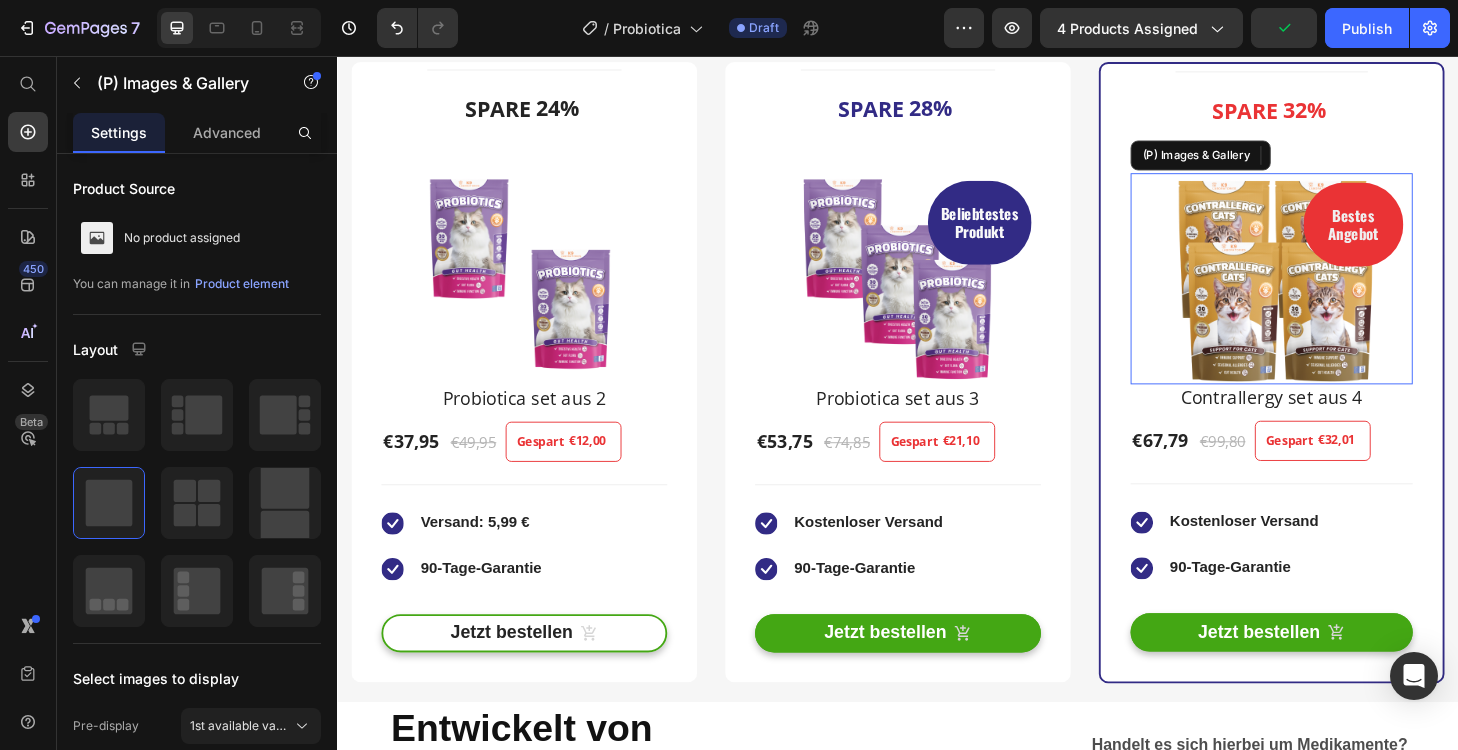 click at bounding box center [1337, 294] 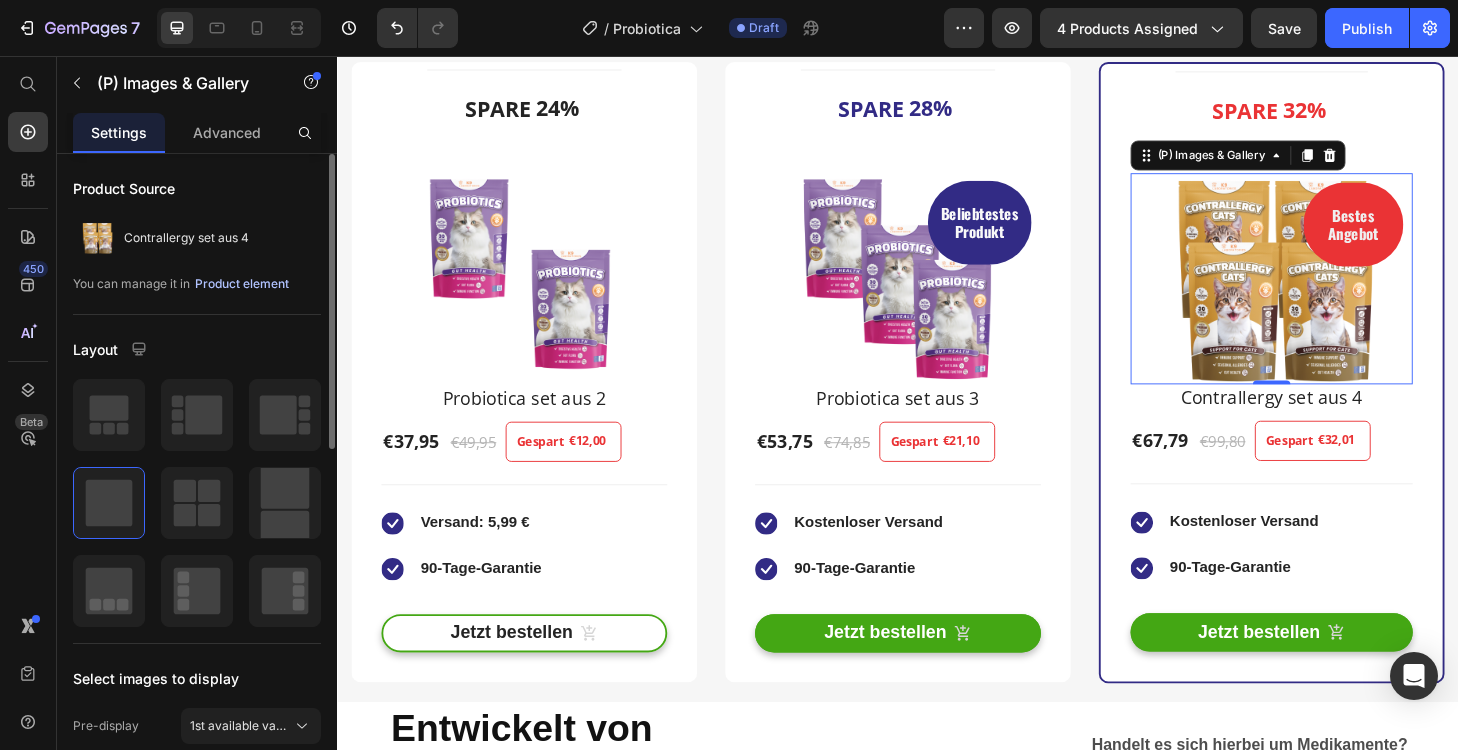 click on "Product element" at bounding box center [242, 284] 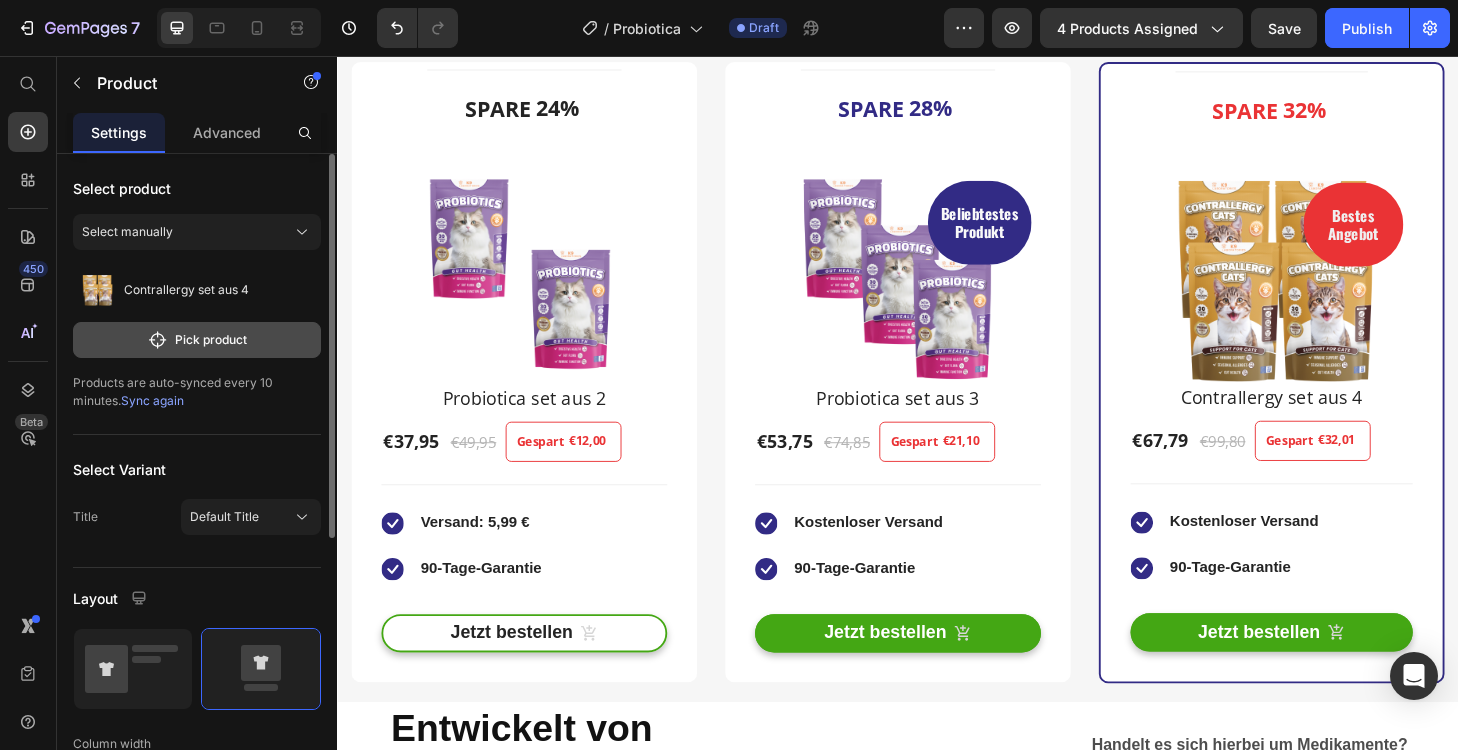 click on "Pick product" at bounding box center (197, 340) 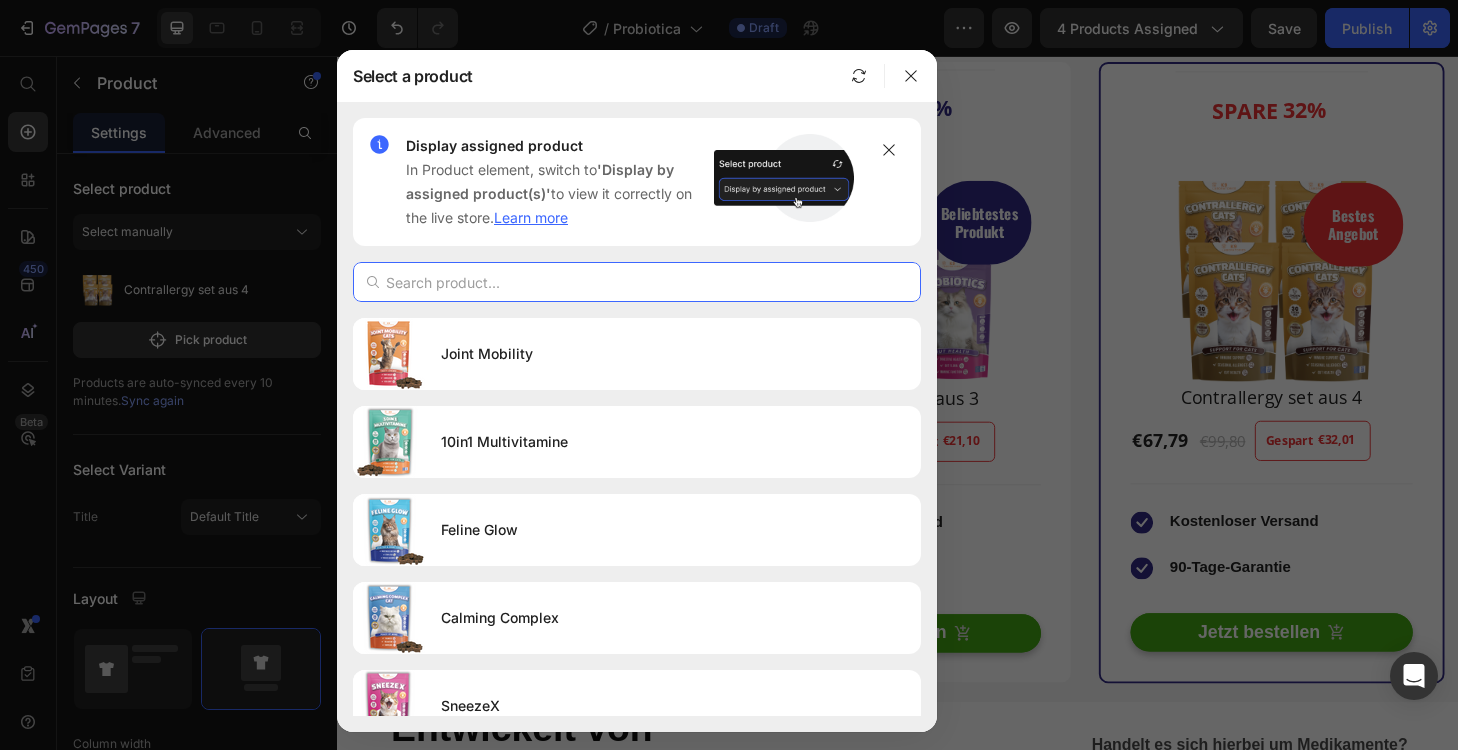 click at bounding box center [637, 282] 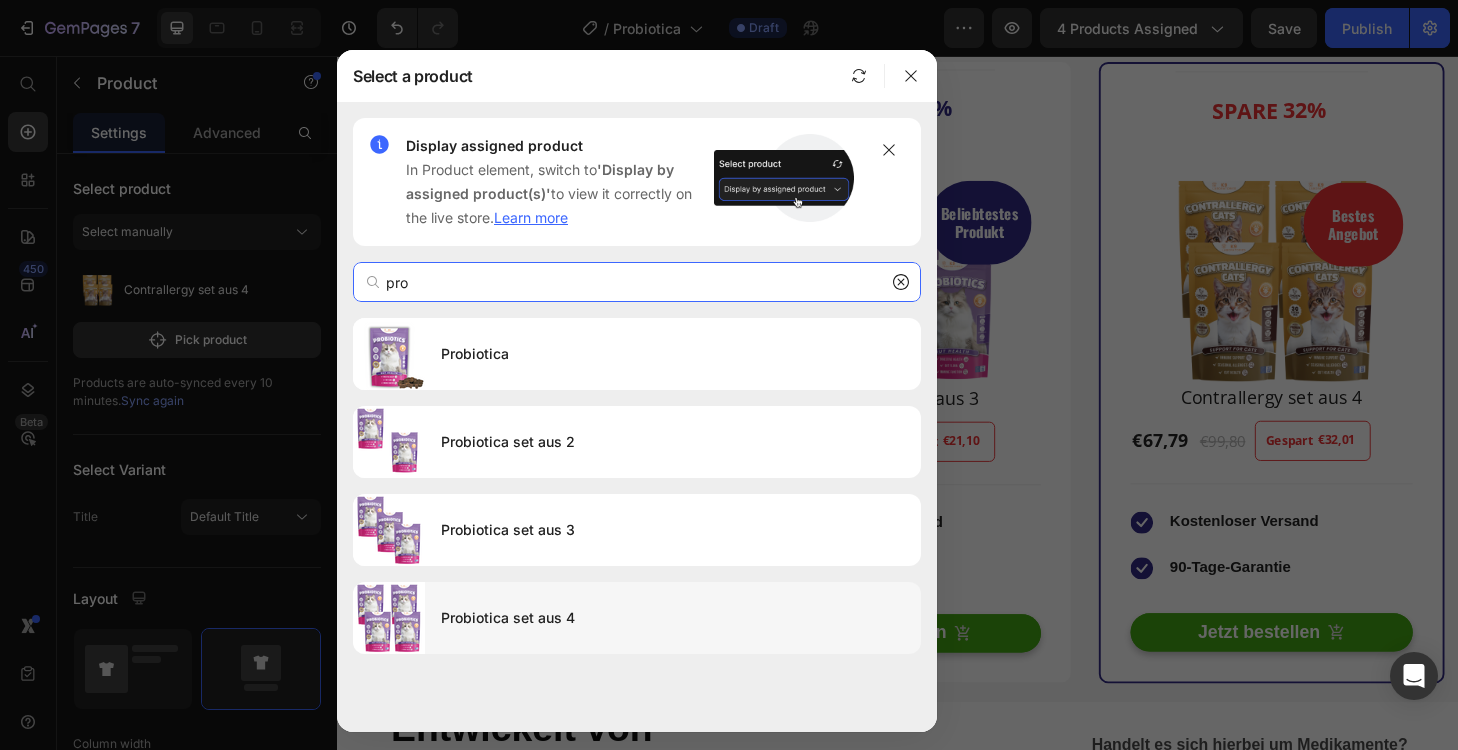 type on "pro" 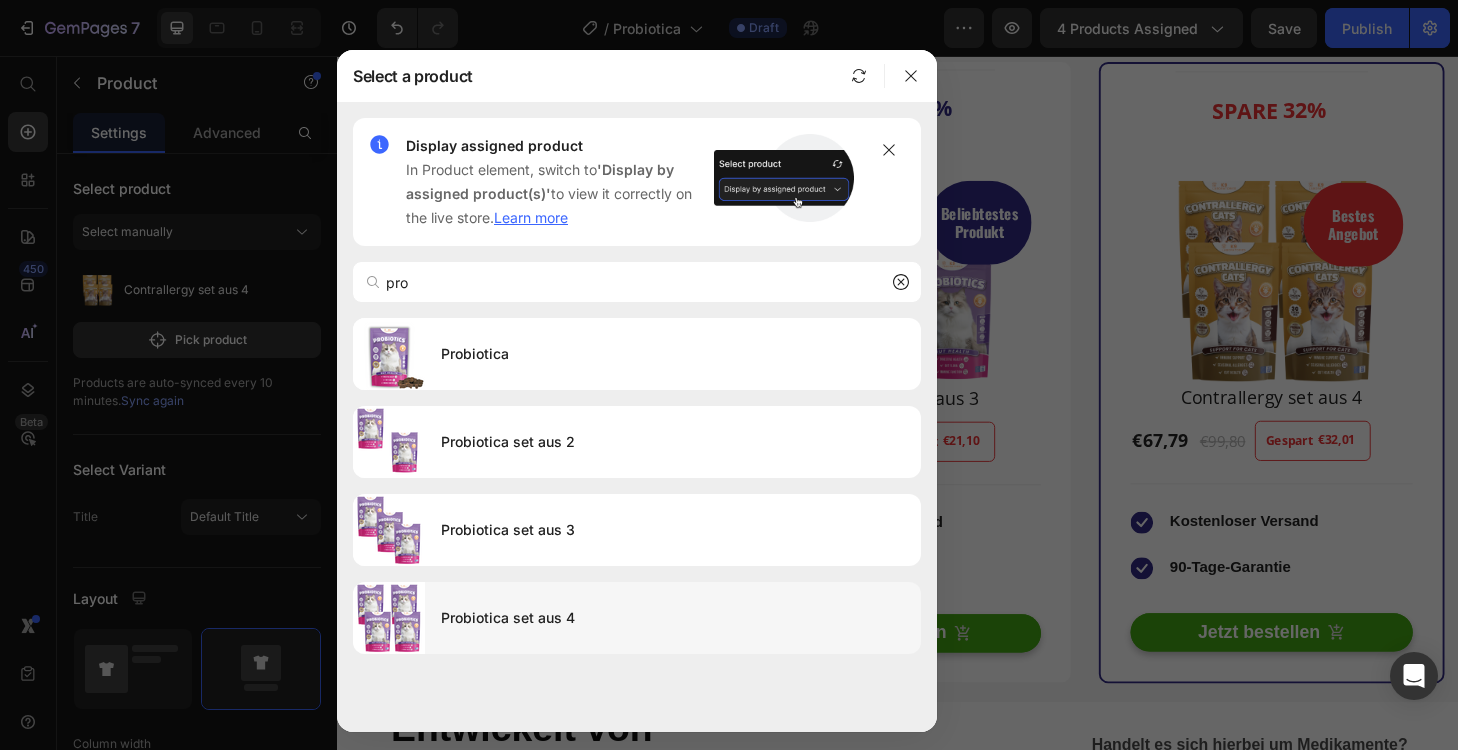 click on "Probiotica set aus 4" at bounding box center (673, 618) 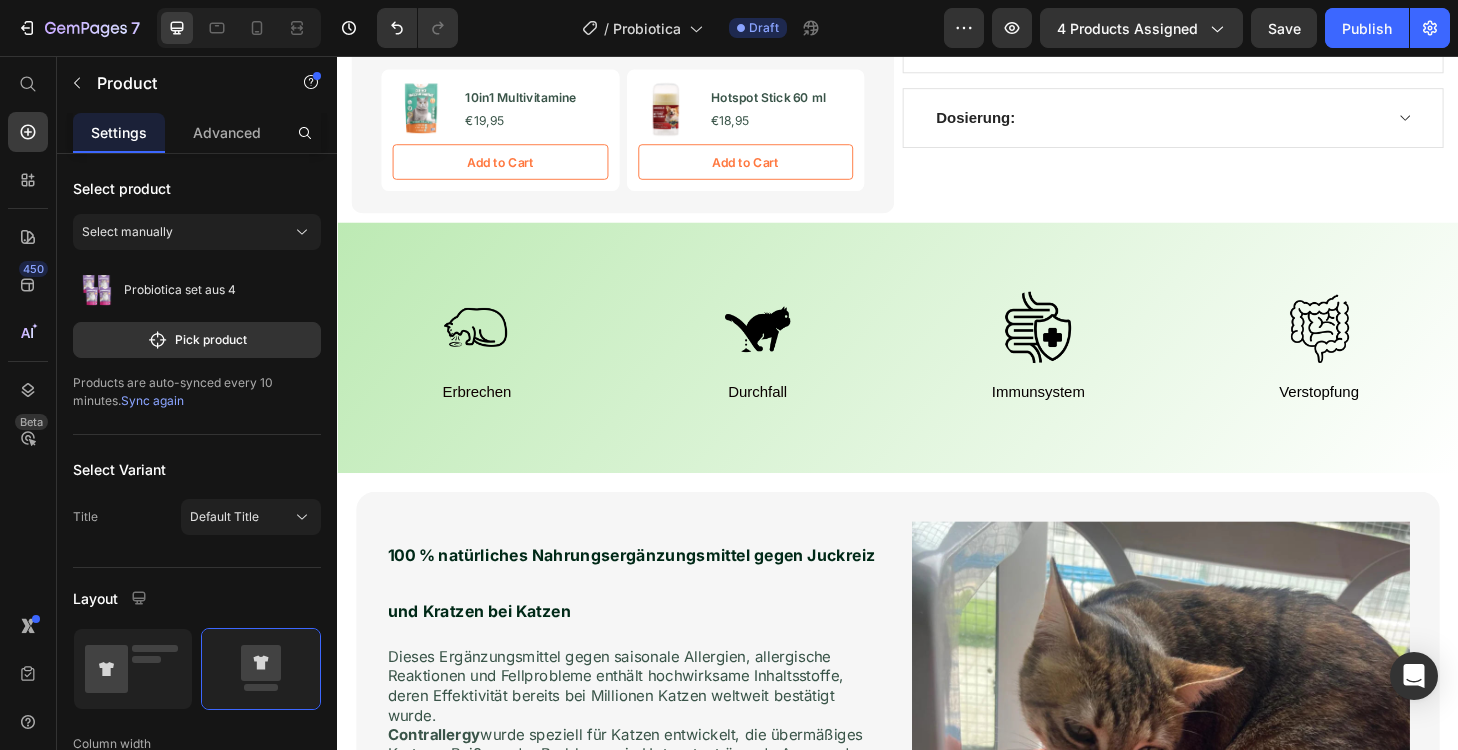 scroll, scrollTop: 1347, scrollLeft: 0, axis: vertical 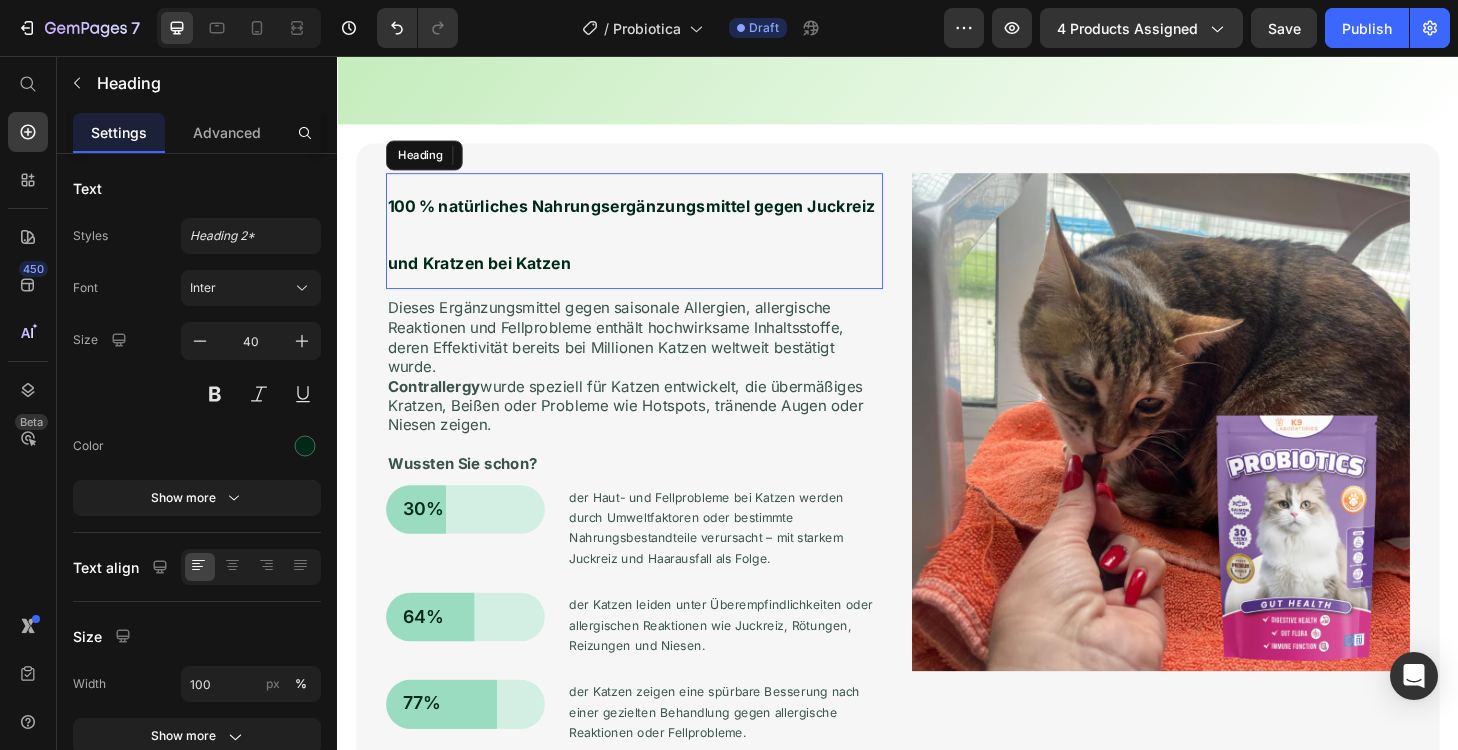 click on "100 % natürliches Nahrungsergänzungsmittel gegen Juckreiz und Kratzen bei Katzen" at bounding box center [652, 247] 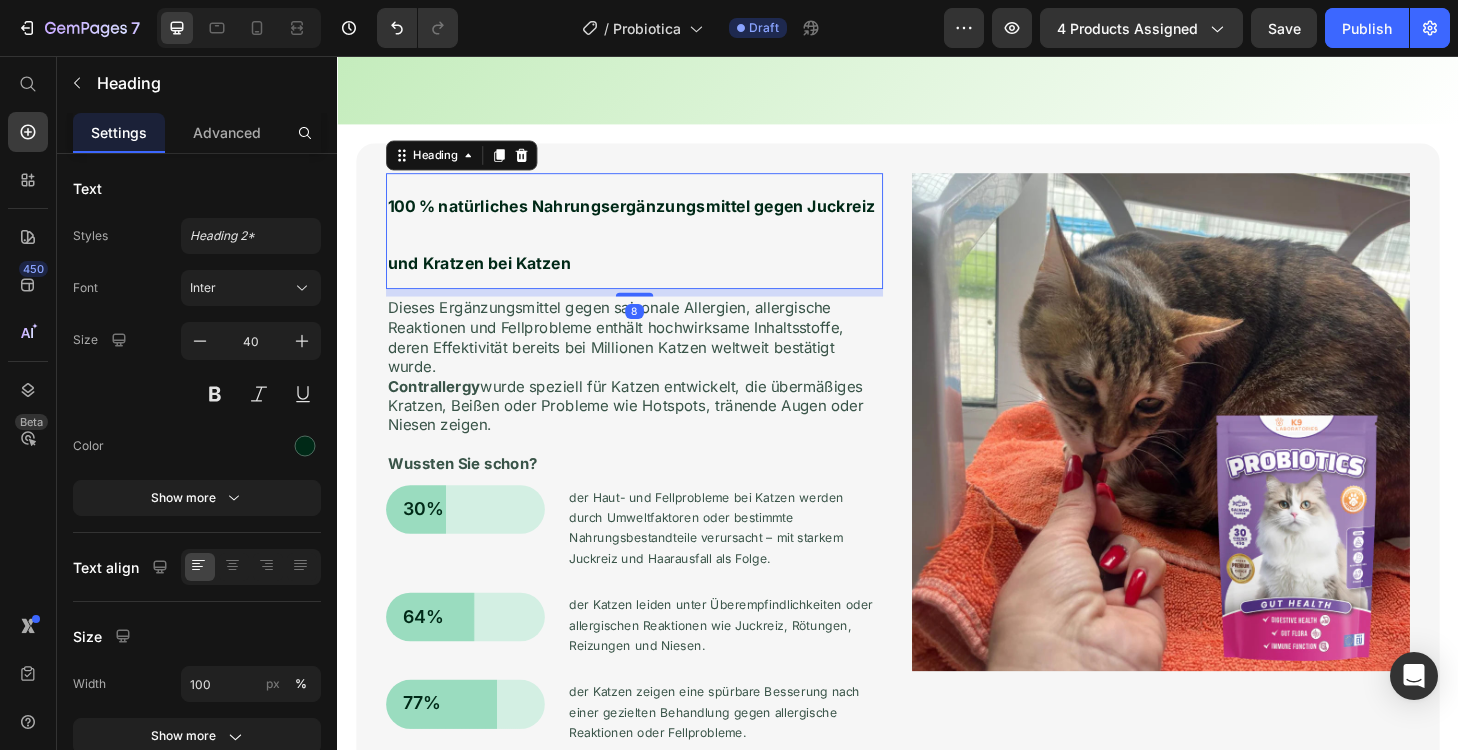 click on "100 % natürliches Nahrungsergänzungsmittel gegen Juckreiz und Kratzen bei Katzen" at bounding box center [655, 243] 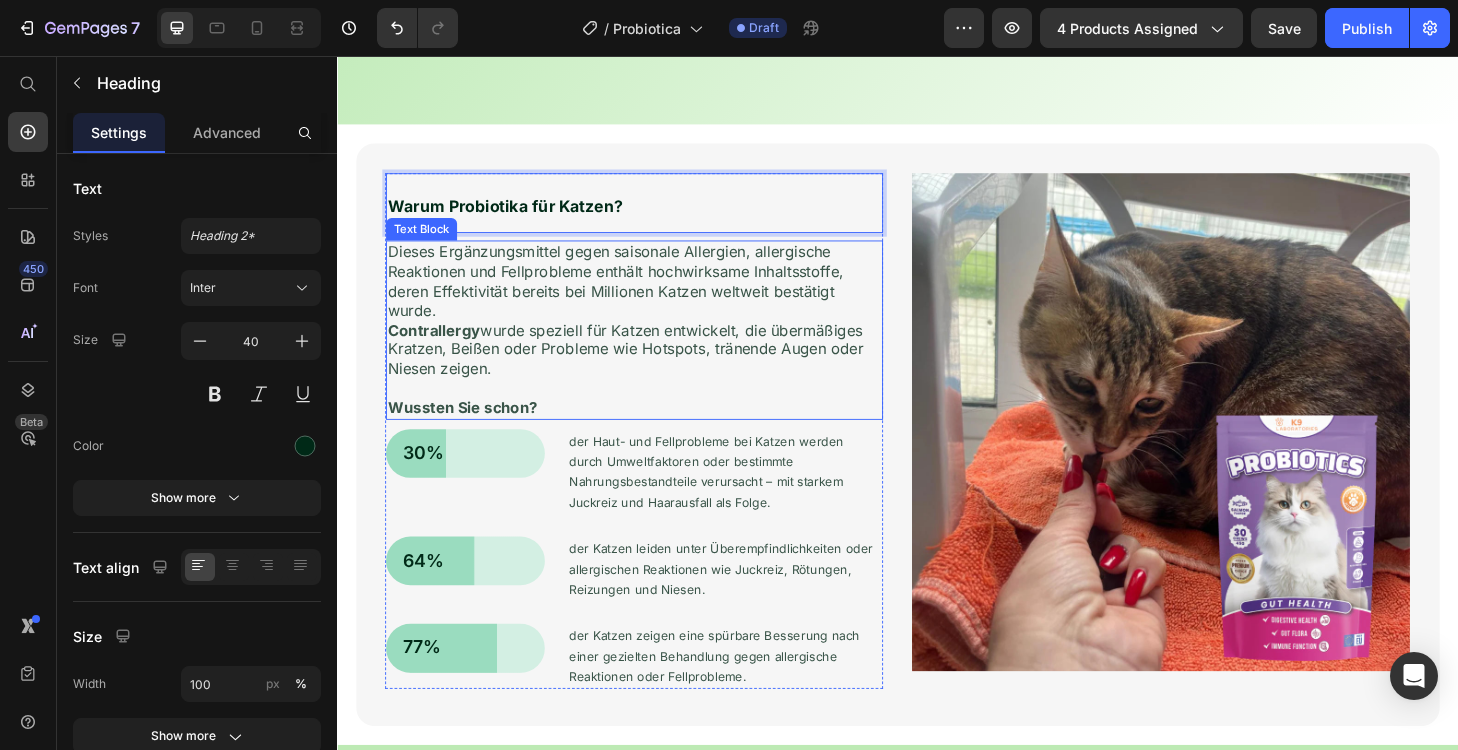 click on "Dieses Ergänzungsmittel gegen saisonale Allergien, allergische Reaktionen und Fellprobleme enthält hochwirksame Inhaltsstoffe, deren Effektivität bereits bei Millionen Katzen weltweit bestätigt wurde." at bounding box center (655, 296) 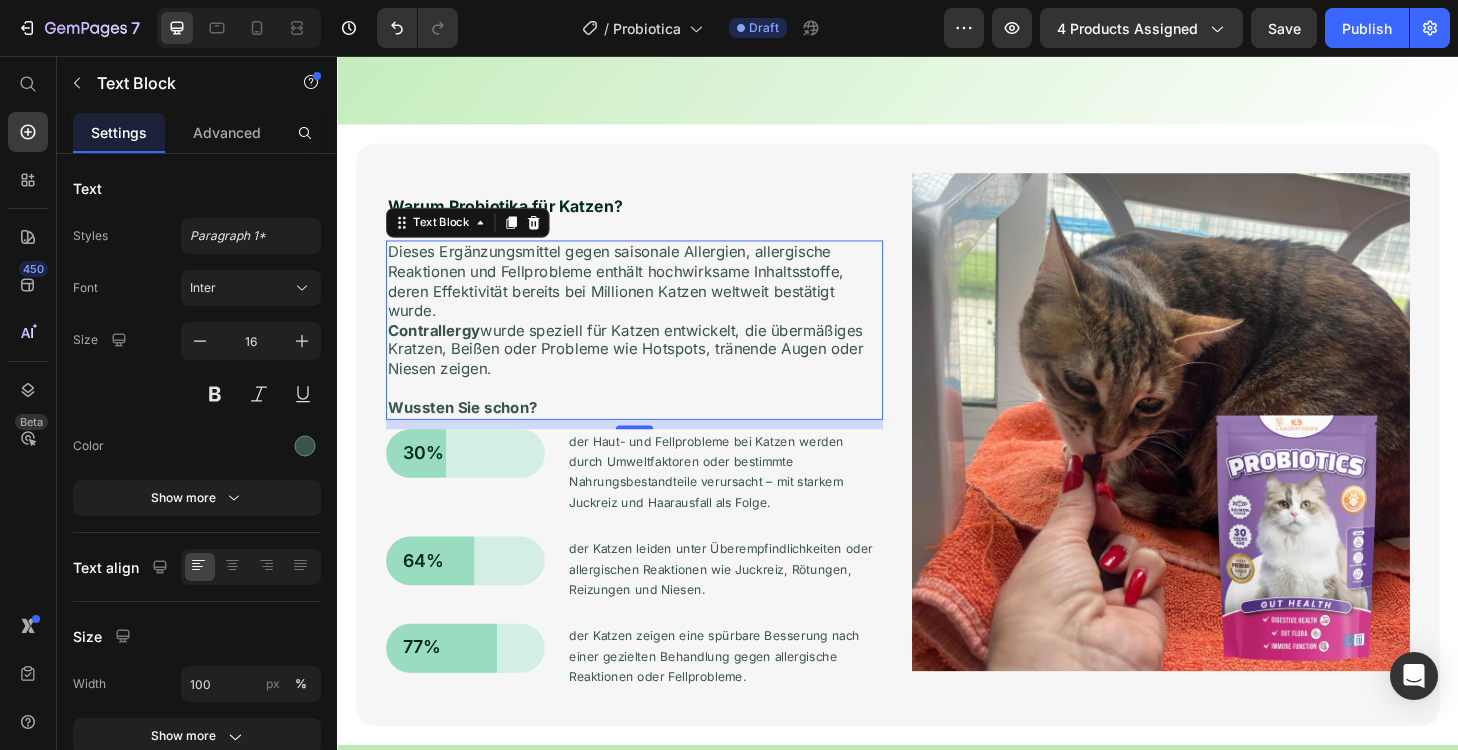 click on "Contrallergy  wurde speziell für Katzen entwickelt, die übermäßiges Kratzen, Beißen oder Probleme wie Hotspots, tränende Augen oder Niesen zeigen." at bounding box center [655, 370] 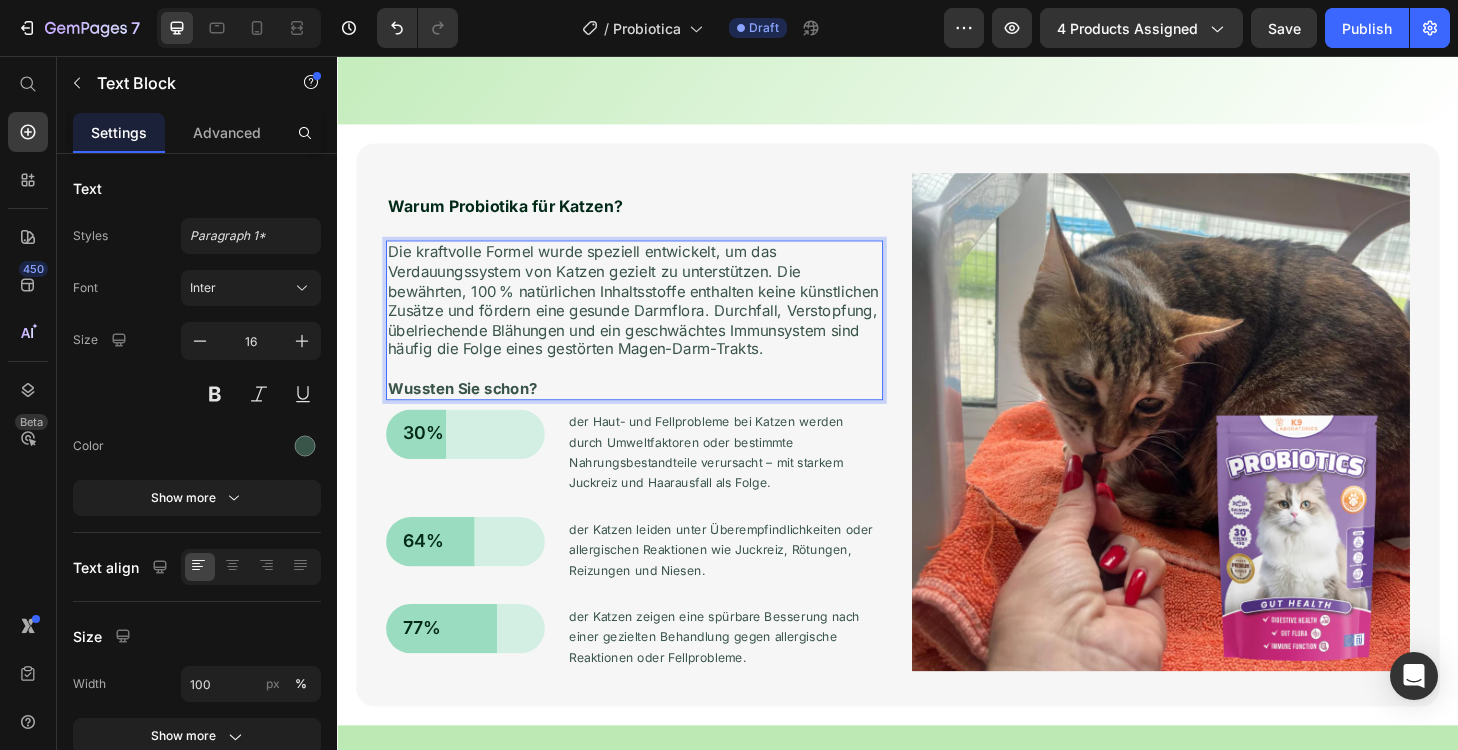 click on "Die kraftvolle Formel wurde speziell entwickelt, um das Verdauungssystem von Katzen gezielt zu unterstützen. Die bewährten, 100 % natürlichen Inhaltsstoffe enthalten keine künstlichen Zusätze und fördern eine gesunde Darmflora. Durchfall, Verstopfung, übelriechende Blähungen und ein geschwächtes Immunsystem sind häufig die Folge eines gestörten Magen-Darm-Trakts." at bounding box center [655, 317] 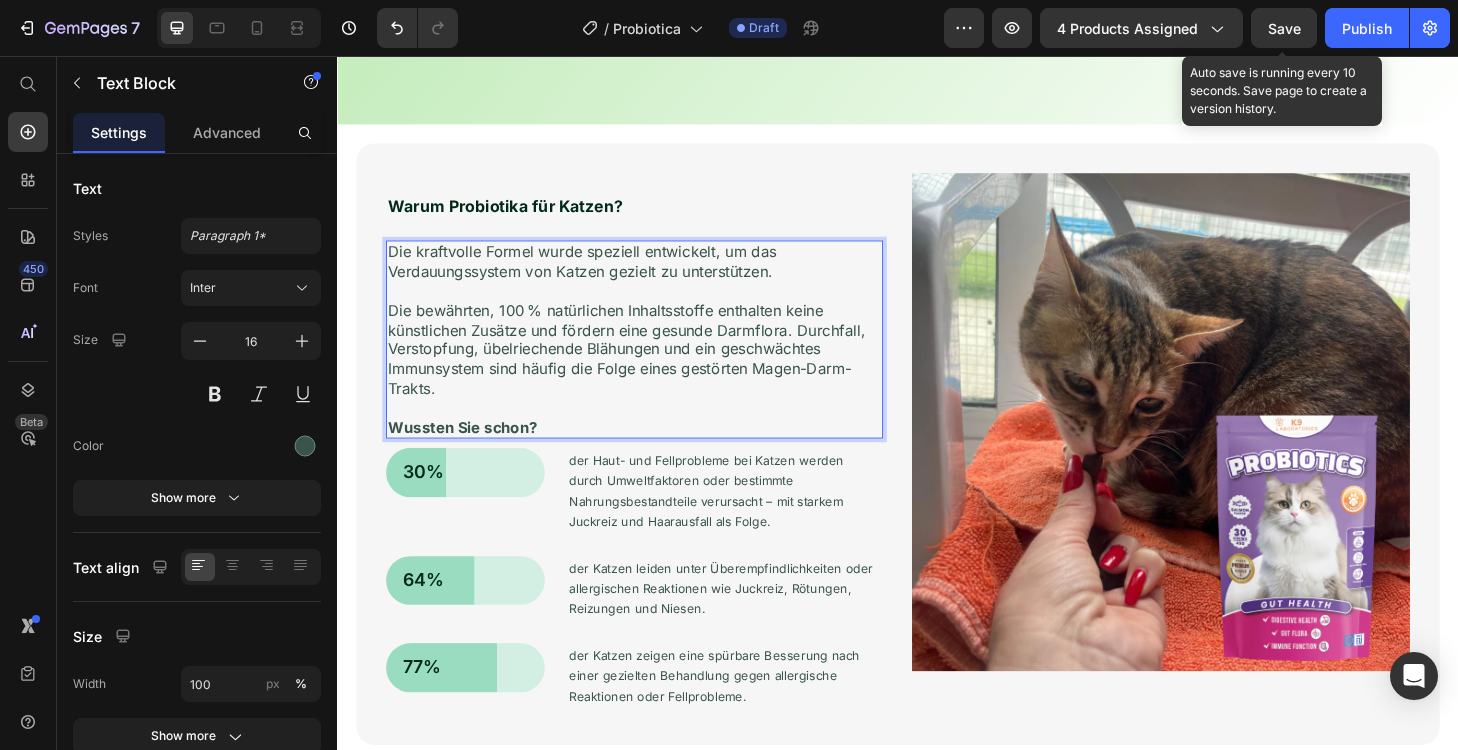 click on "Save" at bounding box center [1284, 28] 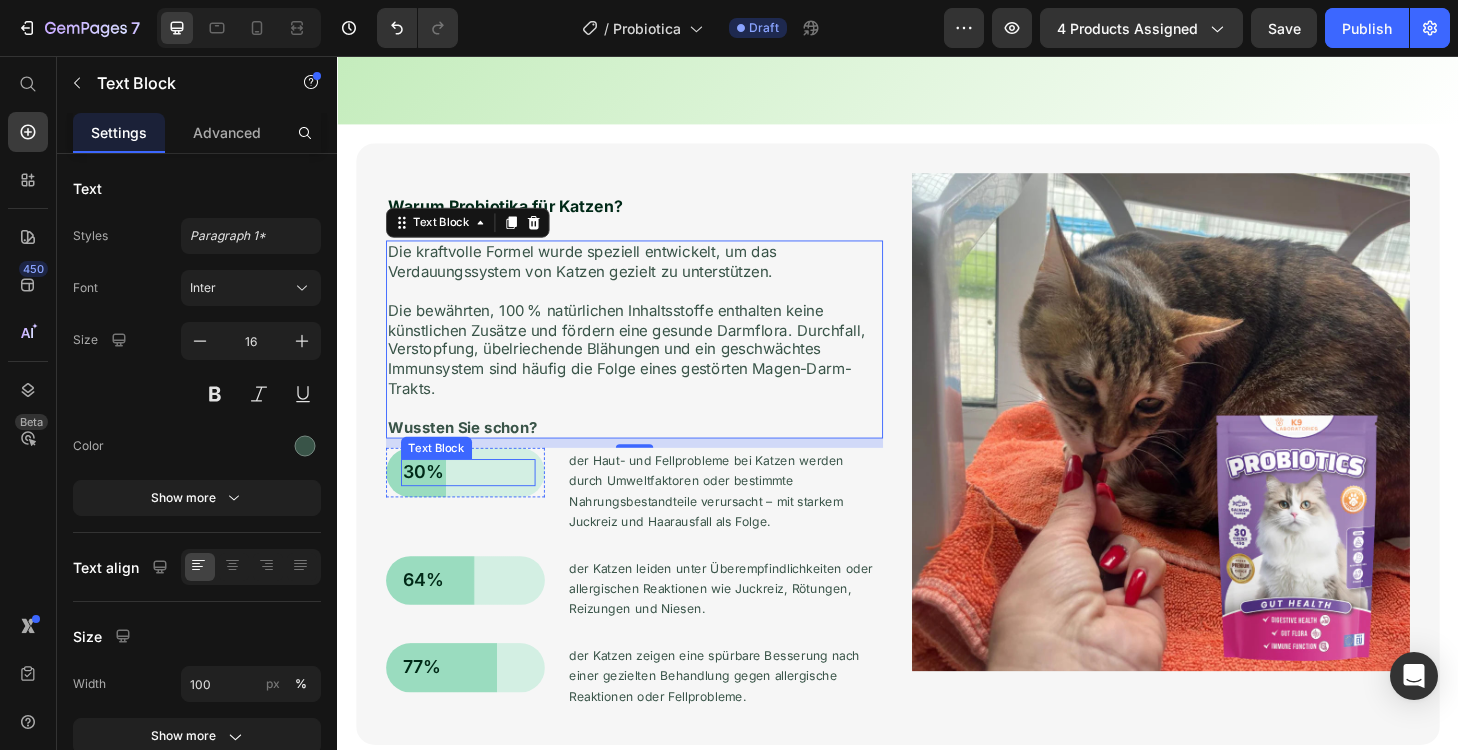 click on "30%" at bounding box center [477, 501] 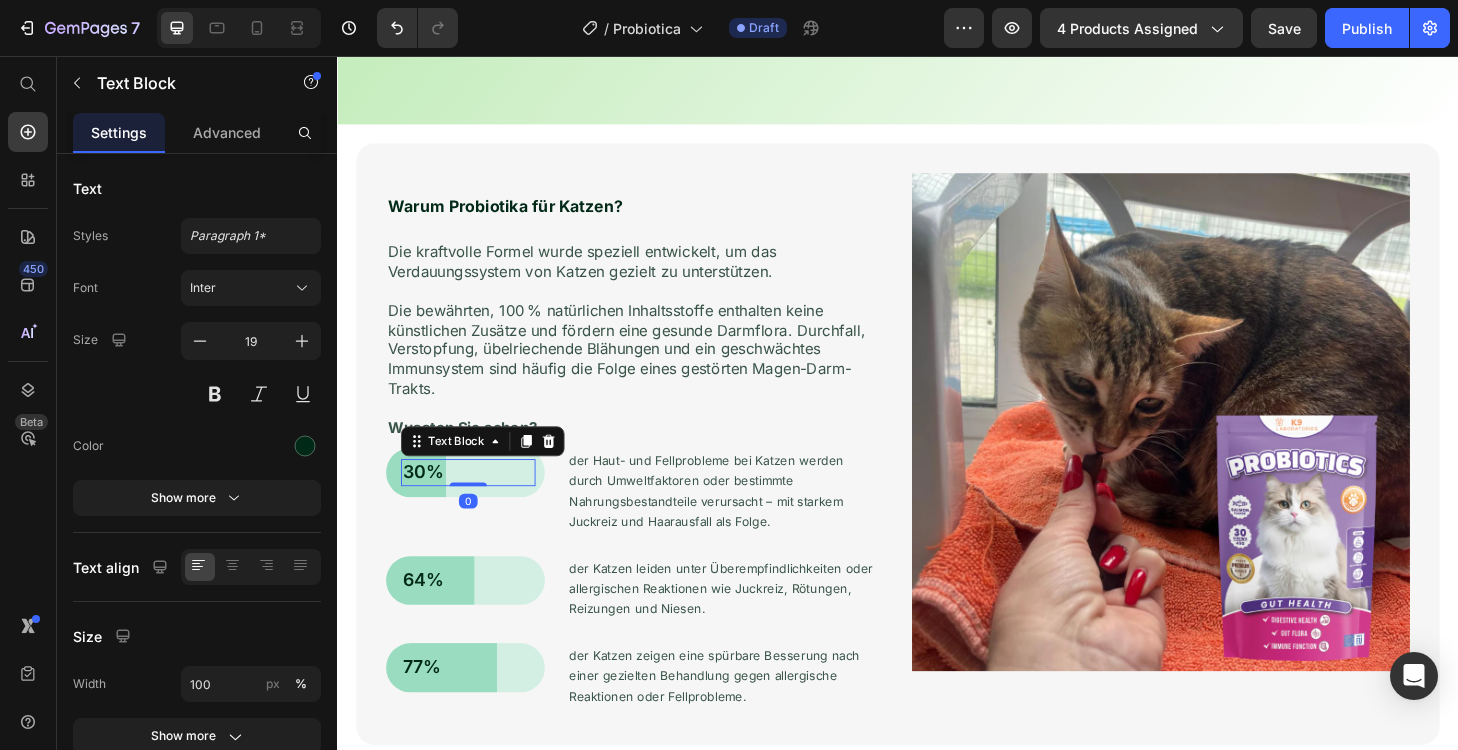 click on "30%" at bounding box center (477, 501) 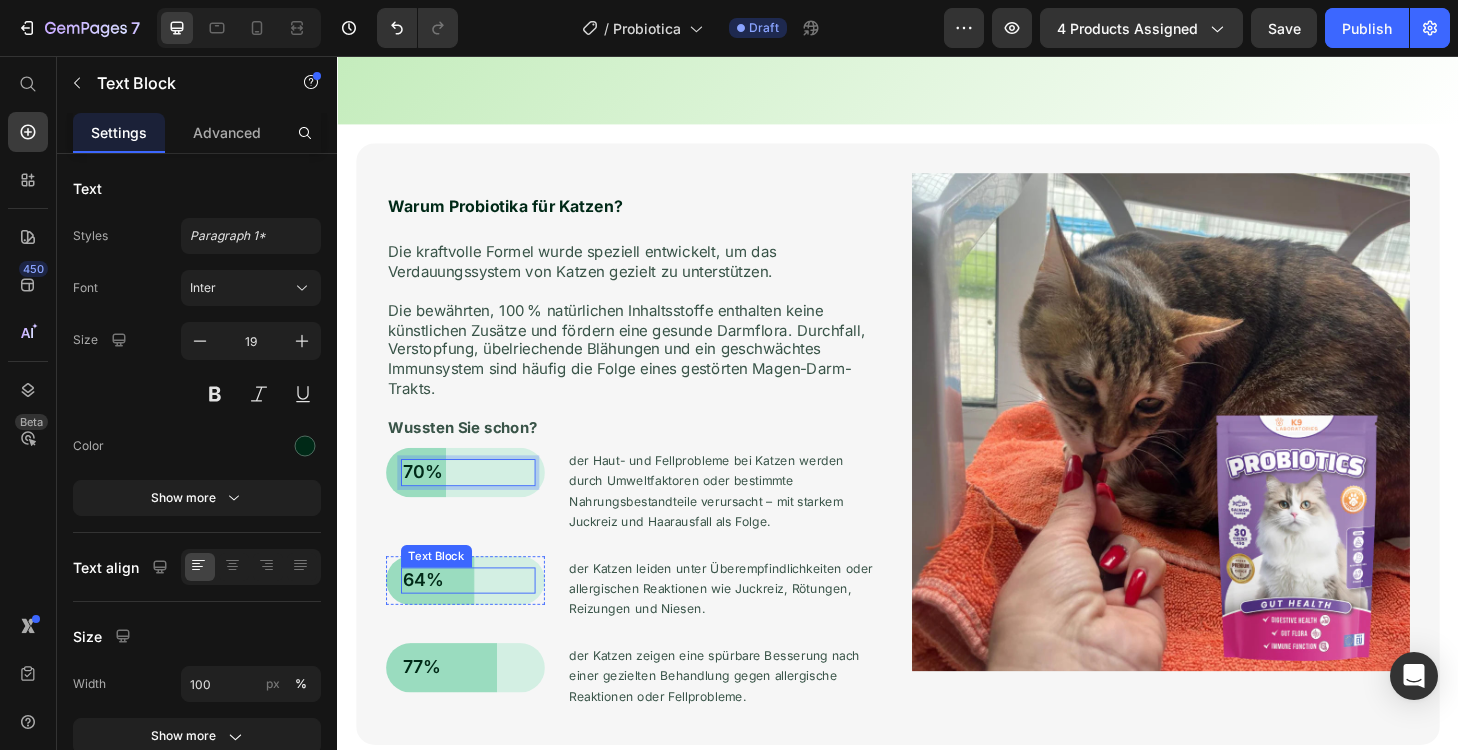 click on "64%" at bounding box center (477, 617) 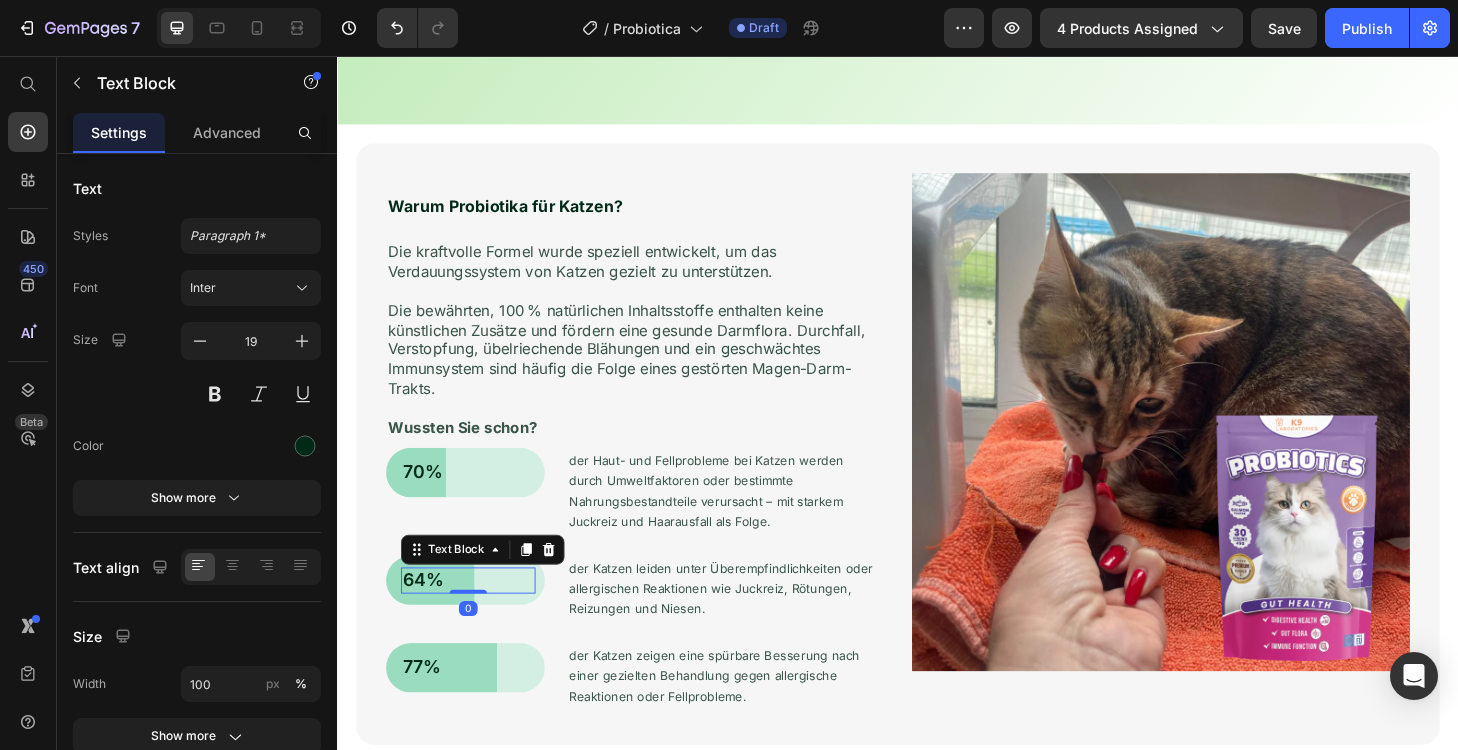 click on "64%" at bounding box center (477, 617) 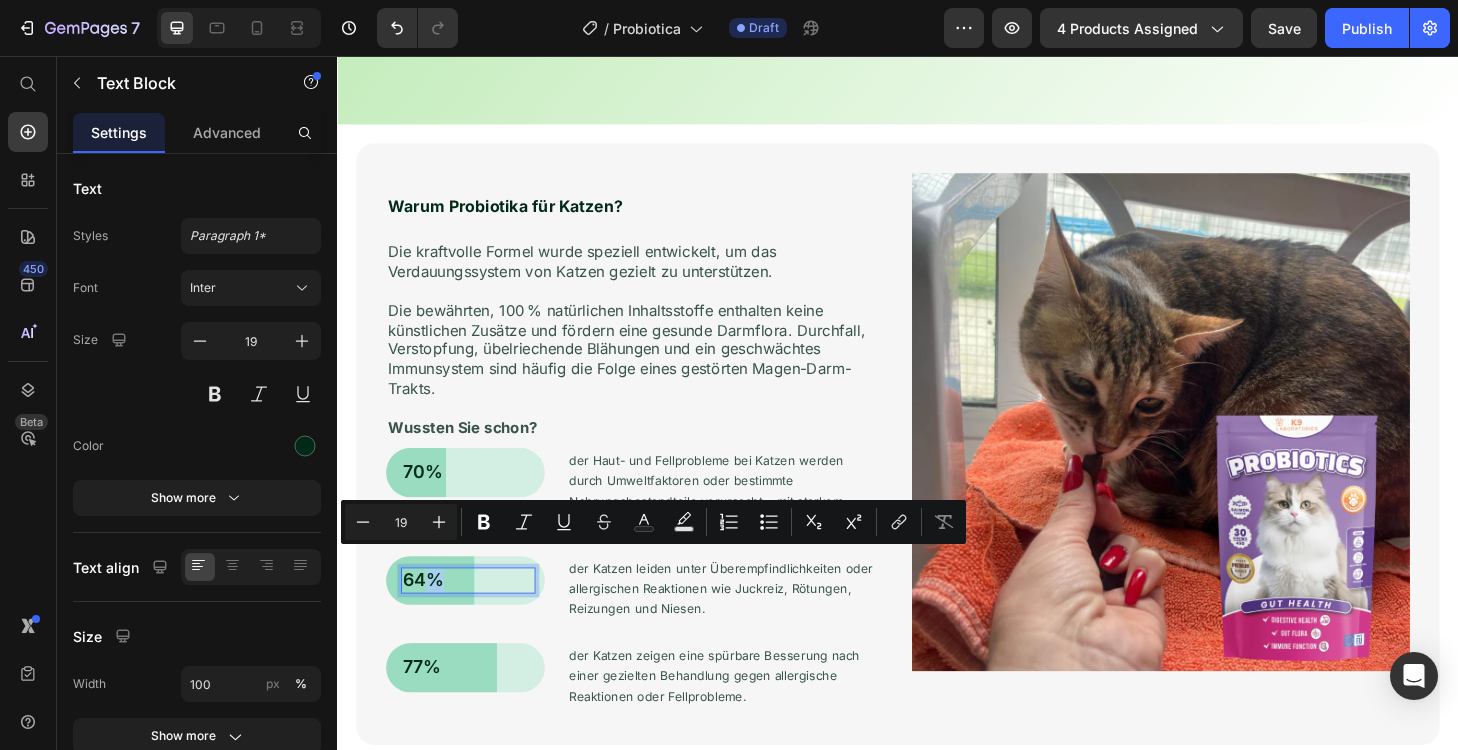 click on "64%" at bounding box center (477, 617) 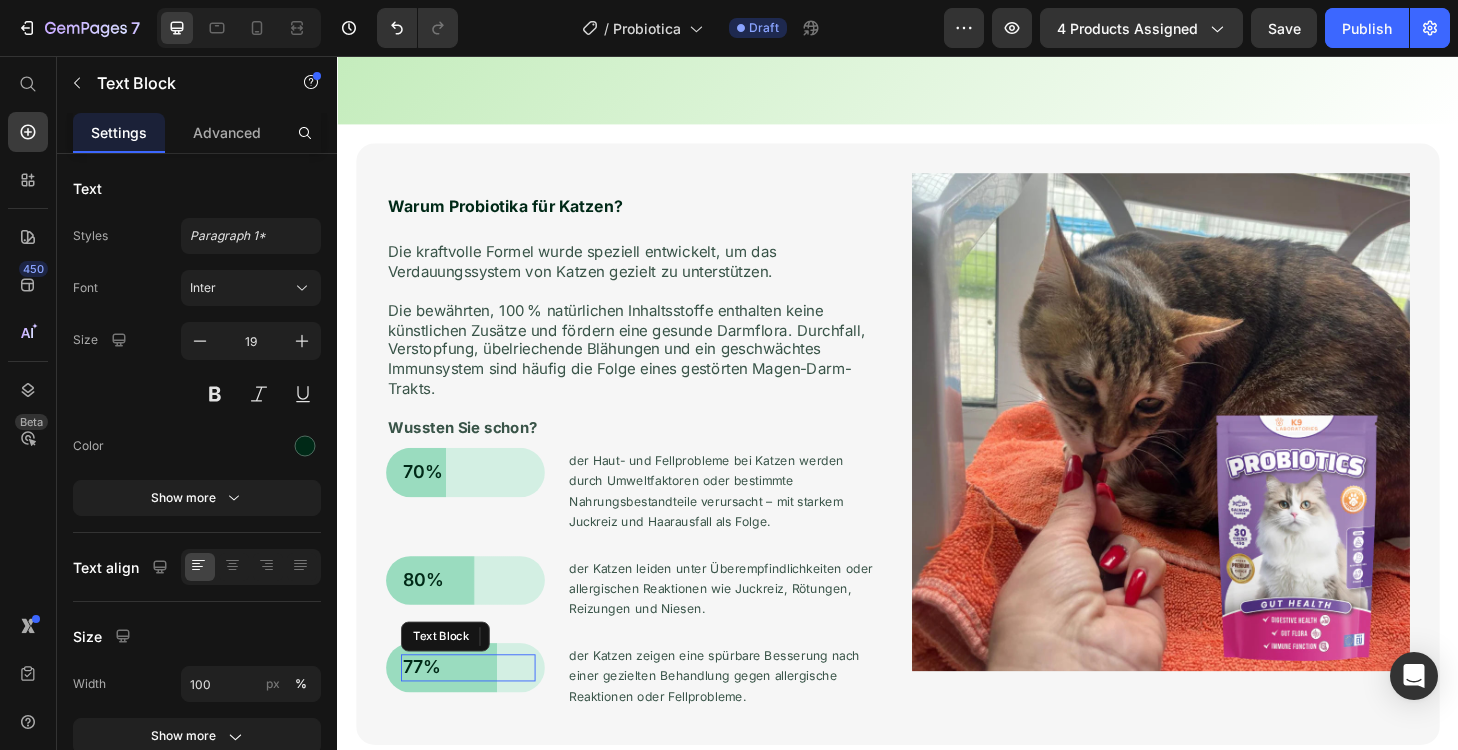 click on "77%" at bounding box center (477, 710) 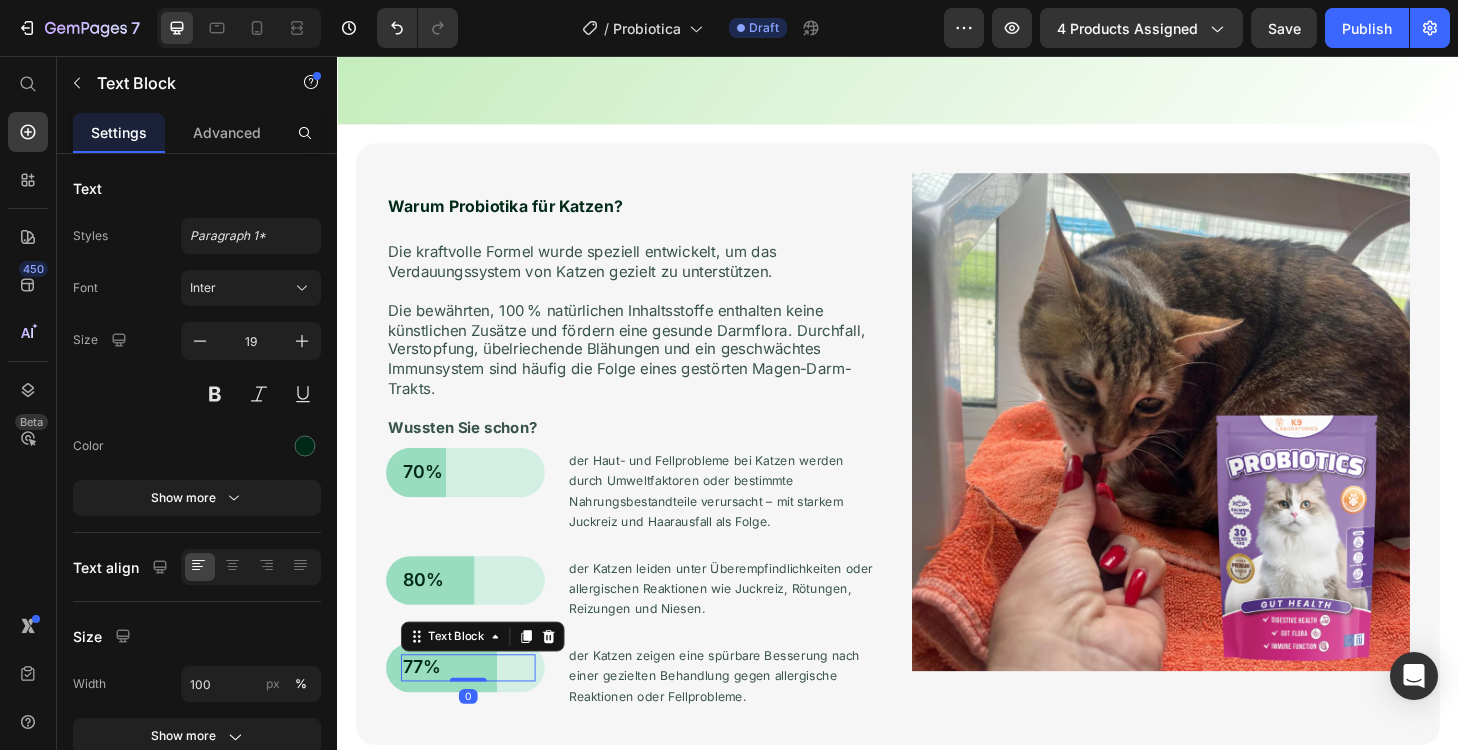 click on "77%" at bounding box center [477, 710] 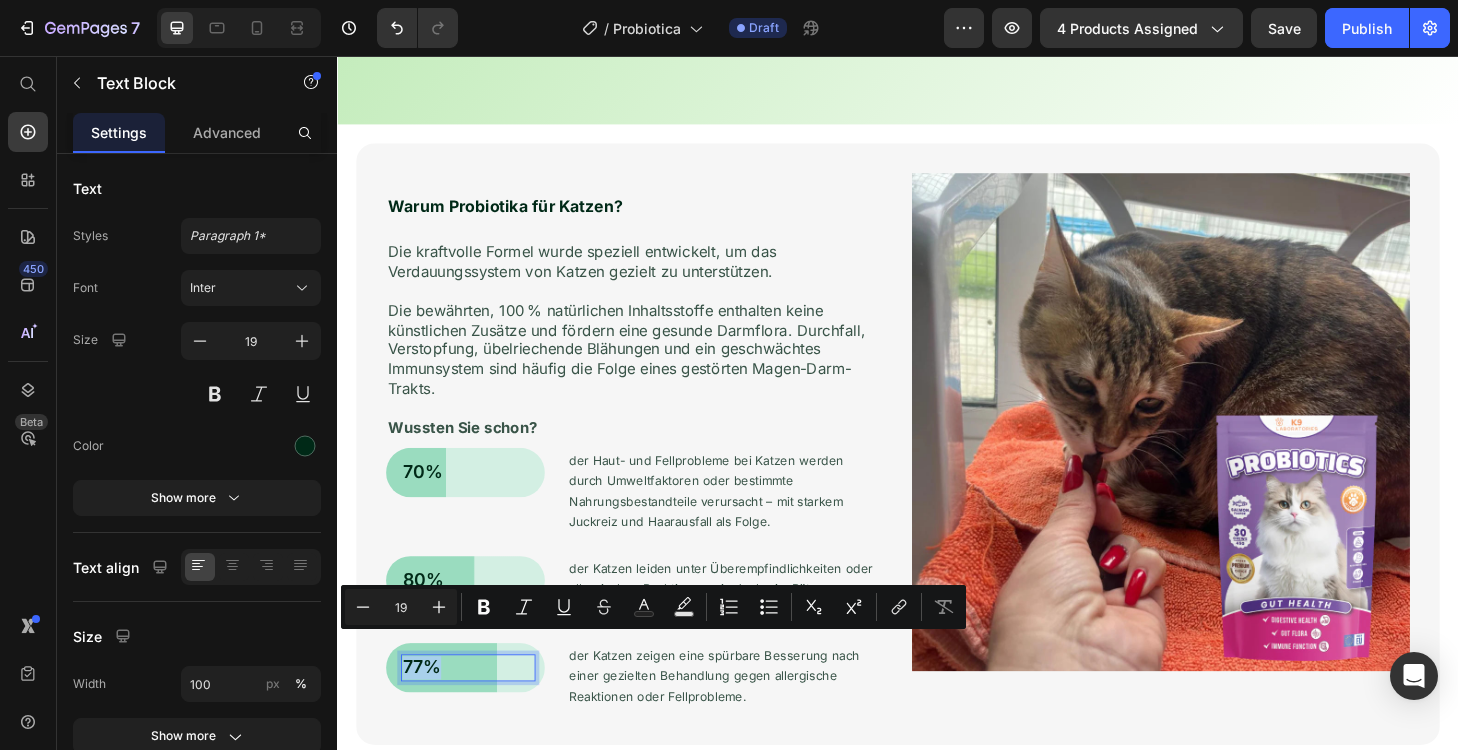 click on "77%" at bounding box center [477, 710] 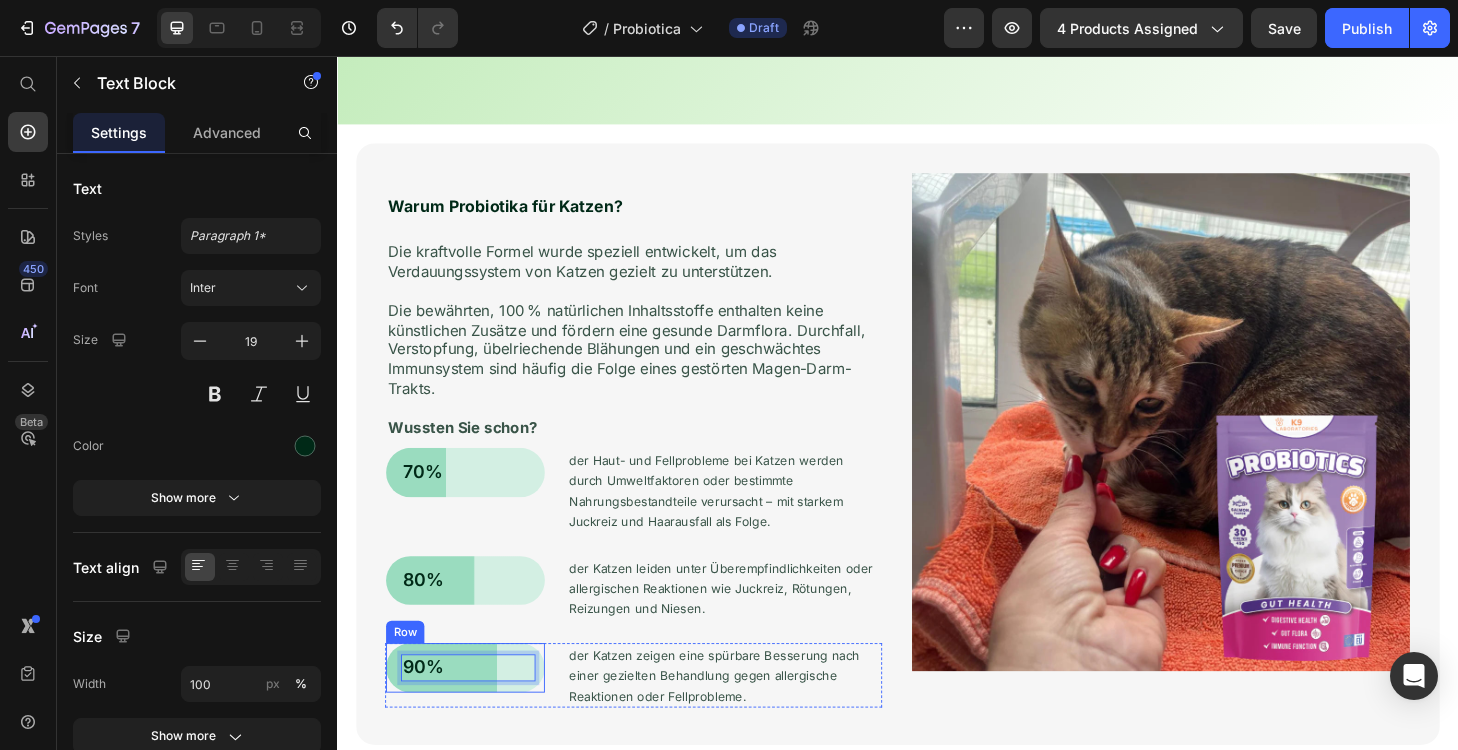 click on "90% Text Block   0 Row" at bounding box center (474, 718) 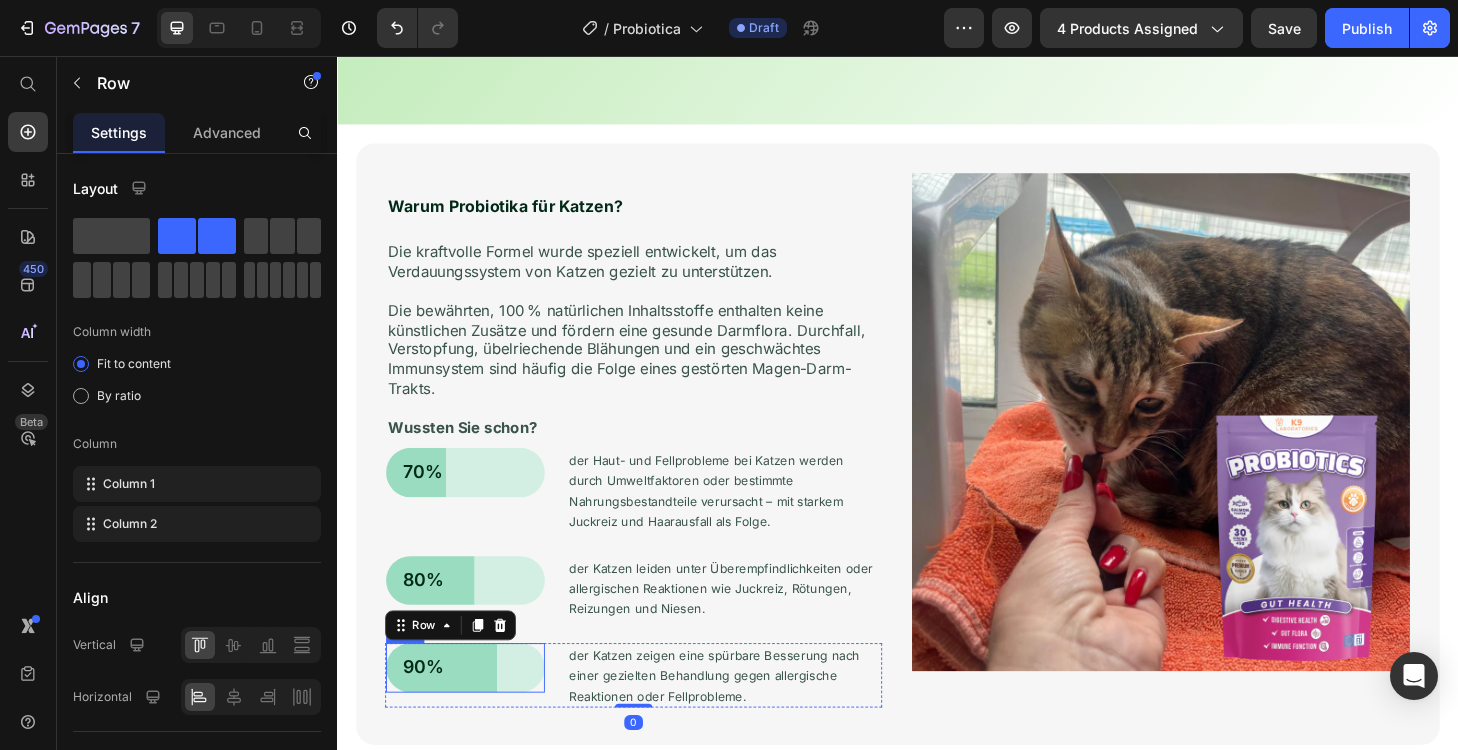 click on "90% Text Block Row" at bounding box center [474, 710] 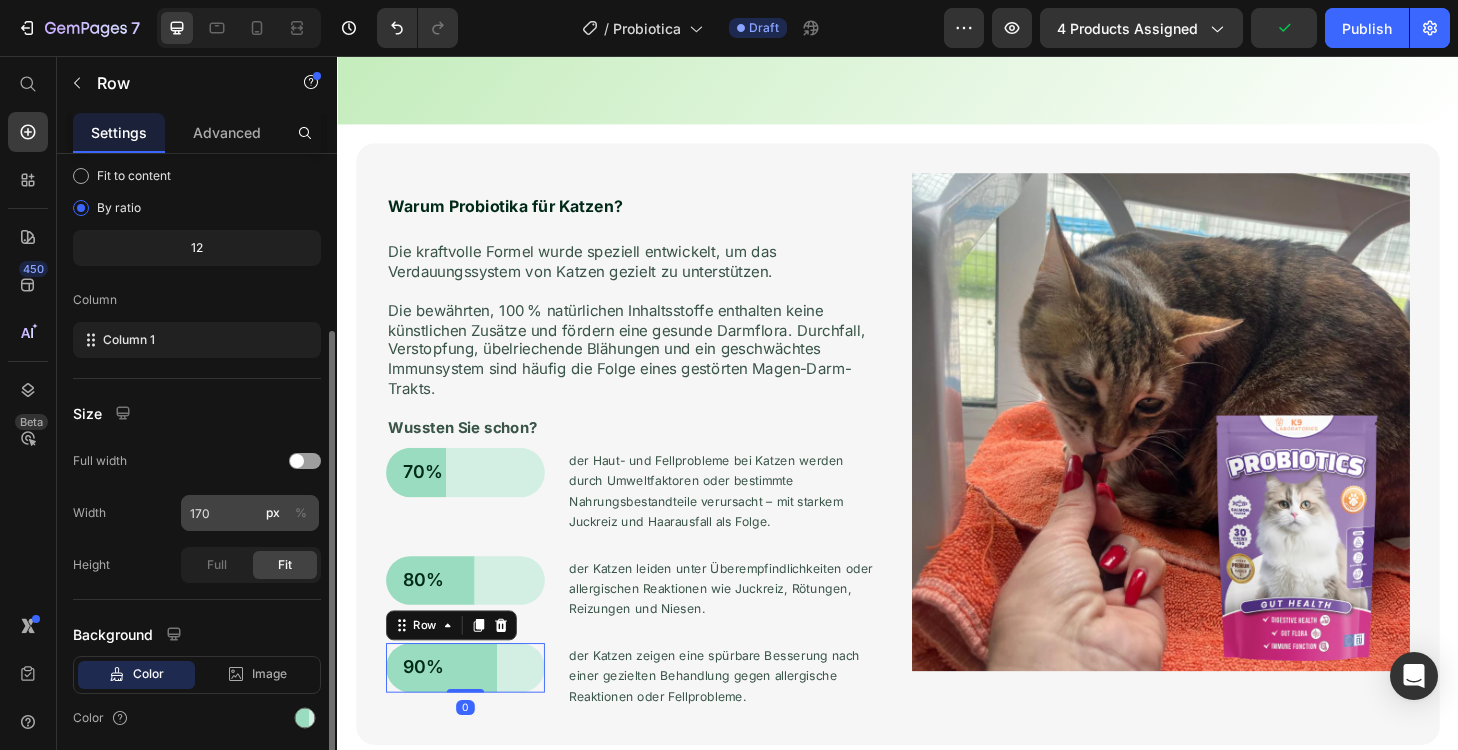 scroll, scrollTop: 259, scrollLeft: 0, axis: vertical 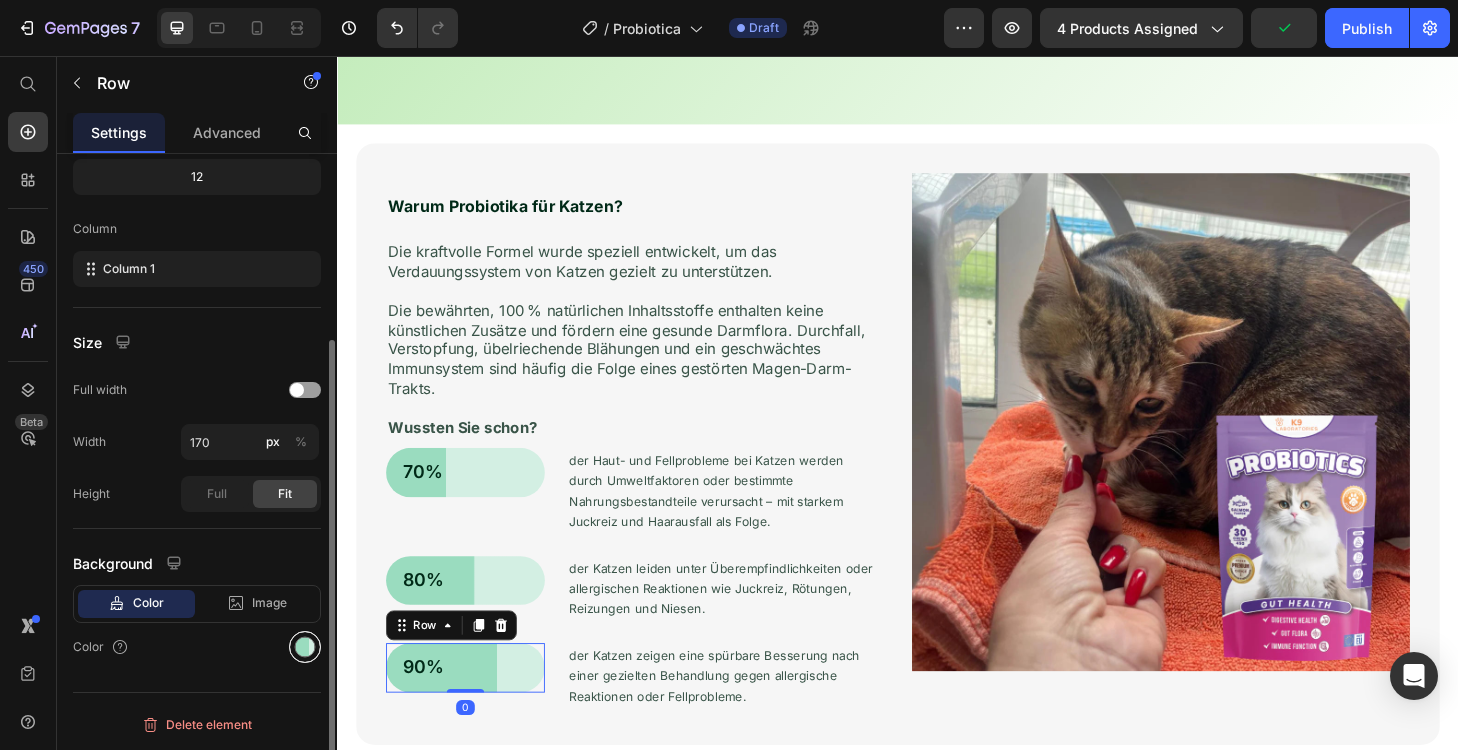 click at bounding box center (305, 647) 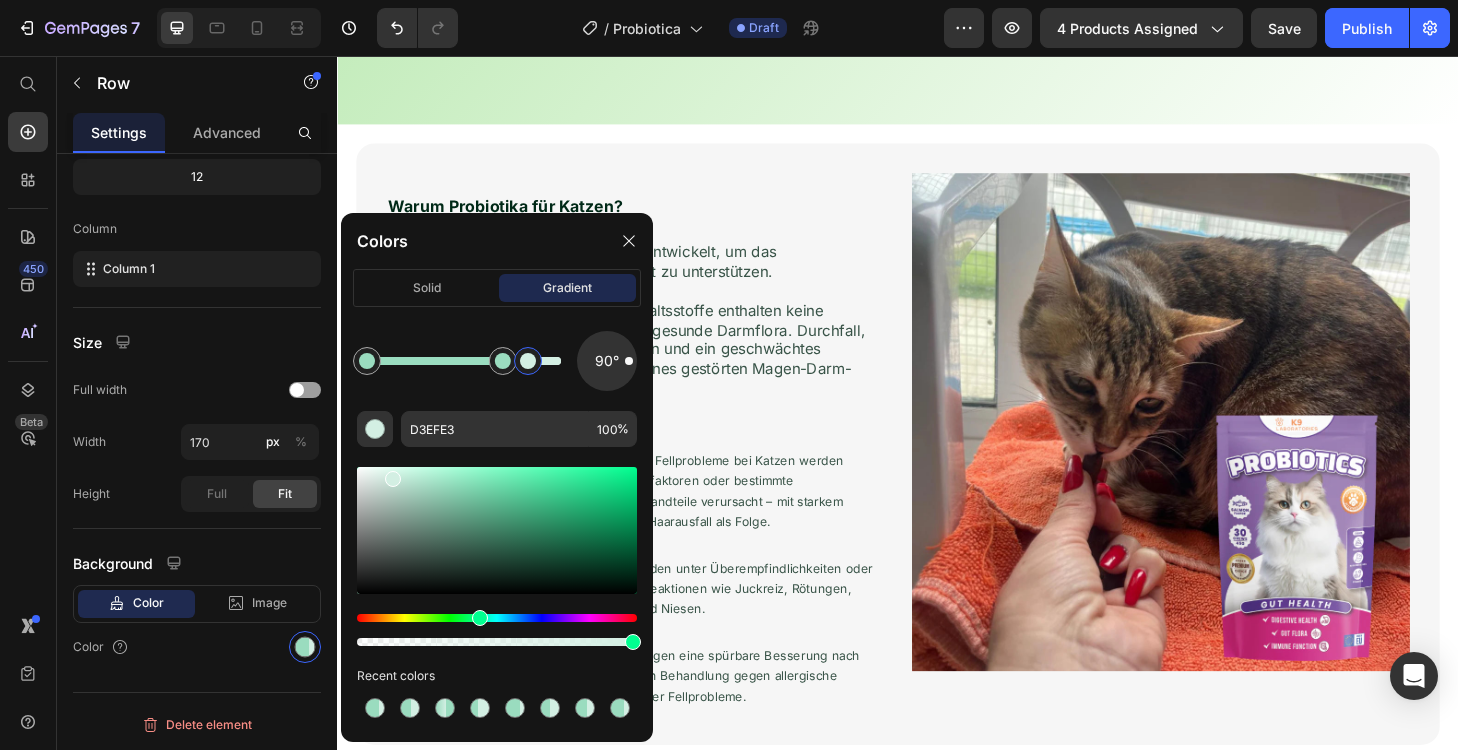 drag, startPoint x: 512, startPoint y: 366, endPoint x: 530, endPoint y: 367, distance: 18.027756 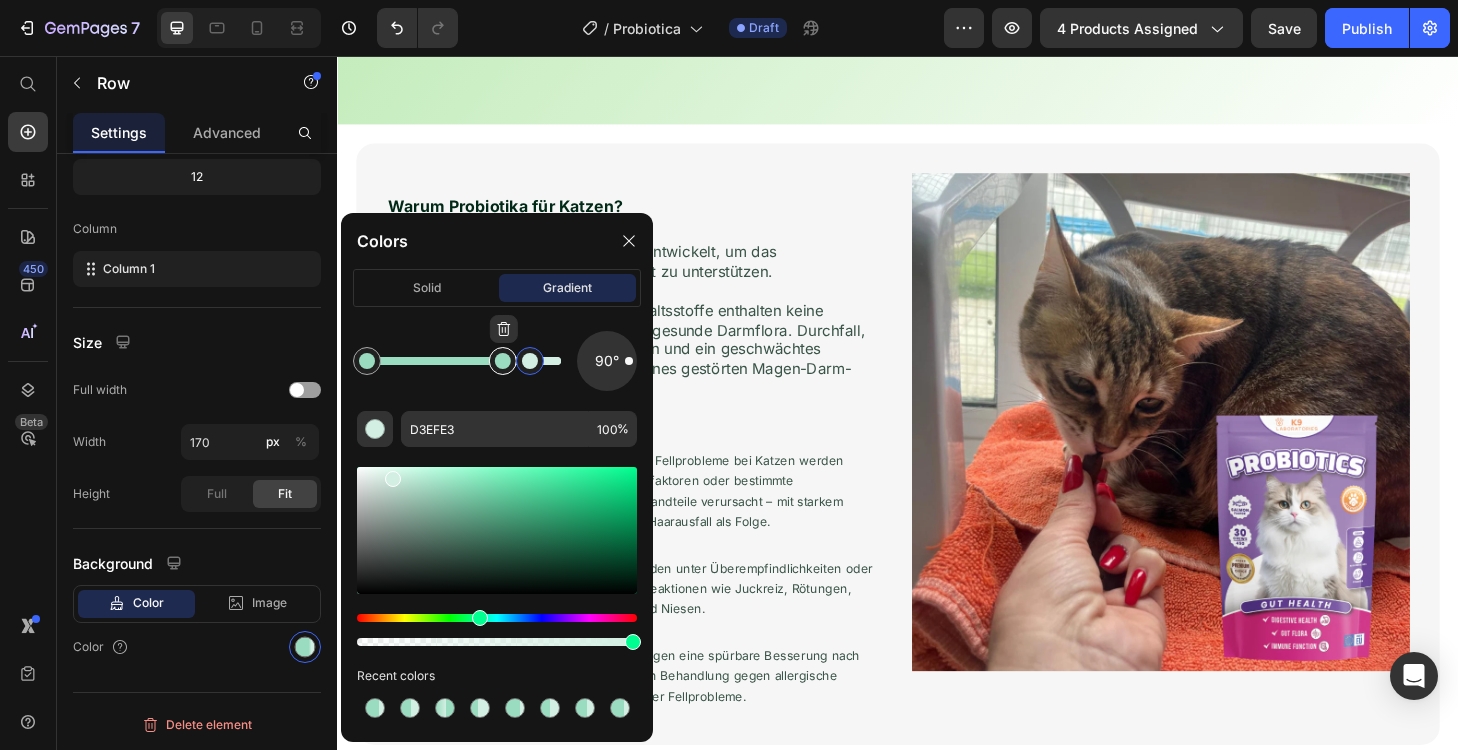 type on "9ADCBF" 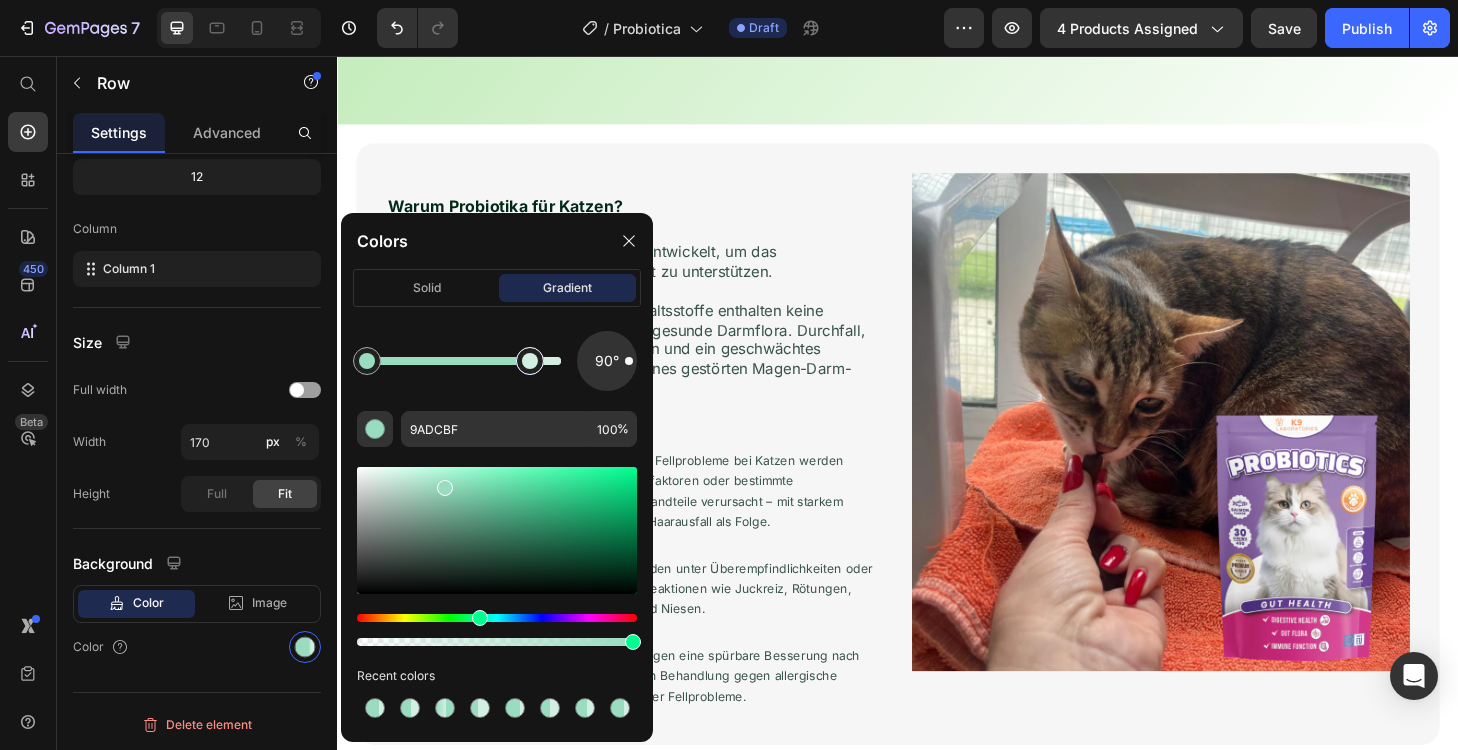 drag, startPoint x: 501, startPoint y: 365, endPoint x: 529, endPoint y: 368, distance: 28.160255 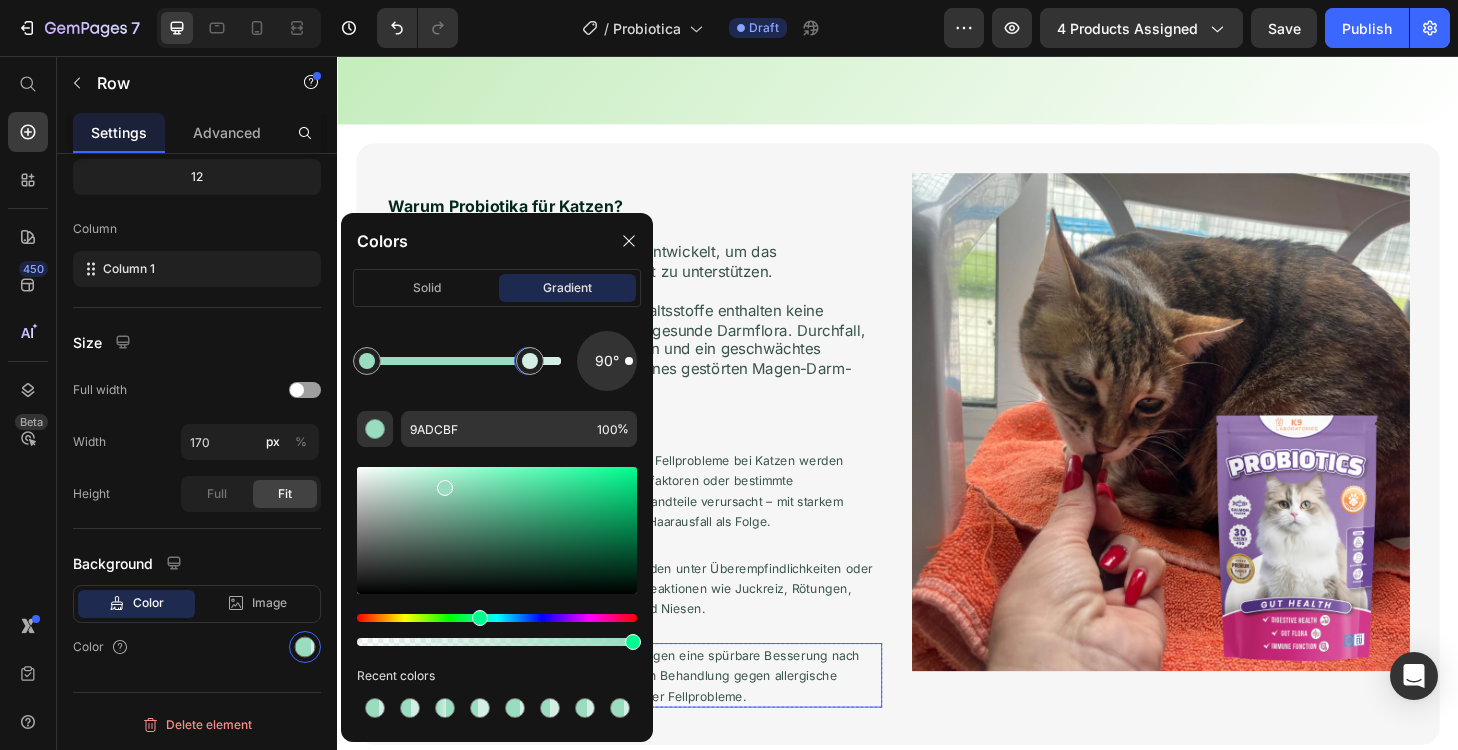 click on "der Katzen zeigen eine spürbare Besserung nach einer gezielten Behandlung gegen allergische Reaktionen oder Fellprobleme." at bounding box center (751, 718) 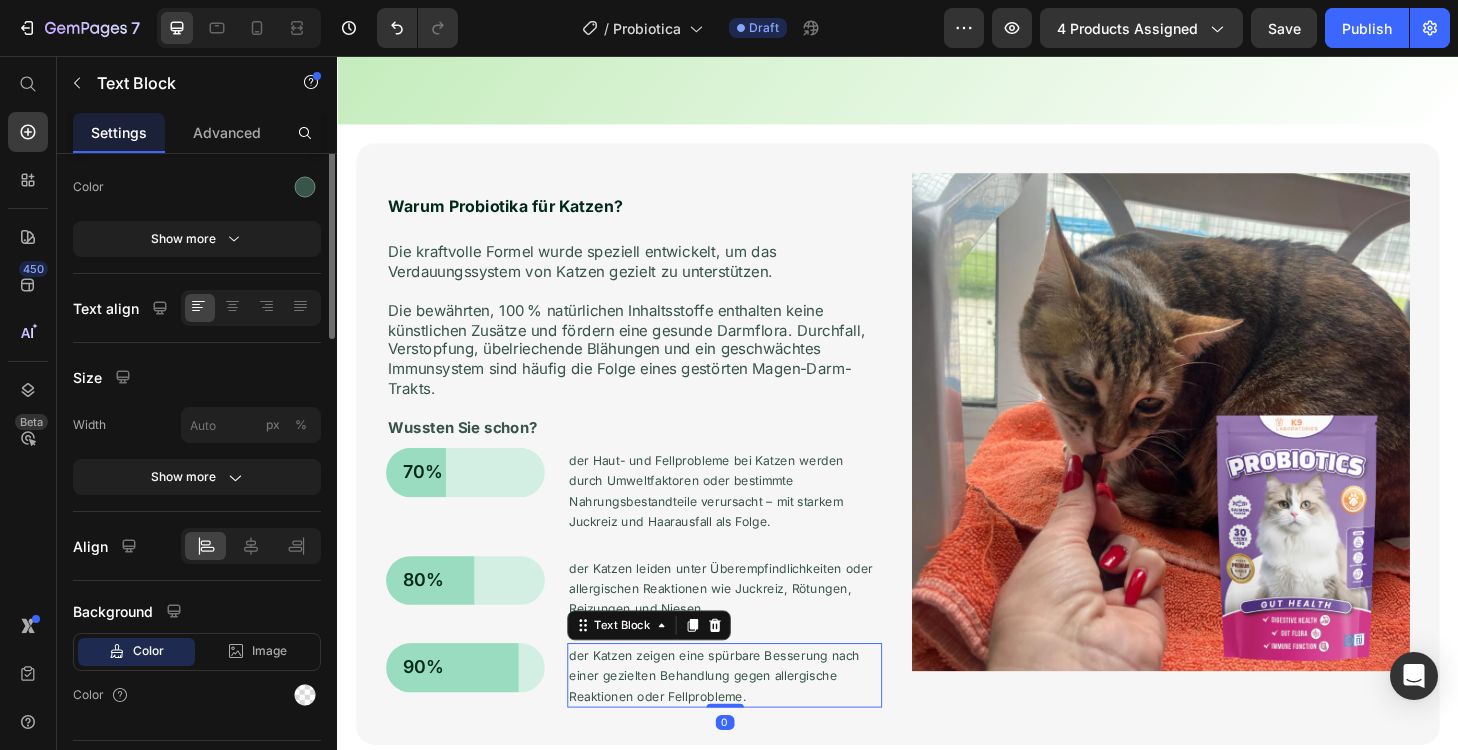 scroll, scrollTop: 0, scrollLeft: 0, axis: both 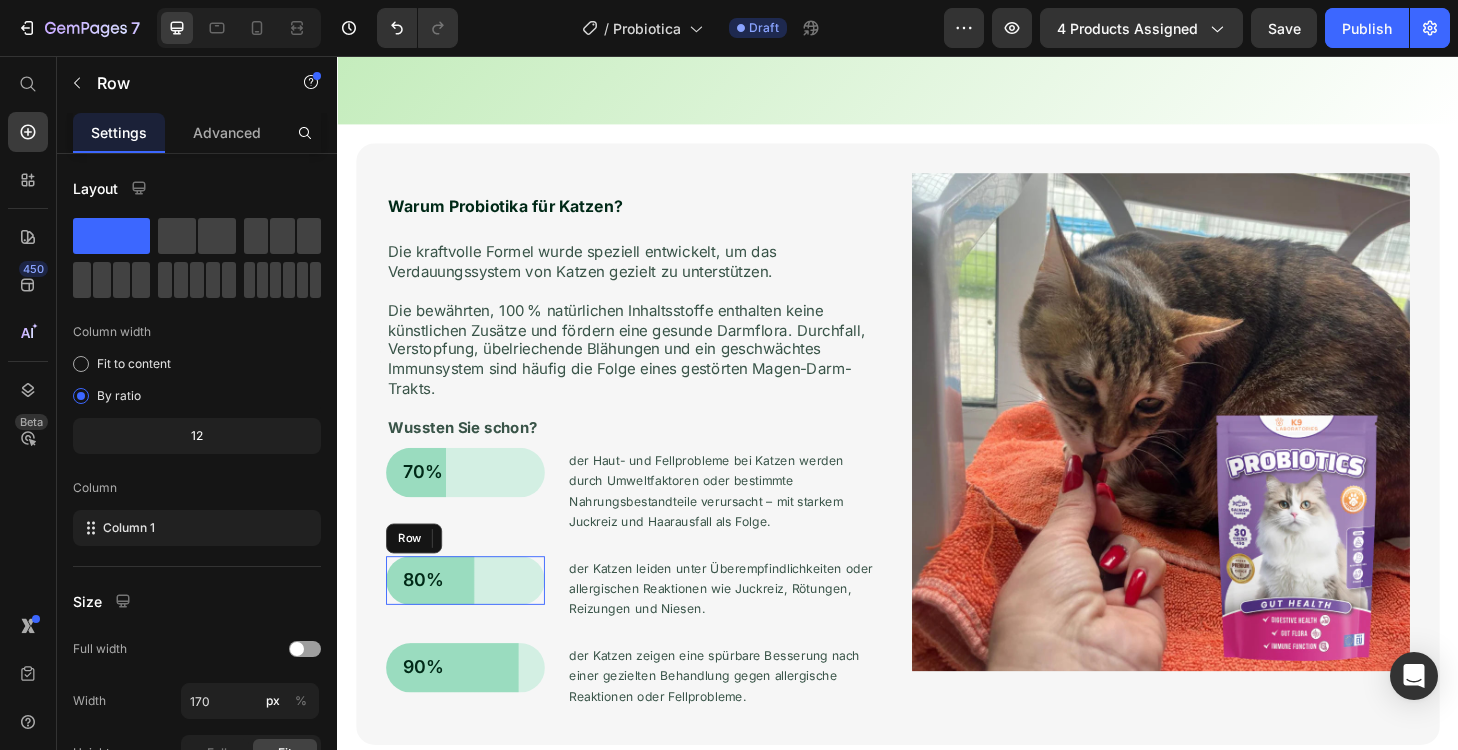 click on "80% Text Block Row" at bounding box center (474, 617) 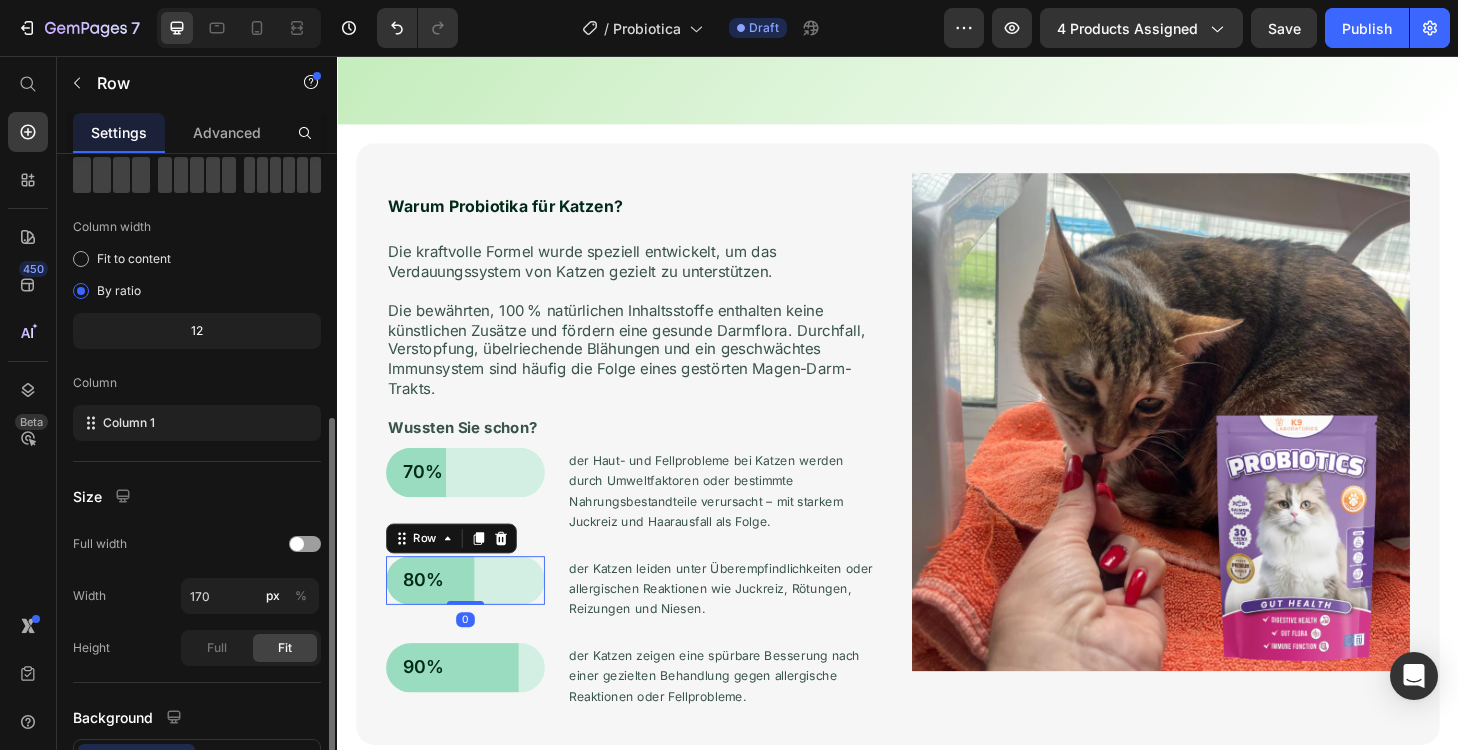 scroll, scrollTop: 259, scrollLeft: 0, axis: vertical 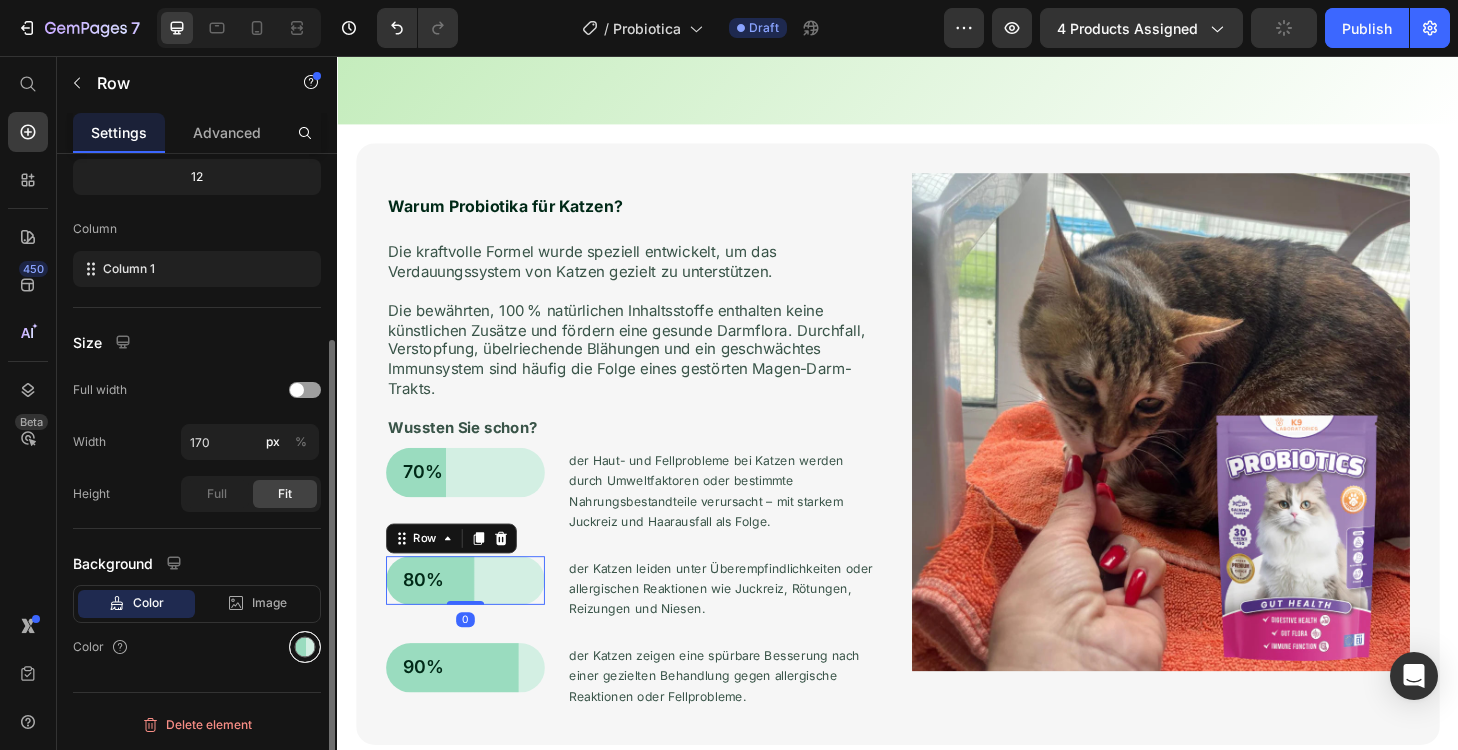 click at bounding box center [305, 647] 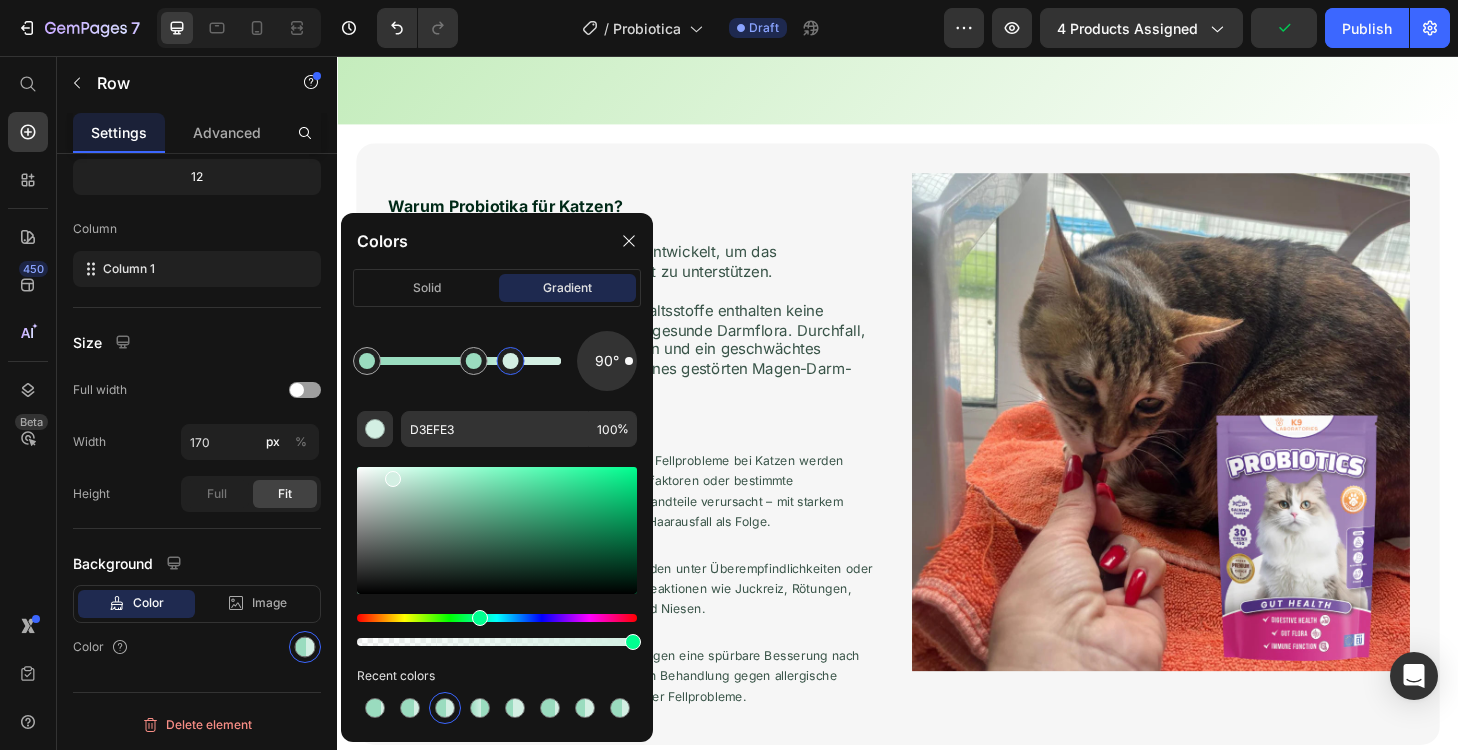 drag, startPoint x: 482, startPoint y: 374, endPoint x: 512, endPoint y: 376, distance: 30.066593 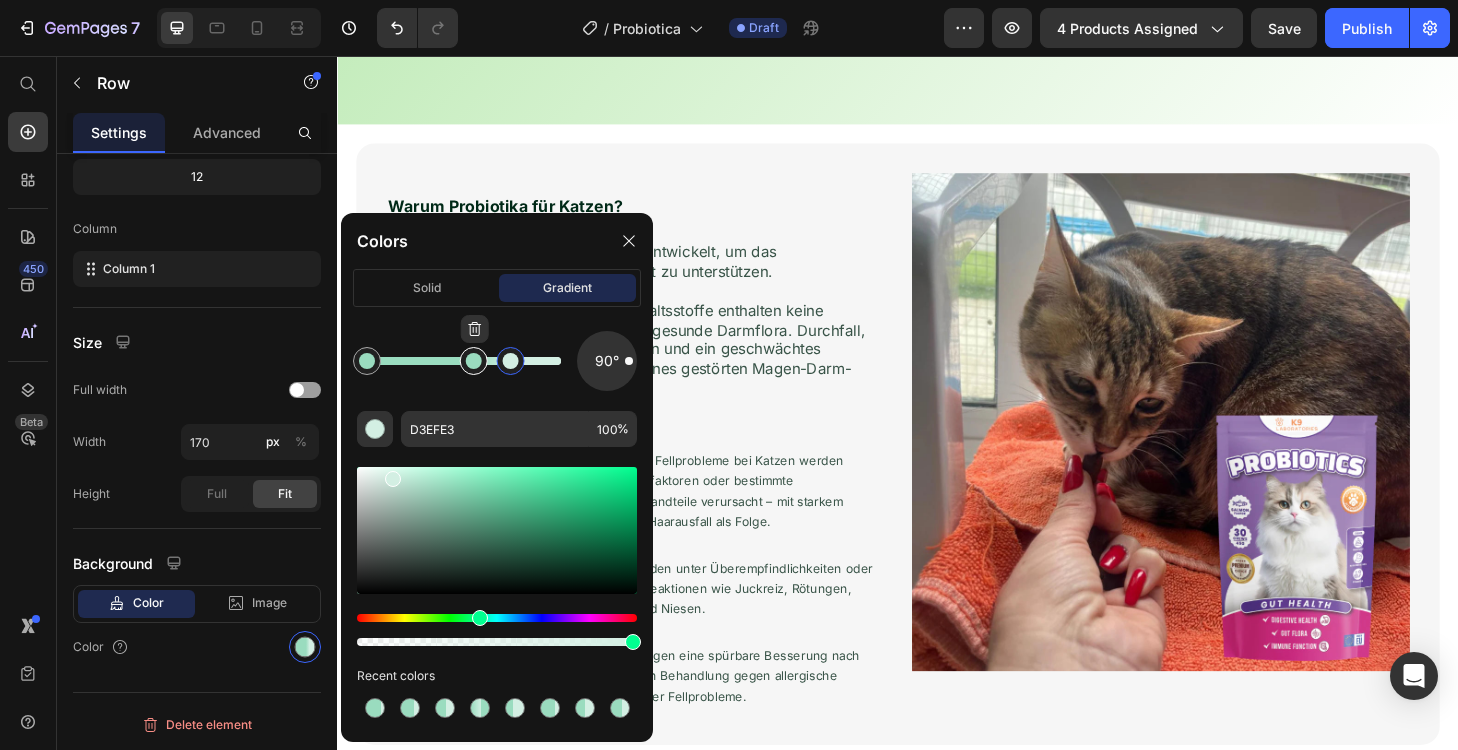 type on "9ADCBF" 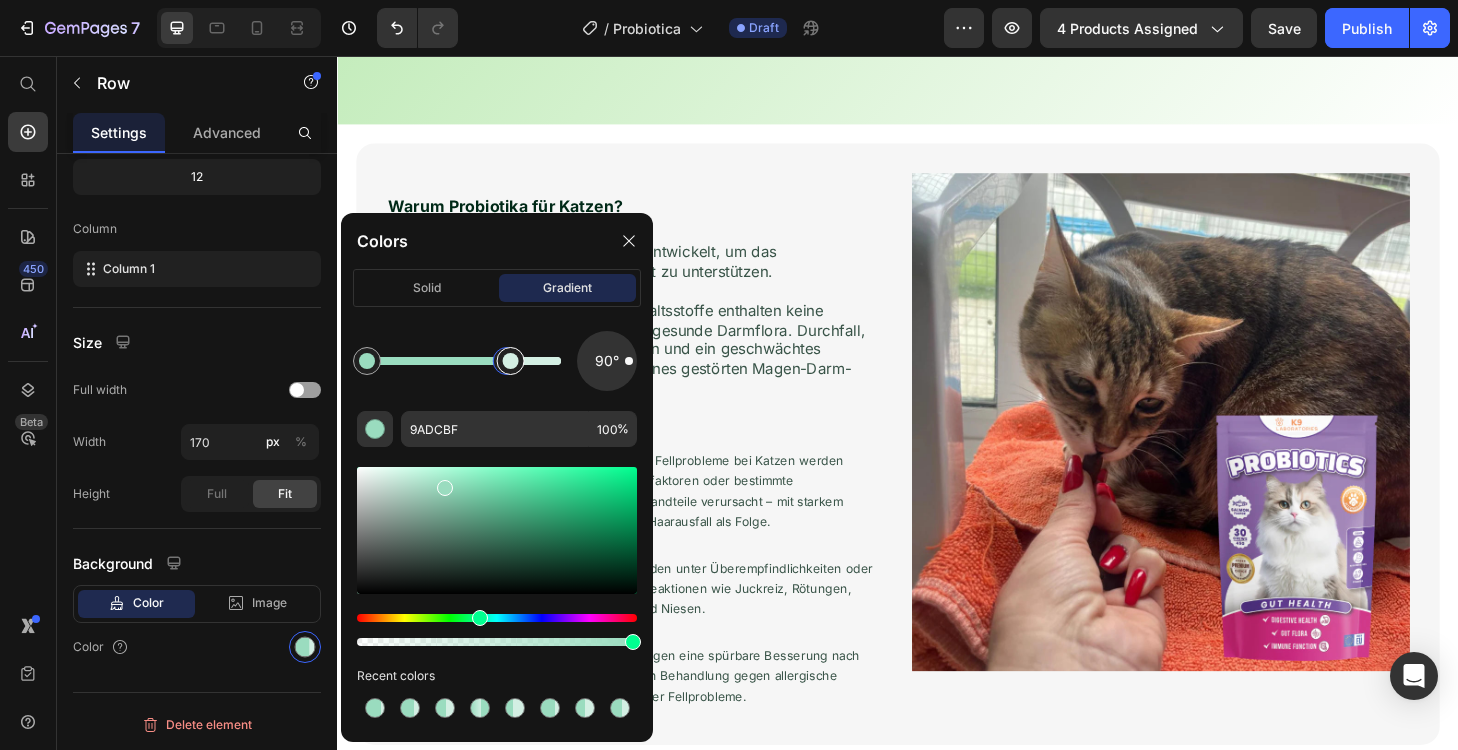 drag, startPoint x: 480, startPoint y: 372, endPoint x: 508, endPoint y: 372, distance: 28 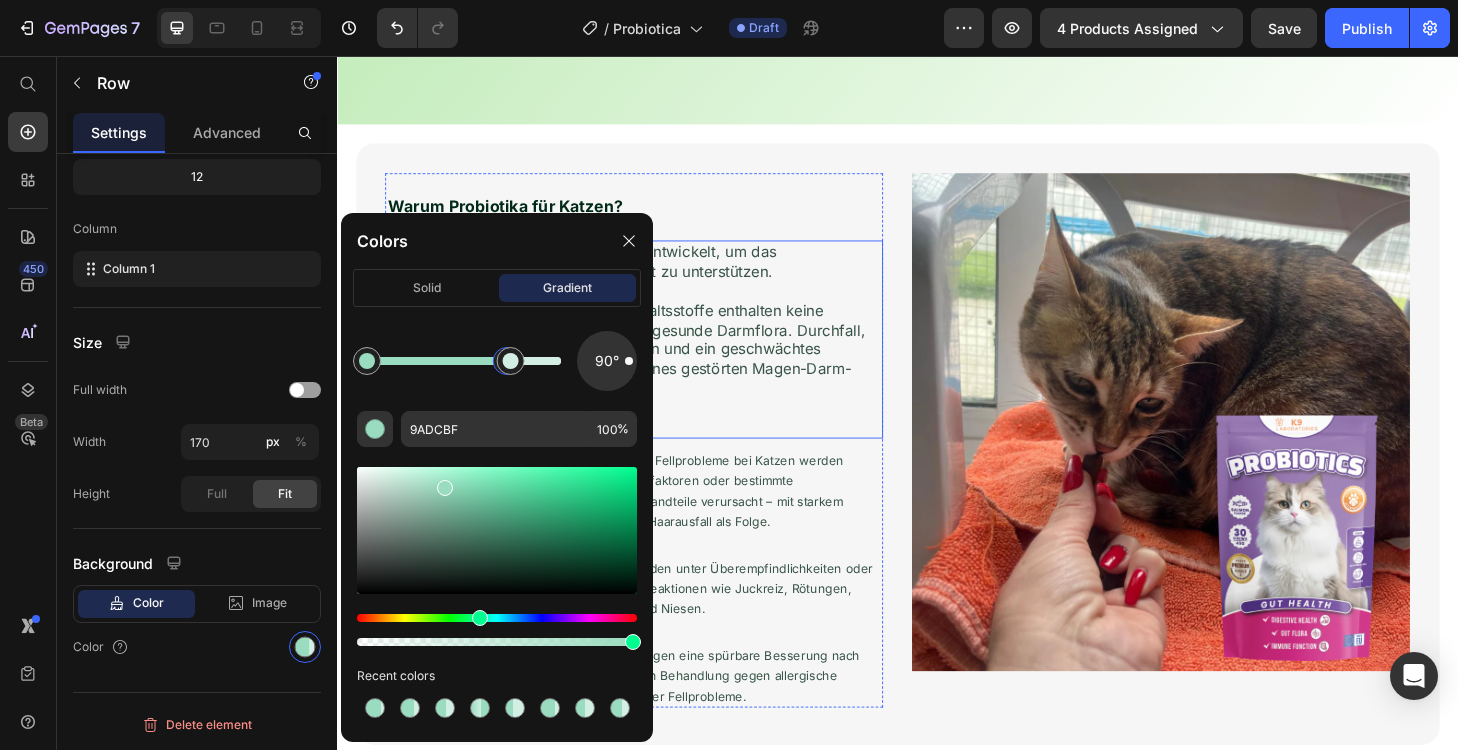 click at bounding box center (655, 432) 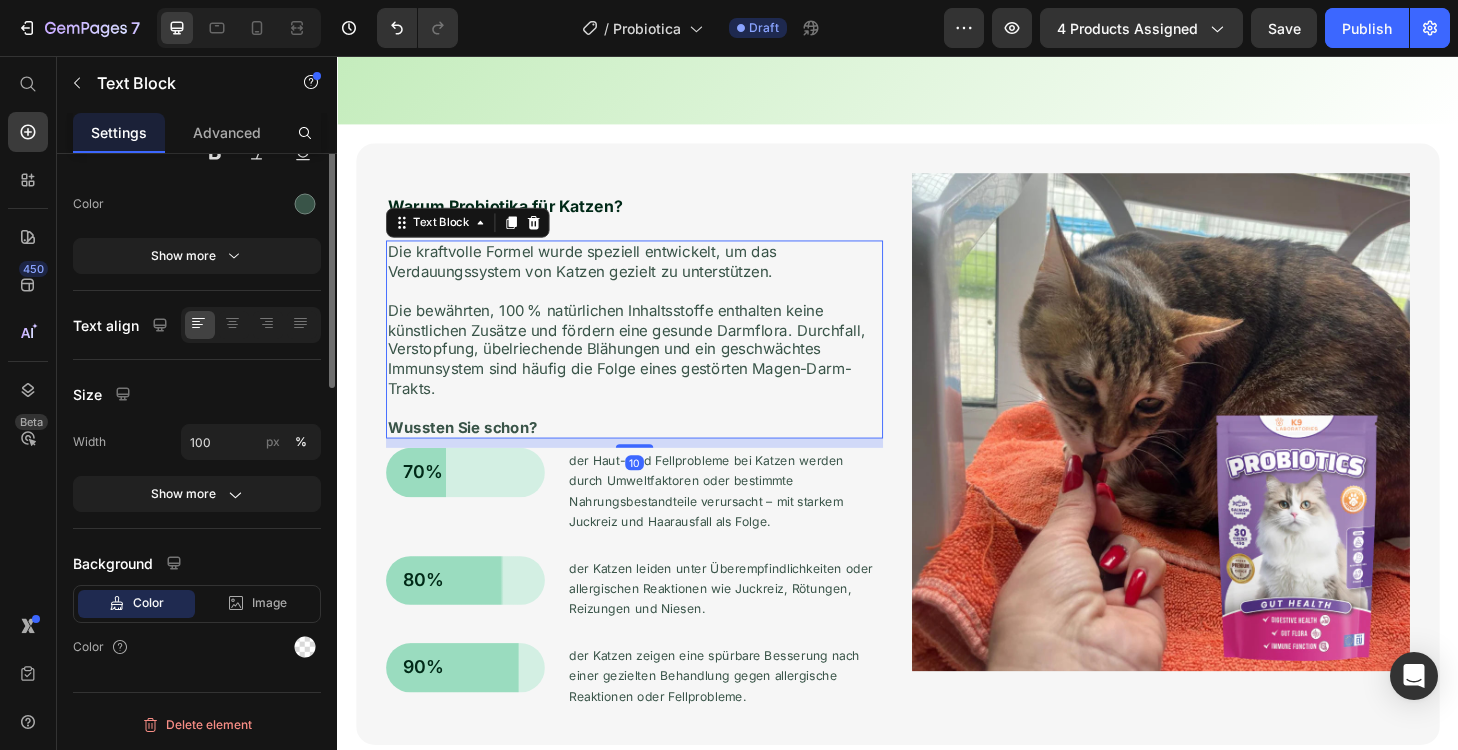 scroll, scrollTop: 0, scrollLeft: 0, axis: both 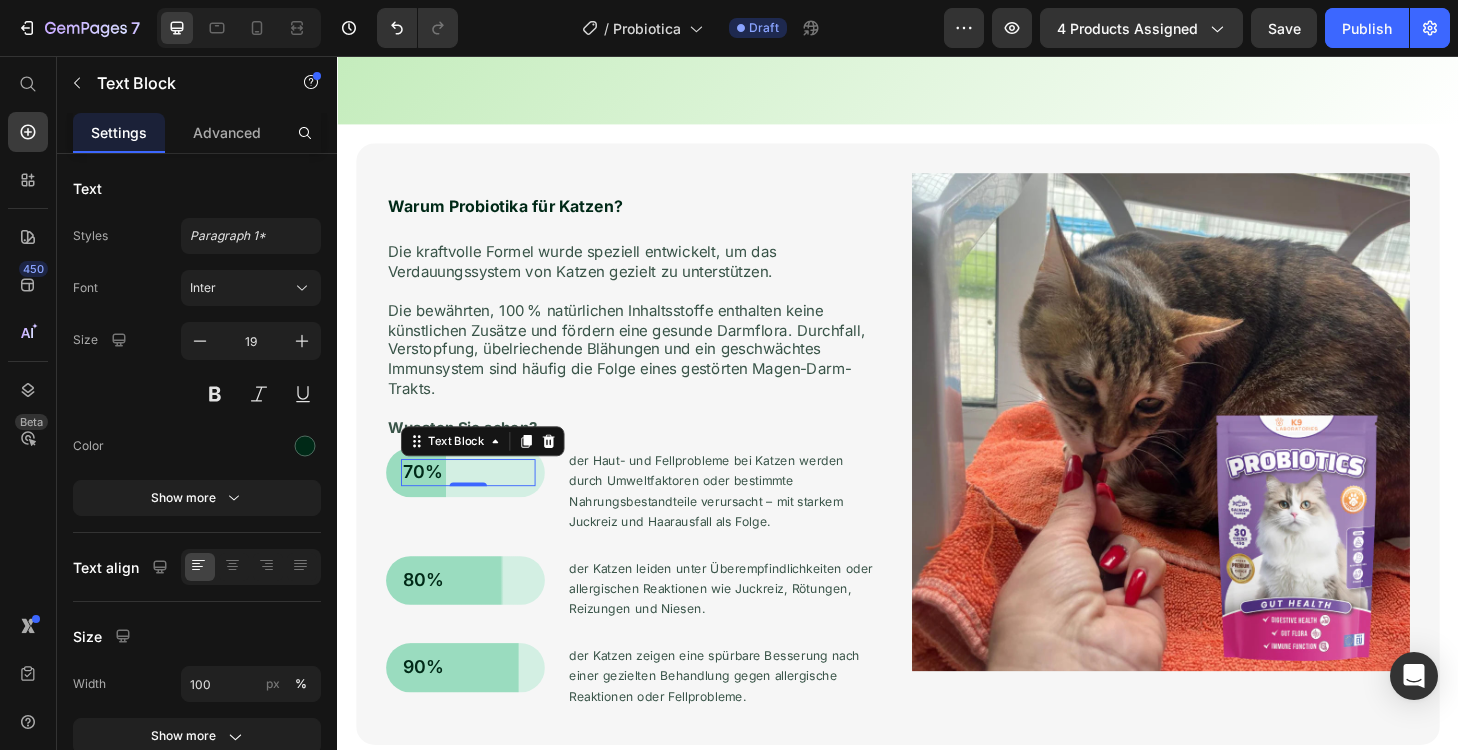 click on "70%" at bounding box center (477, 501) 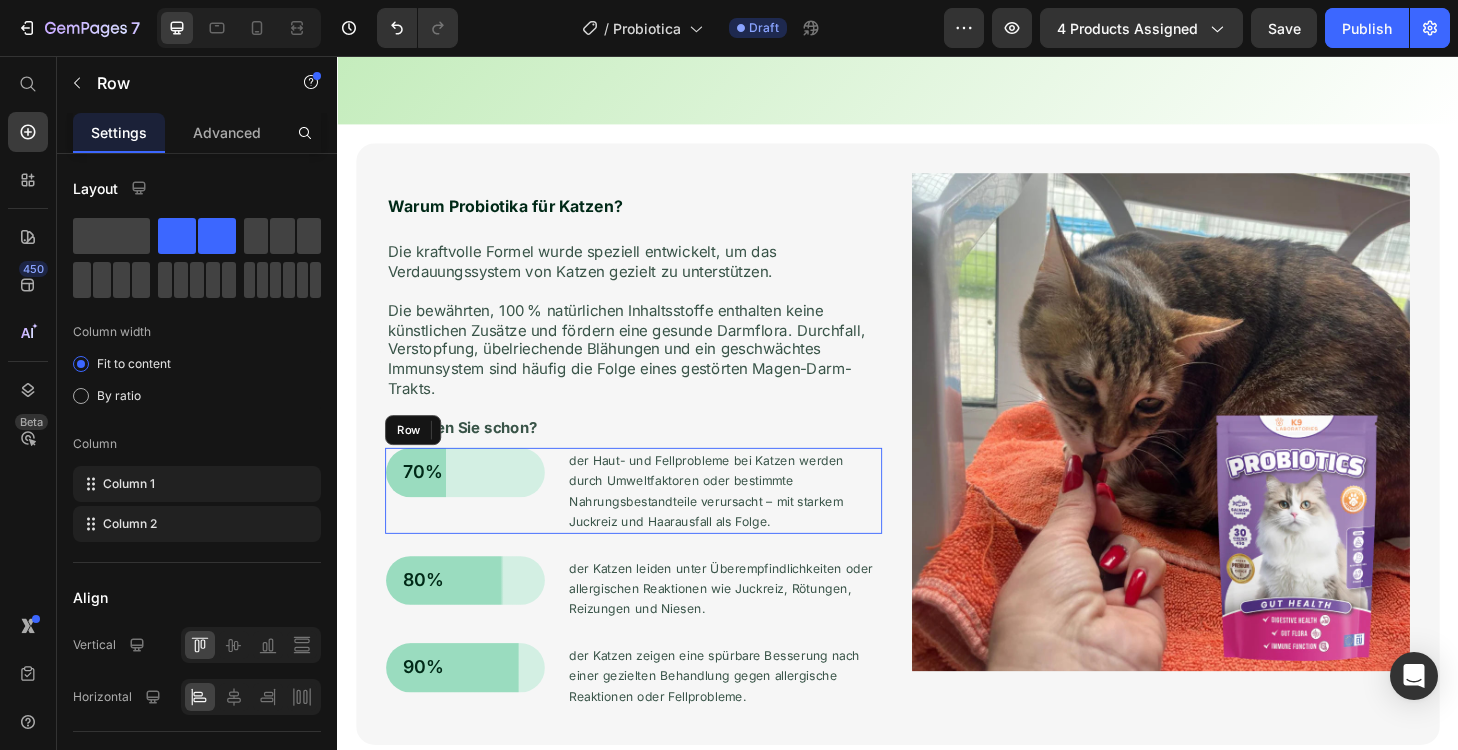click on "70% Text Block   0 Row" at bounding box center (474, 520) 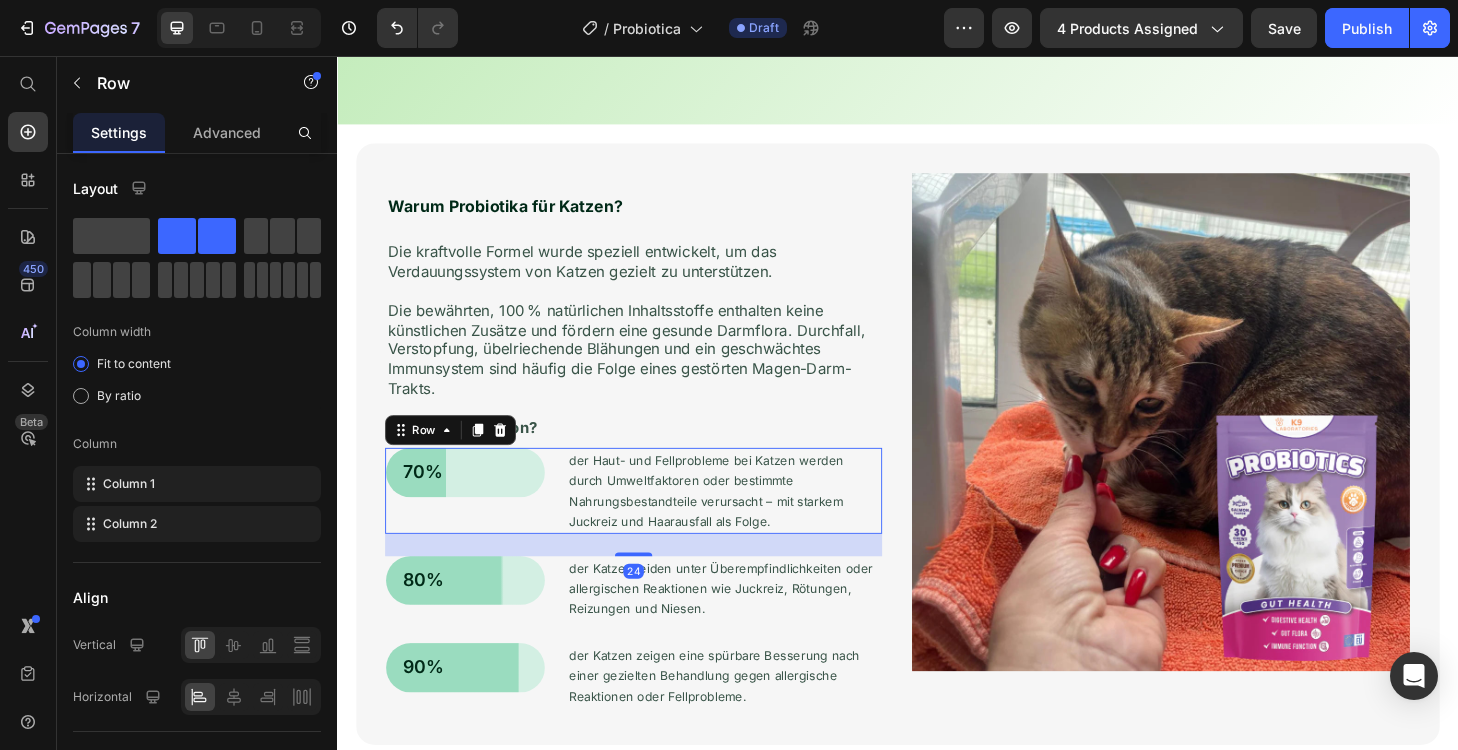 click on "70% Text Block Row" at bounding box center (474, 501) 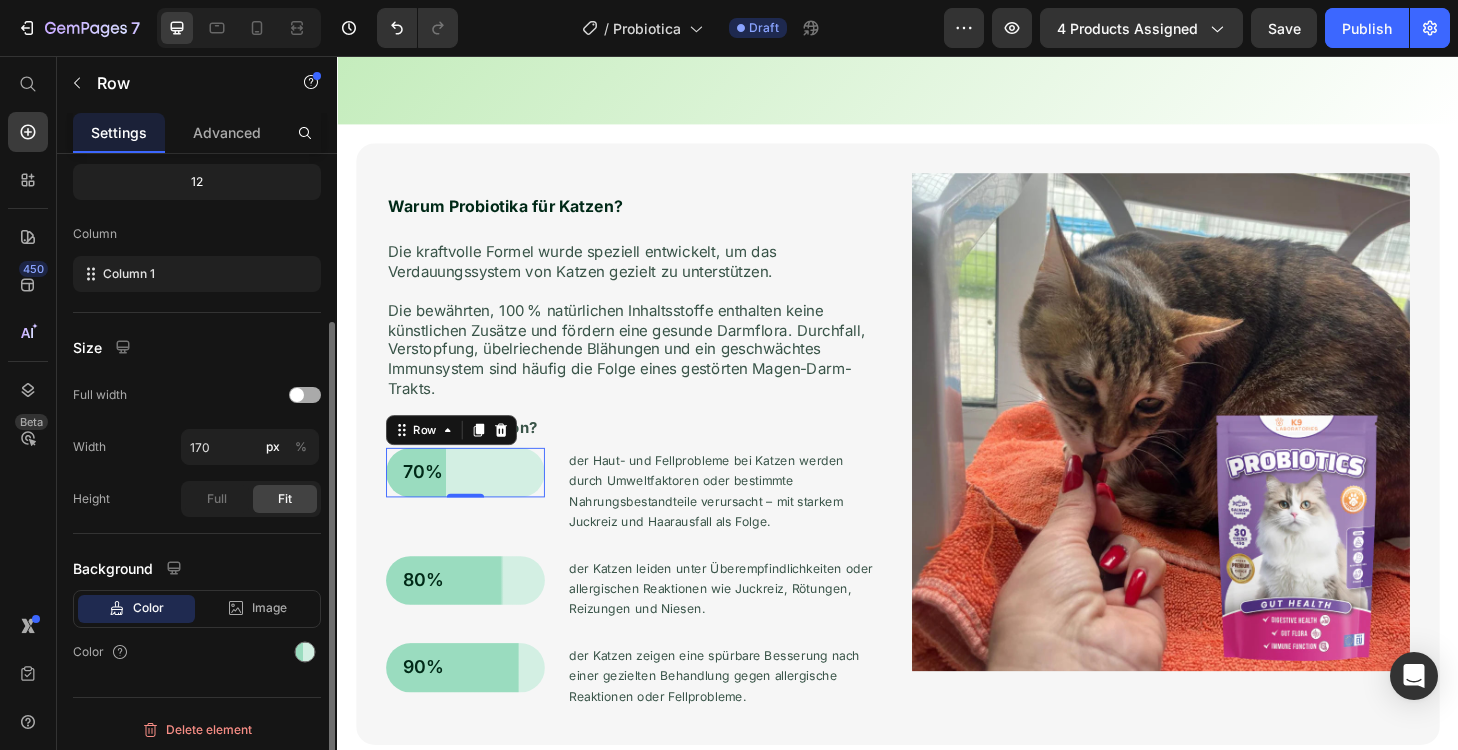 scroll, scrollTop: 259, scrollLeft: 0, axis: vertical 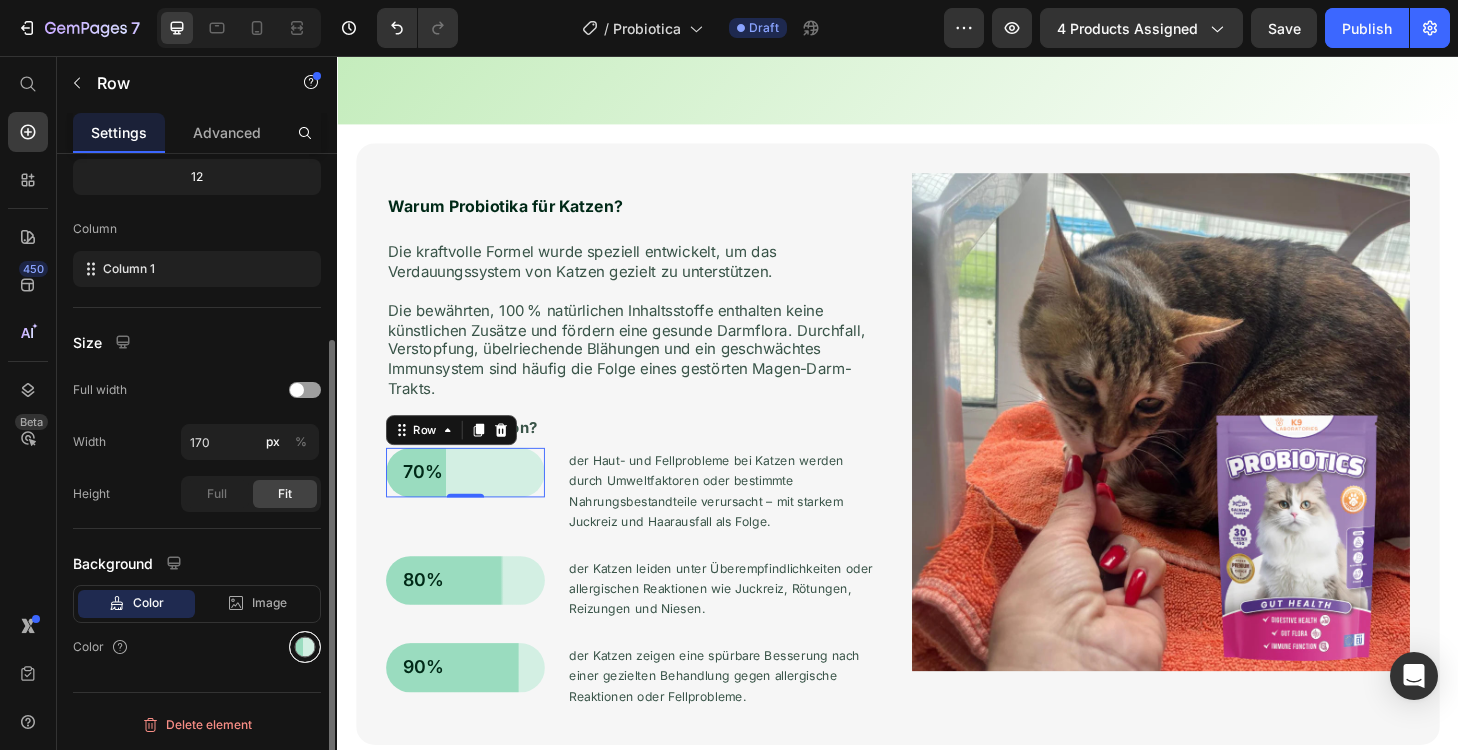 click at bounding box center [305, 647] 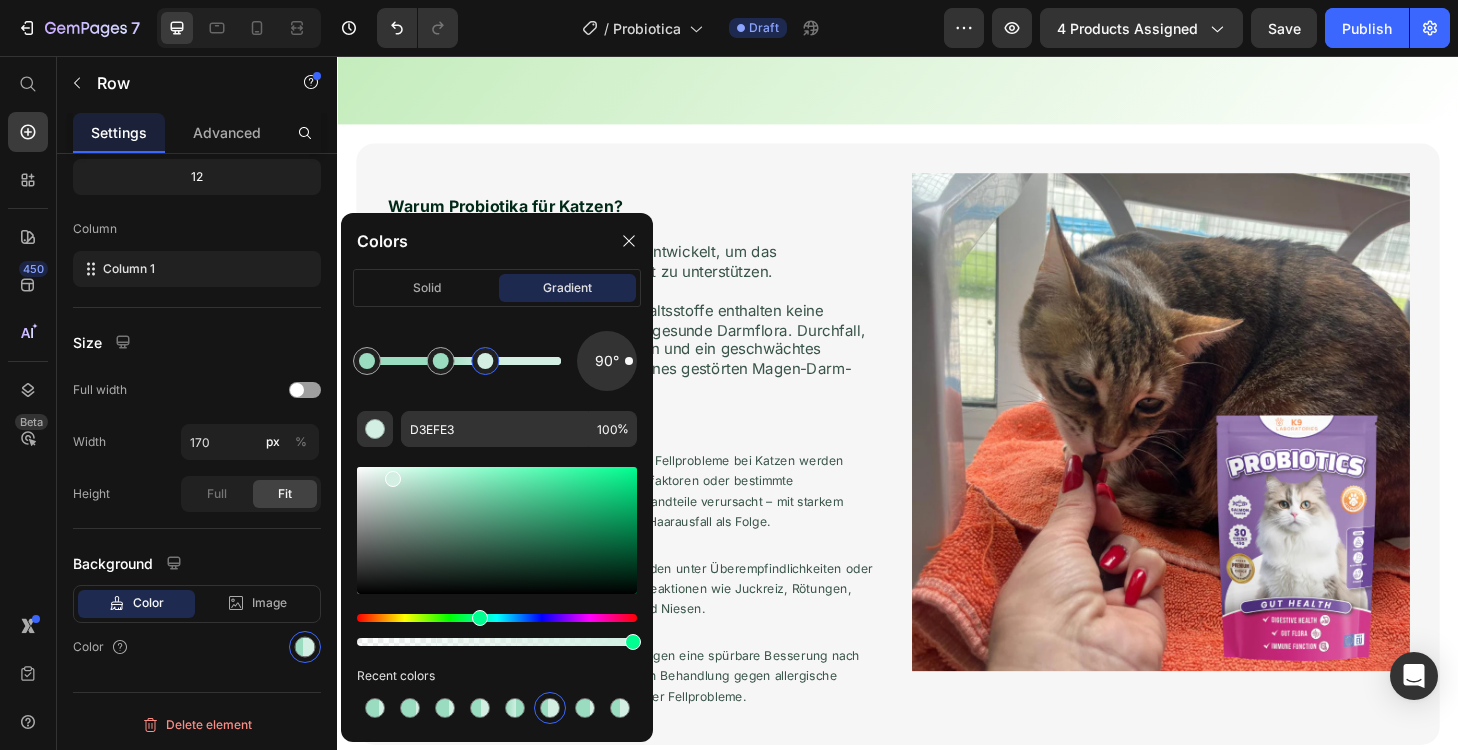 drag, startPoint x: 435, startPoint y: 365, endPoint x: 487, endPoint y: 368, distance: 52.086468 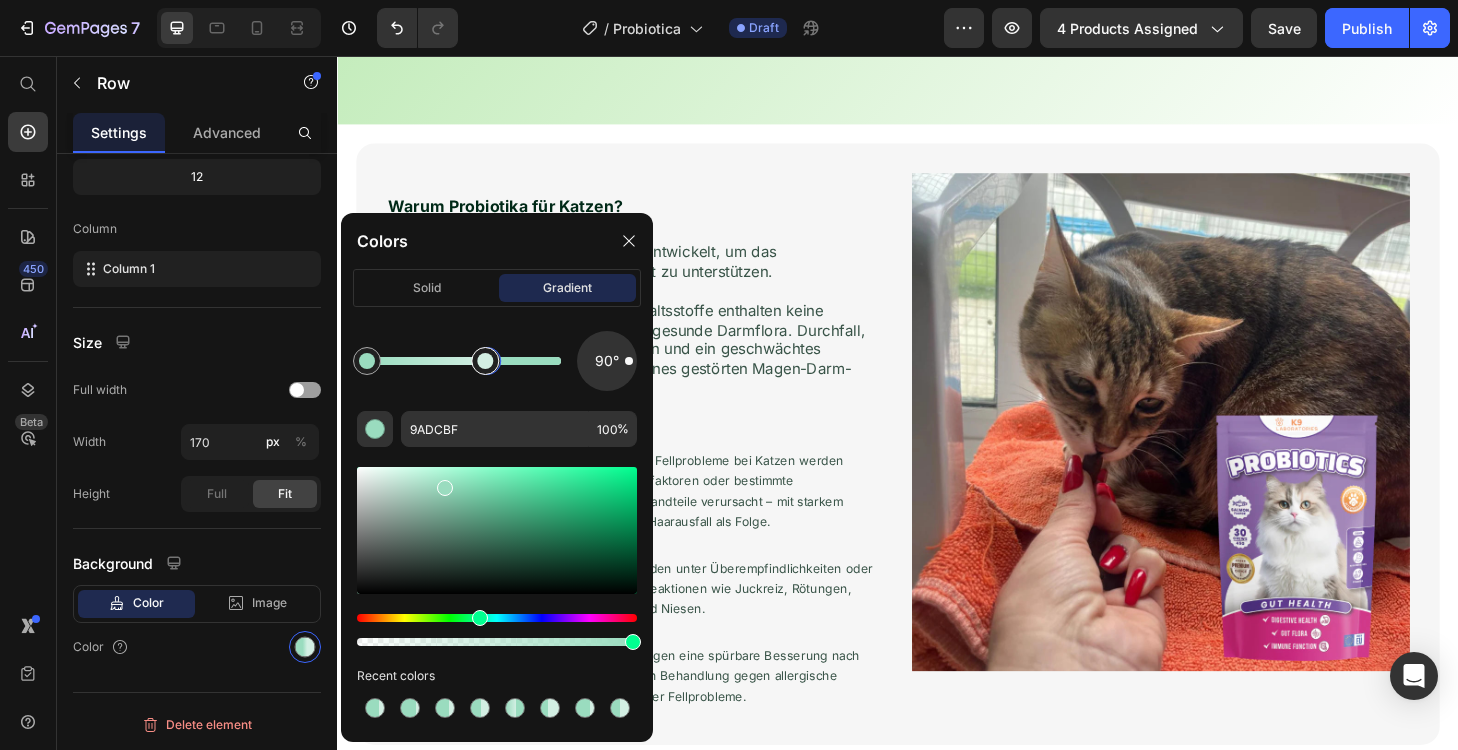 drag, startPoint x: 445, startPoint y: 364, endPoint x: 487, endPoint y: 366, distance: 42.047592 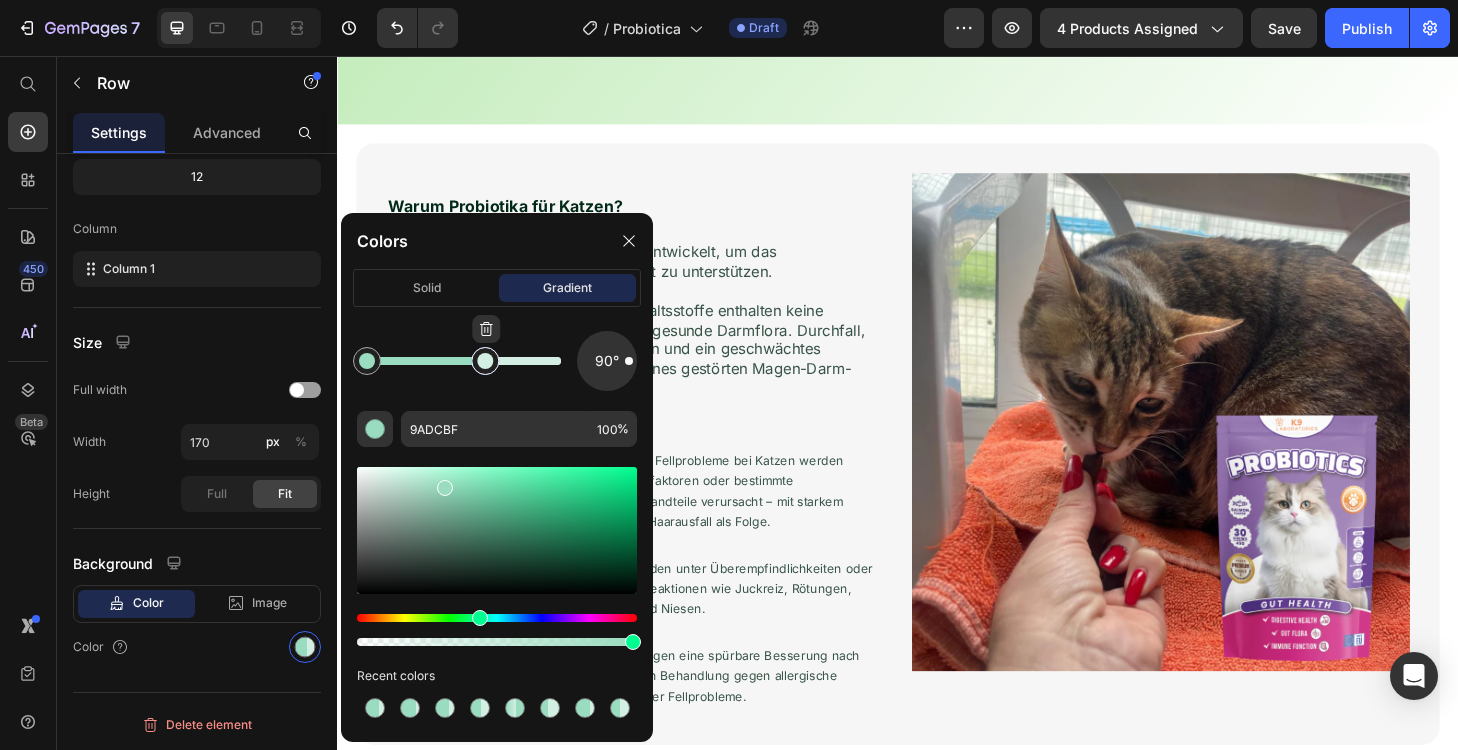 type on "D3EFE3" 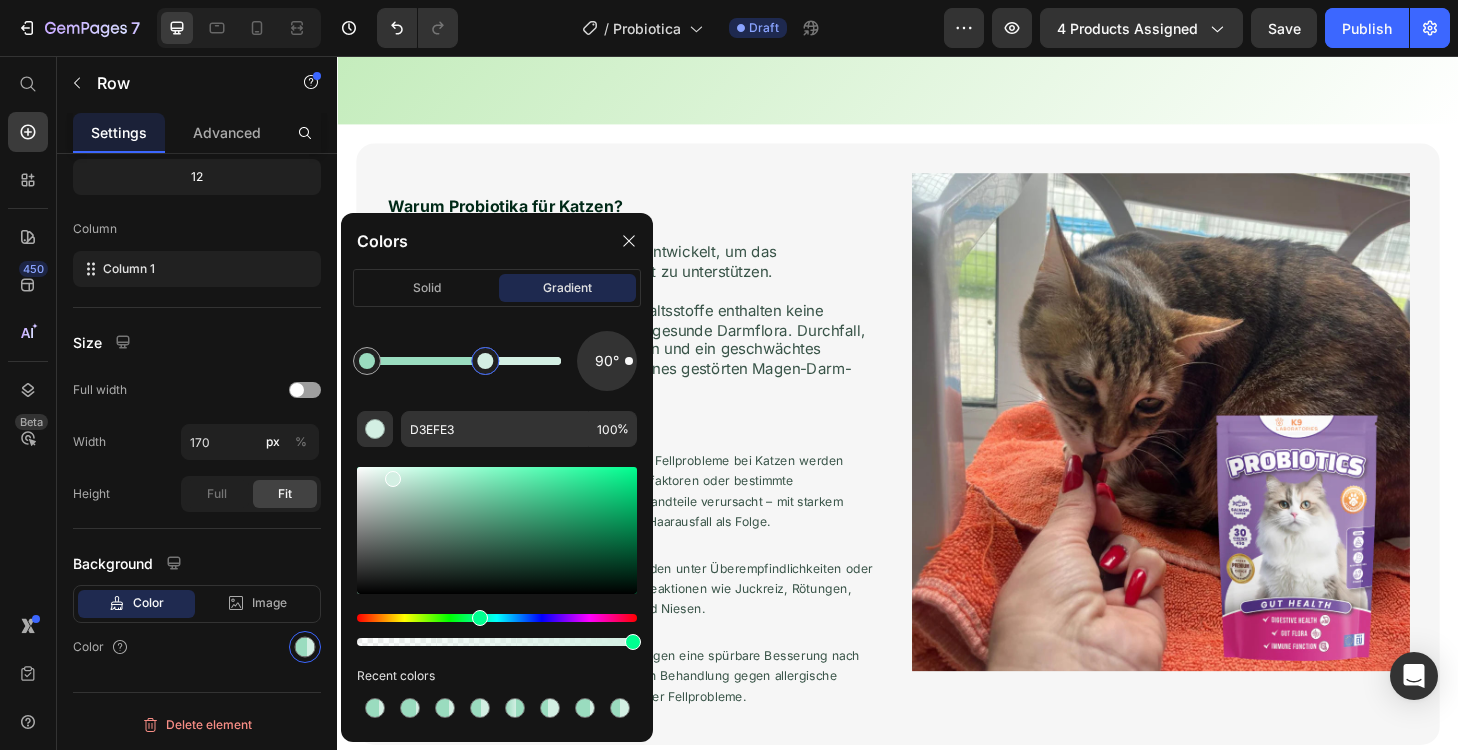 click at bounding box center (485, 361) 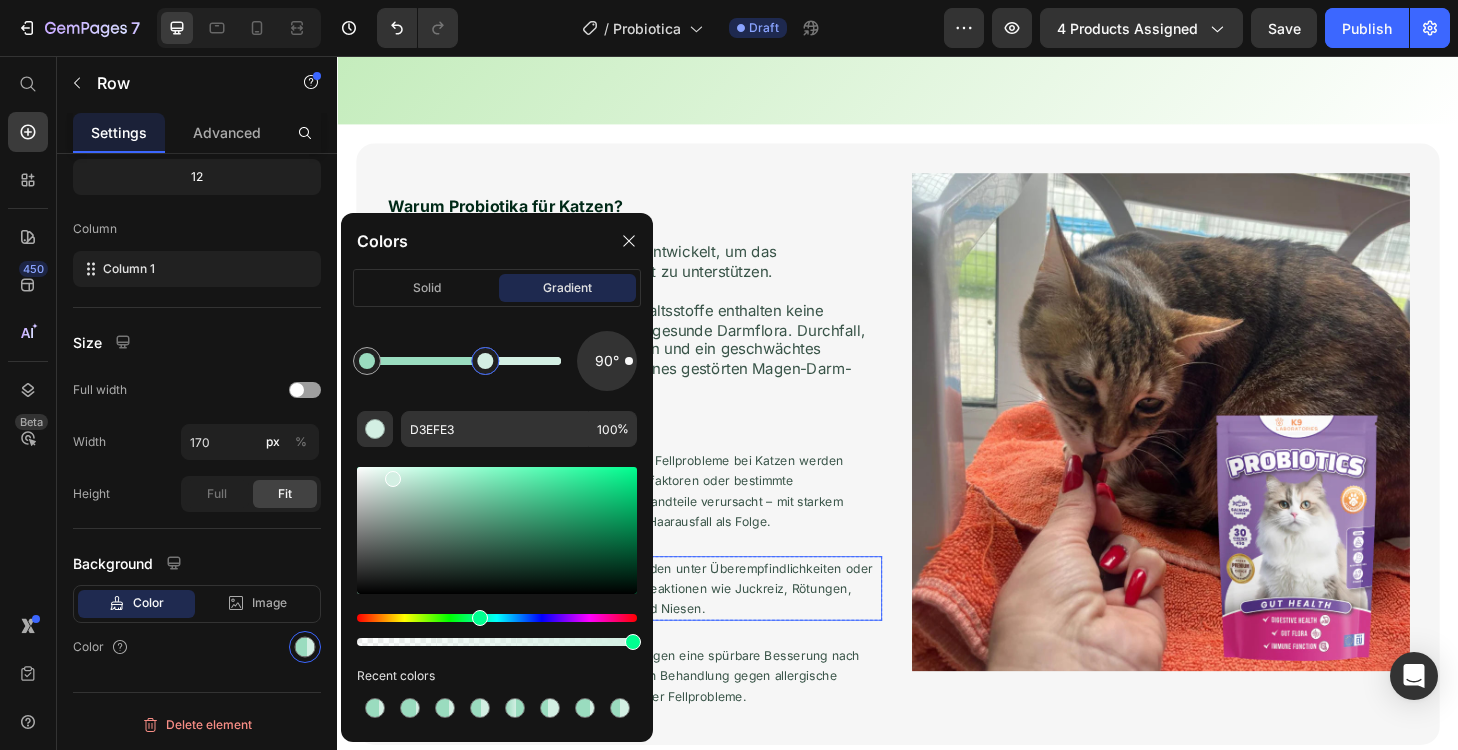 click on "⁠⁠⁠⁠⁠⁠⁠Warum Probiotika für Katzen? Heading Die kraftvolle Formel wurde speziell entwickelt, um das Verdauungssystem von Katzen gezielt zu unterstützen.  Die bewährten, 100 % natürlichen Inhaltsstoffe enthalten keine künstlichen Zusätze und fördern eine gesunde Darmflora. Durchfall, Verstopfung, übelriechende Blähungen und ein geschwächtes Immunsystem sind häufig die Folge eines gestörten Magen-Darm-Trakts. Wussten Sie schon? Text Block 70% Text Block Row   0 der Haut- und Fellprobleme bei Katzen werden durch Umweltfaktoren oder bestimmte Nahrungsbestandteile verursacht – mit starkem Juckreiz und Haarausfall als Folge. Text Block Row 80% Text Block Row der Katzen leiden unter Überempfindlichkeiten oder allergischen Reaktionen wie Juckreiz, Rötungen, Reizungen und Niesen. Text Block Row 90% Text Block Row der Katzen zeigen eine spürbare Besserung nach einer gezielten Behandlung gegen allergische Reaktionen oder Fellprobleme. Text Block Row" at bounding box center (655, 467) 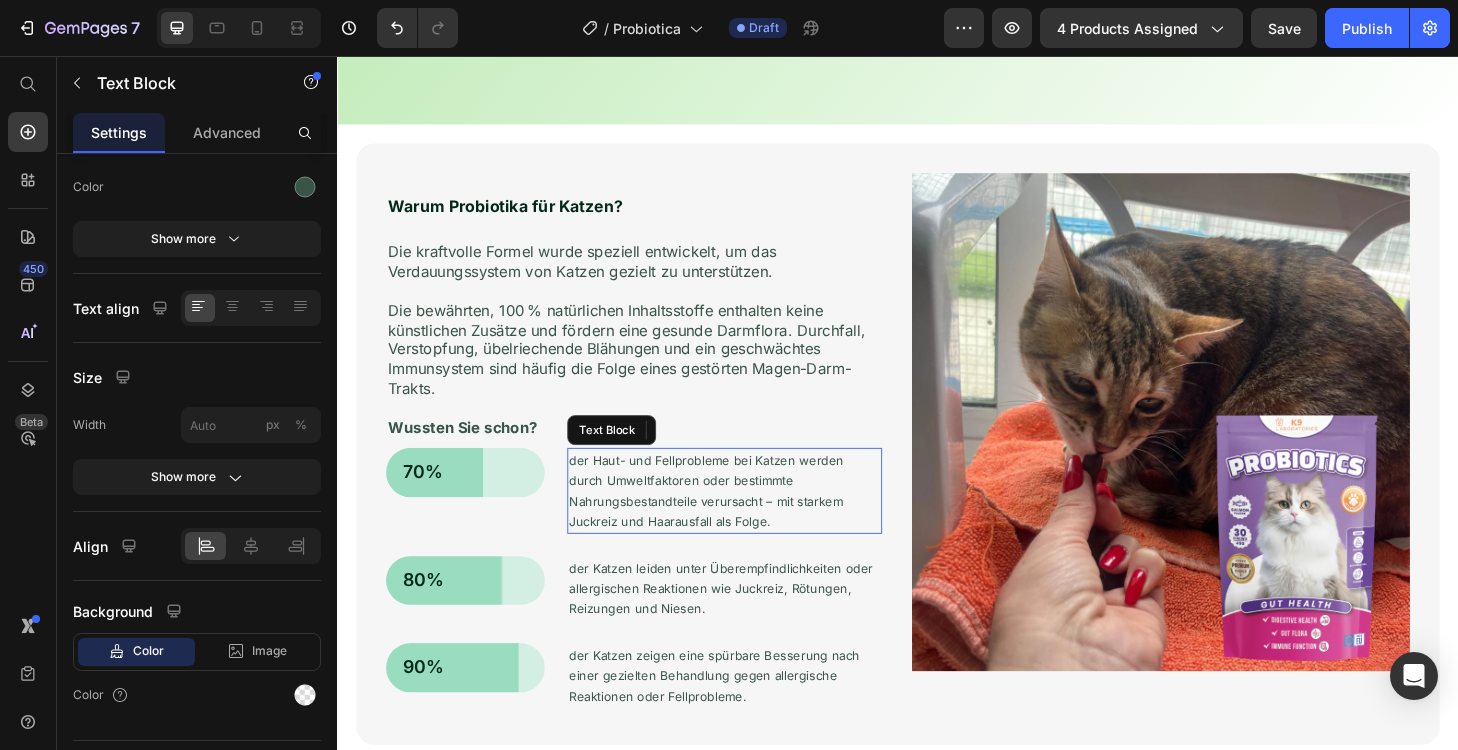 click on "der Haut- und Fellprobleme bei Katzen werden durch Umweltfaktoren oder bestimmte Nahrungsbestandteile verursacht – mit starkem Juckreiz und Haarausfall als Folge." at bounding box center (732, 520) 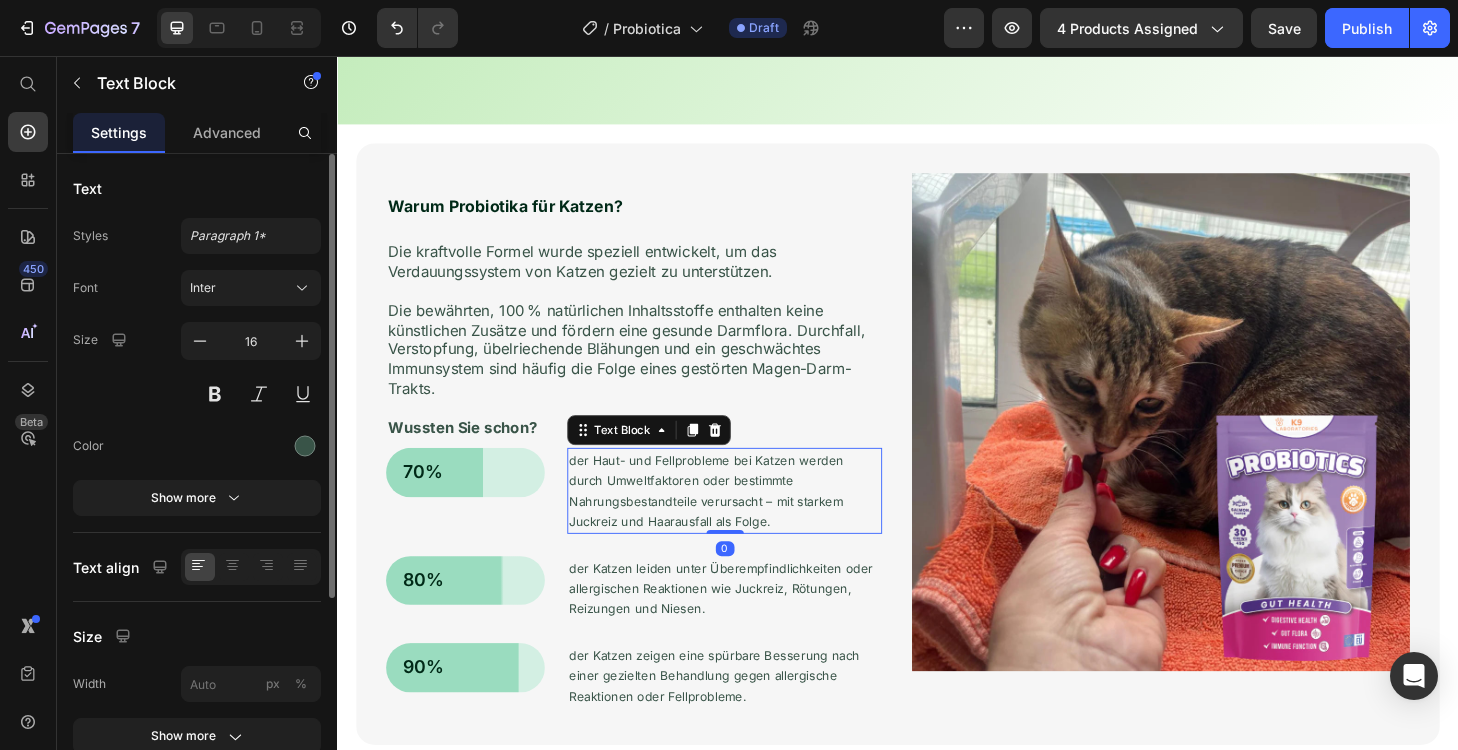 click on "der Haut- und Fellprobleme bei Katzen werden durch Umweltfaktoren oder bestimmte Nahrungsbestandteile verursacht – mit starkem Juckreiz und Haarausfall als Folge." at bounding box center (732, 520) 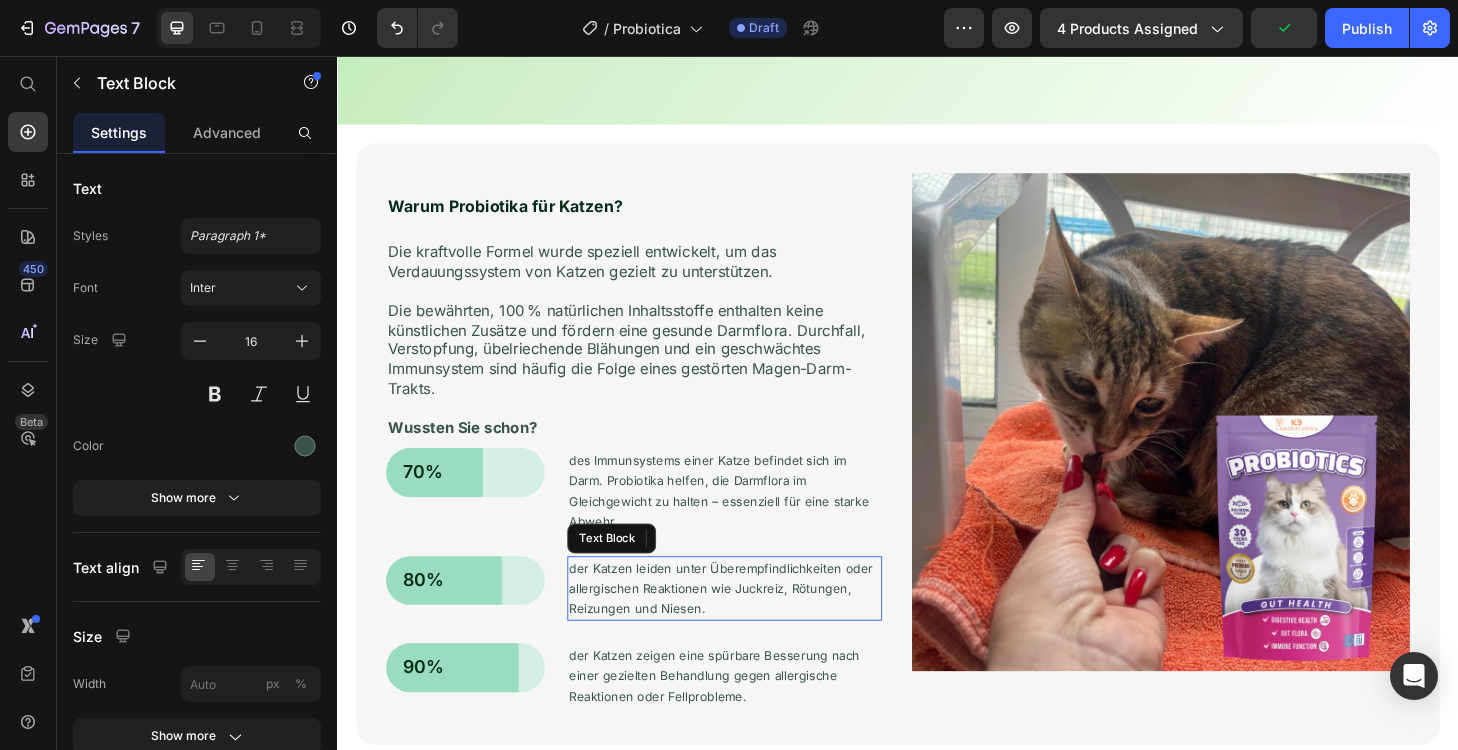 click on "der Katzen leiden unter Überempfindlichkeiten oder allergischen Reaktionen wie Juckreiz, Rötungen, Reizungen und Niesen." at bounding box center (751, 625) 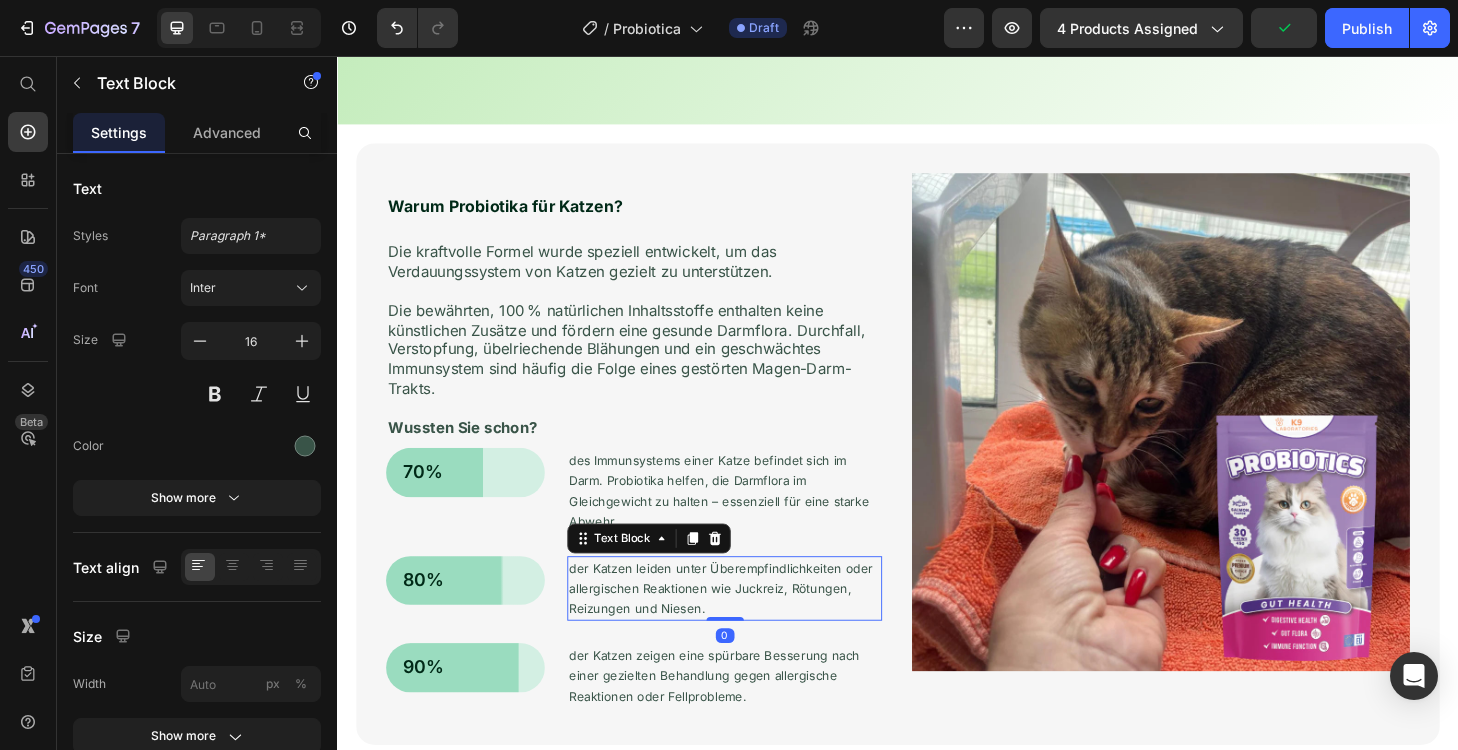 click on "der Katzen leiden unter Überempfindlichkeiten oder allergischen Reaktionen wie Juckreiz, Rötungen, Reizungen und Niesen." at bounding box center (747, 626) 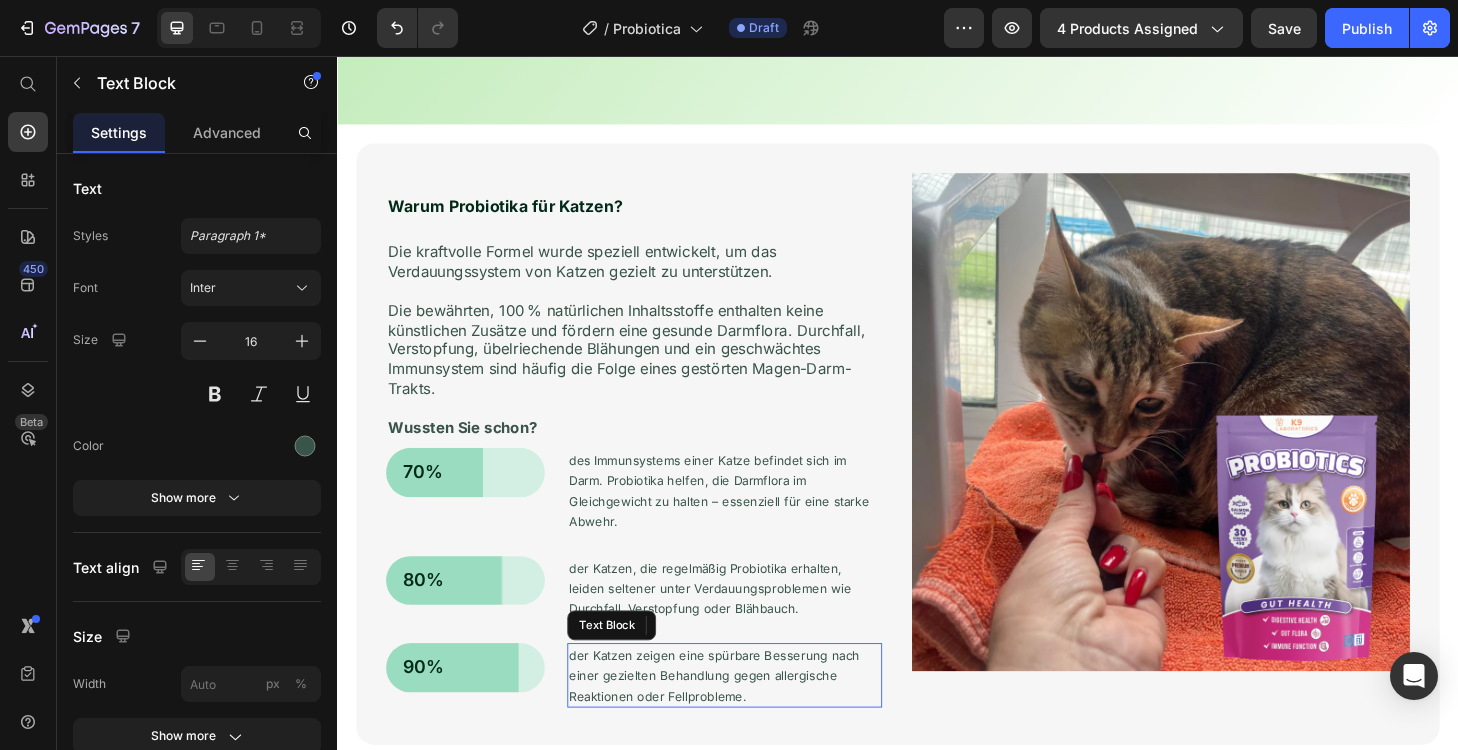 click on "der Katzen zeigen eine spürbare Besserung nach einer gezielten Behandlung gegen allergische Reaktionen oder Fellprobleme." at bounding box center [740, 719] 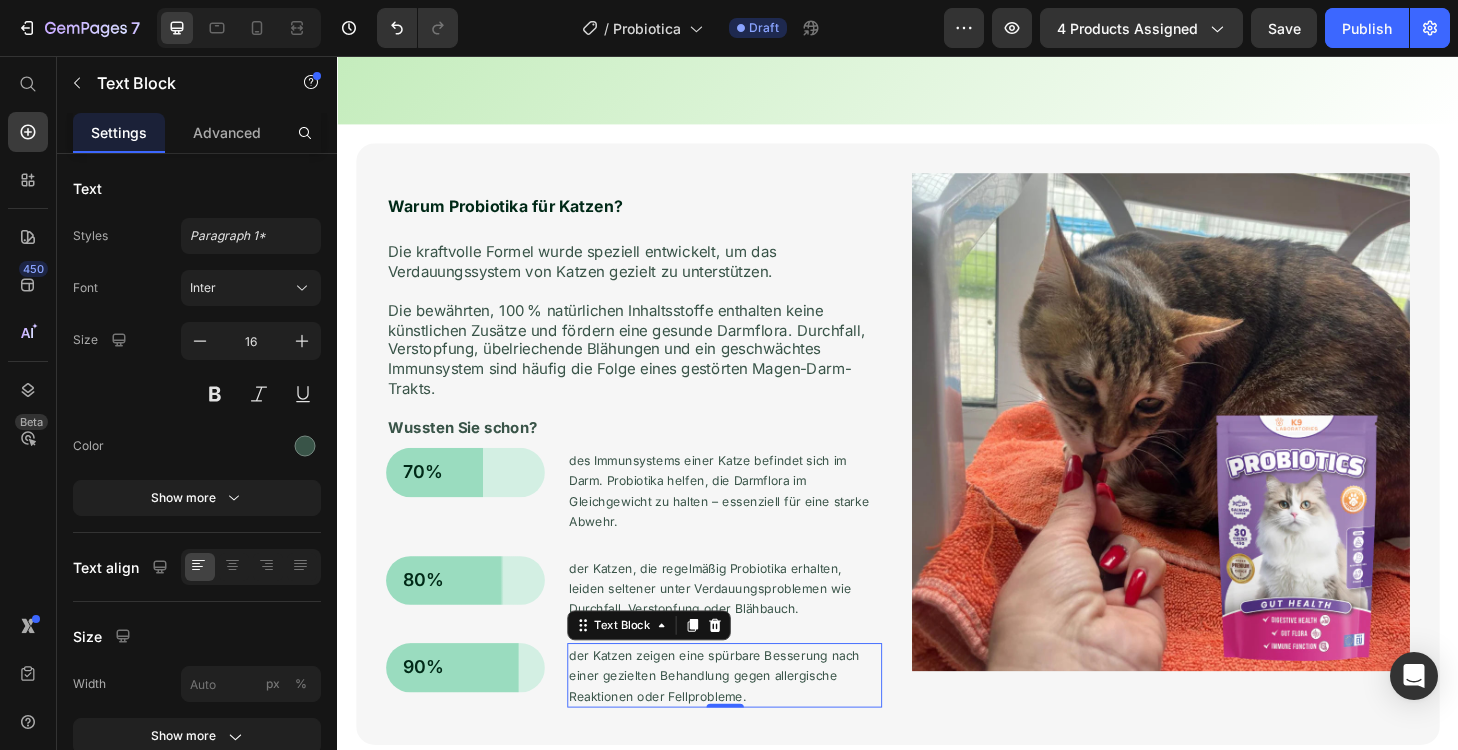 click on "der Katzen zeigen eine spürbare Besserung nach einer gezielten Behandlung gegen allergische Reaktionen oder Fellprobleme." at bounding box center [740, 719] 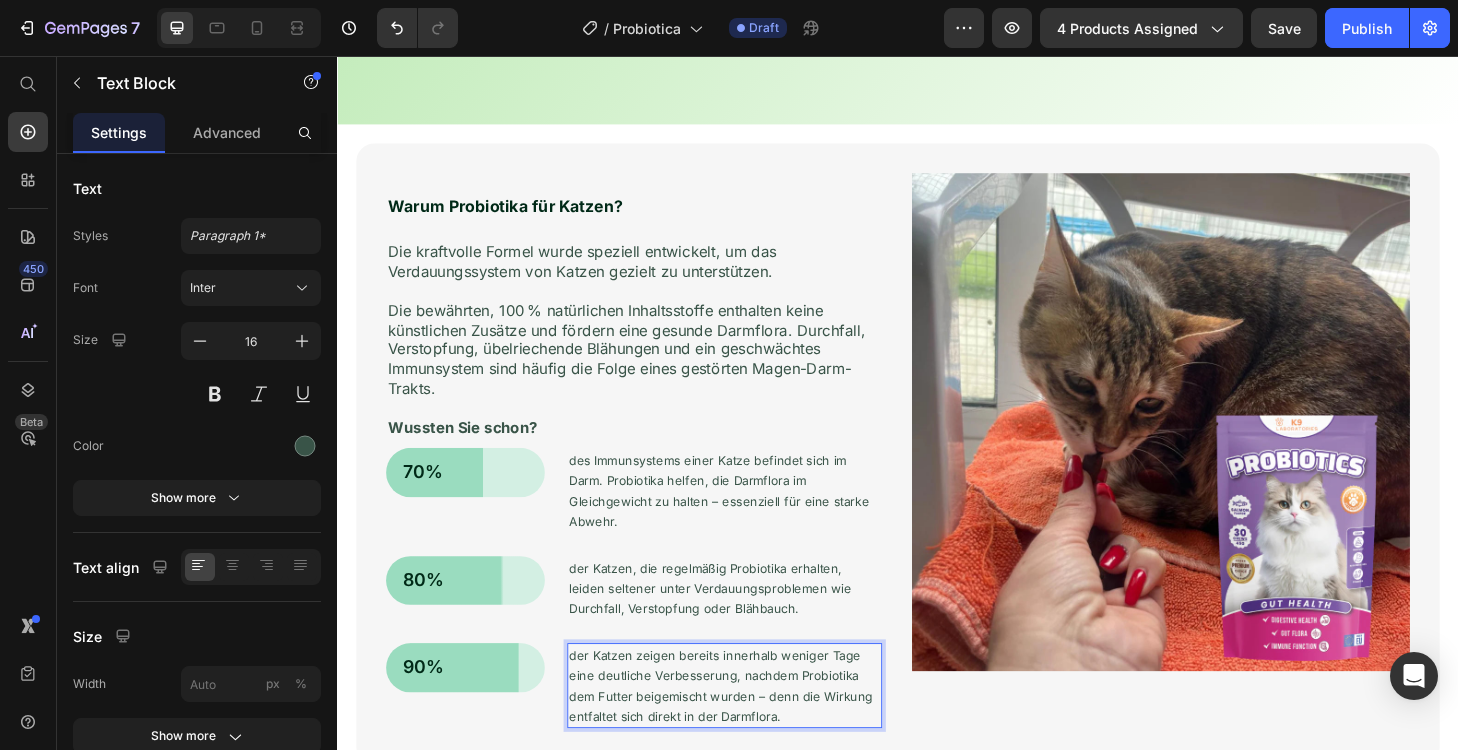 scroll, scrollTop: 17, scrollLeft: 0, axis: vertical 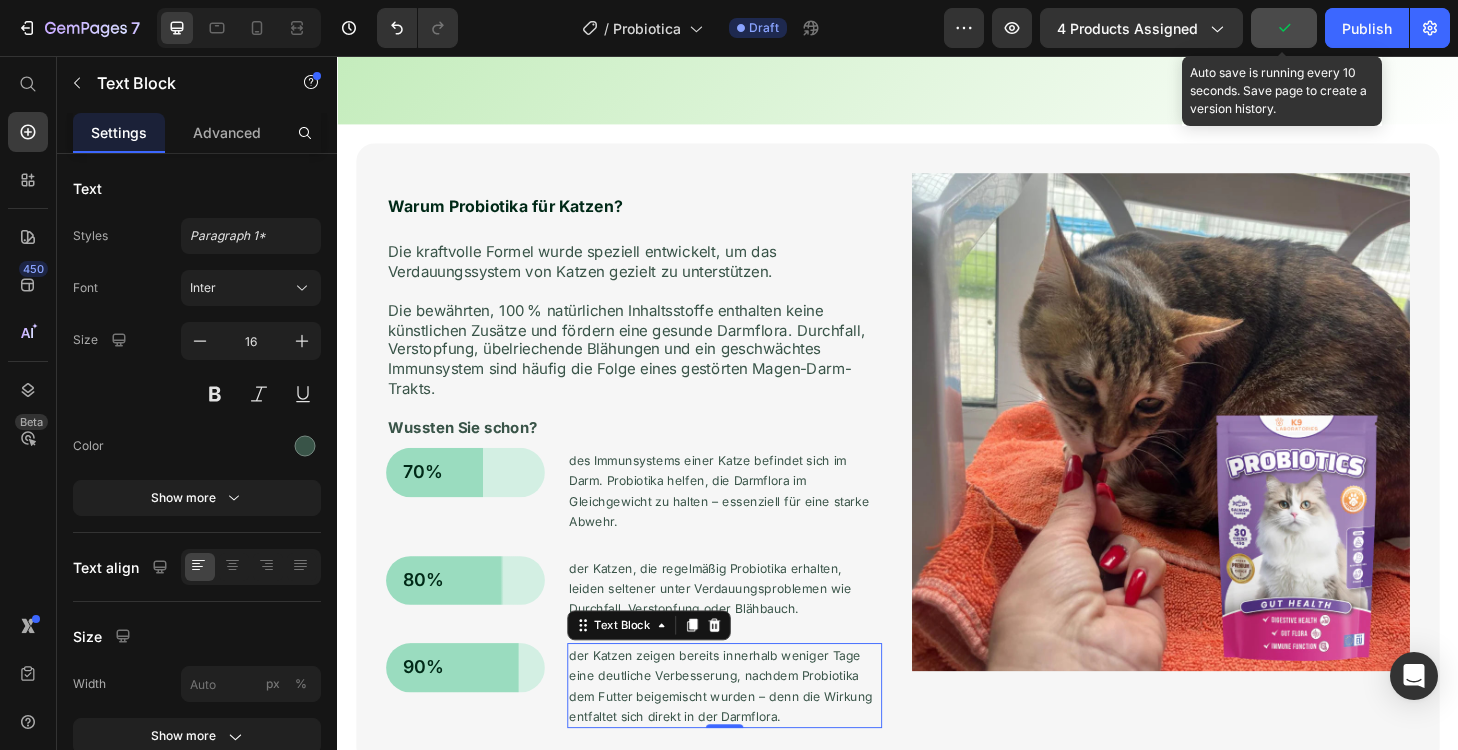 click 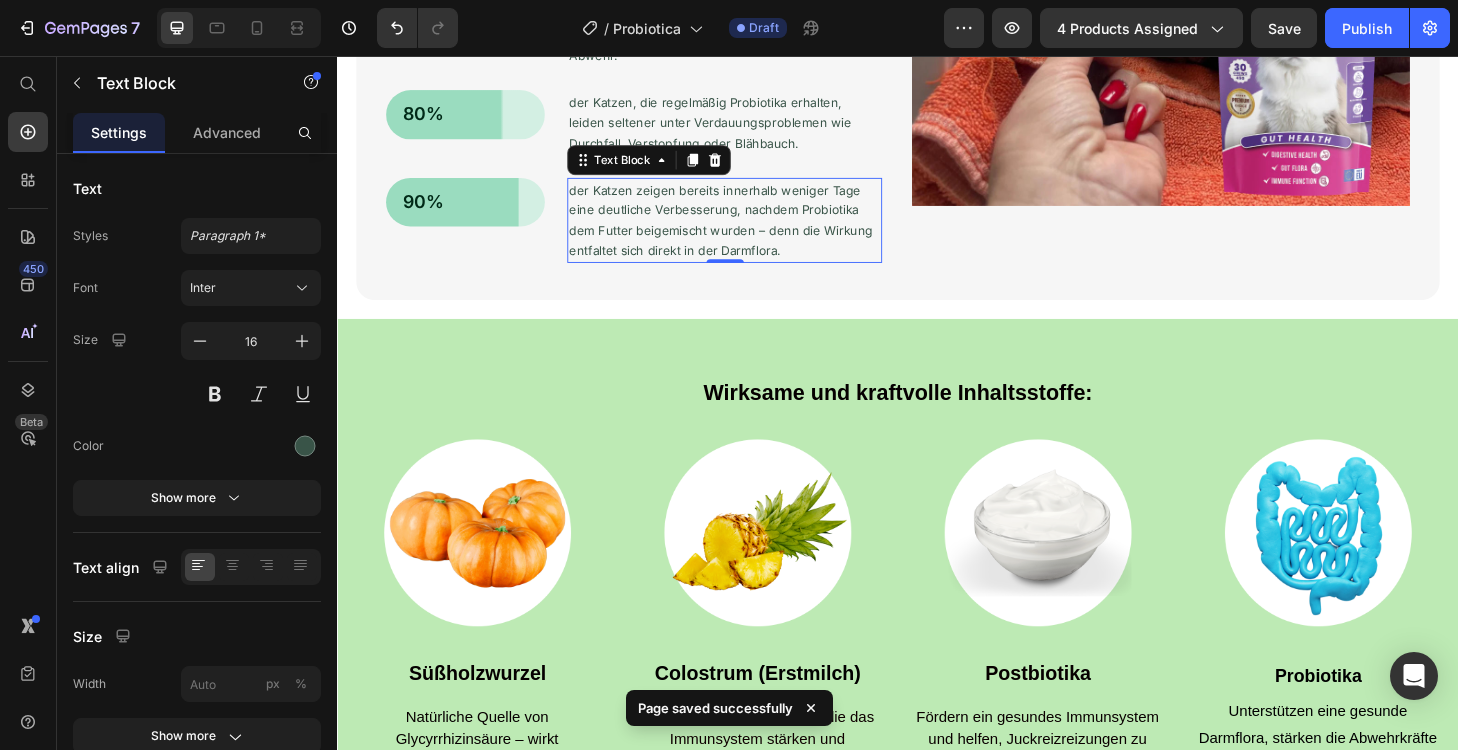 scroll, scrollTop: 2186, scrollLeft: 0, axis: vertical 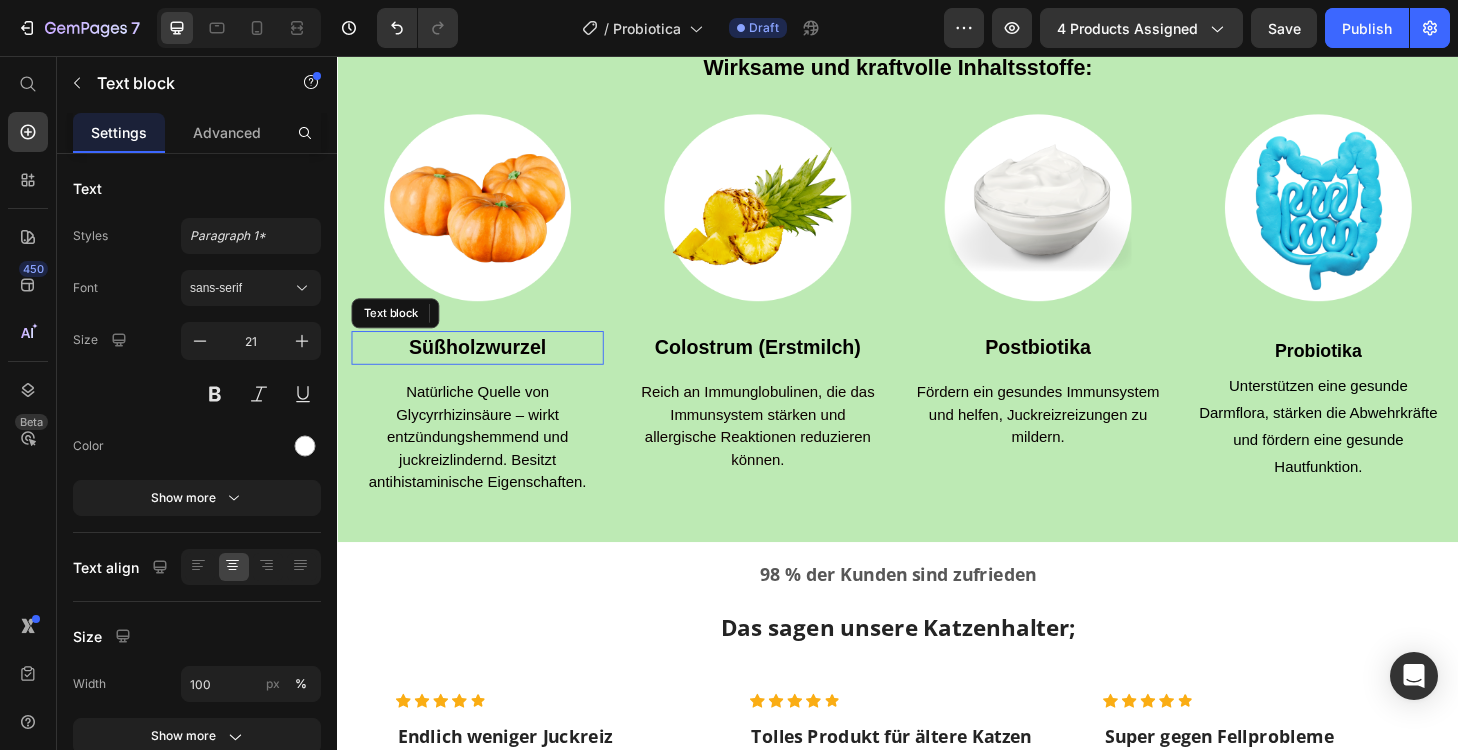 click on "Süßholzwurzel" at bounding box center [487, 367] 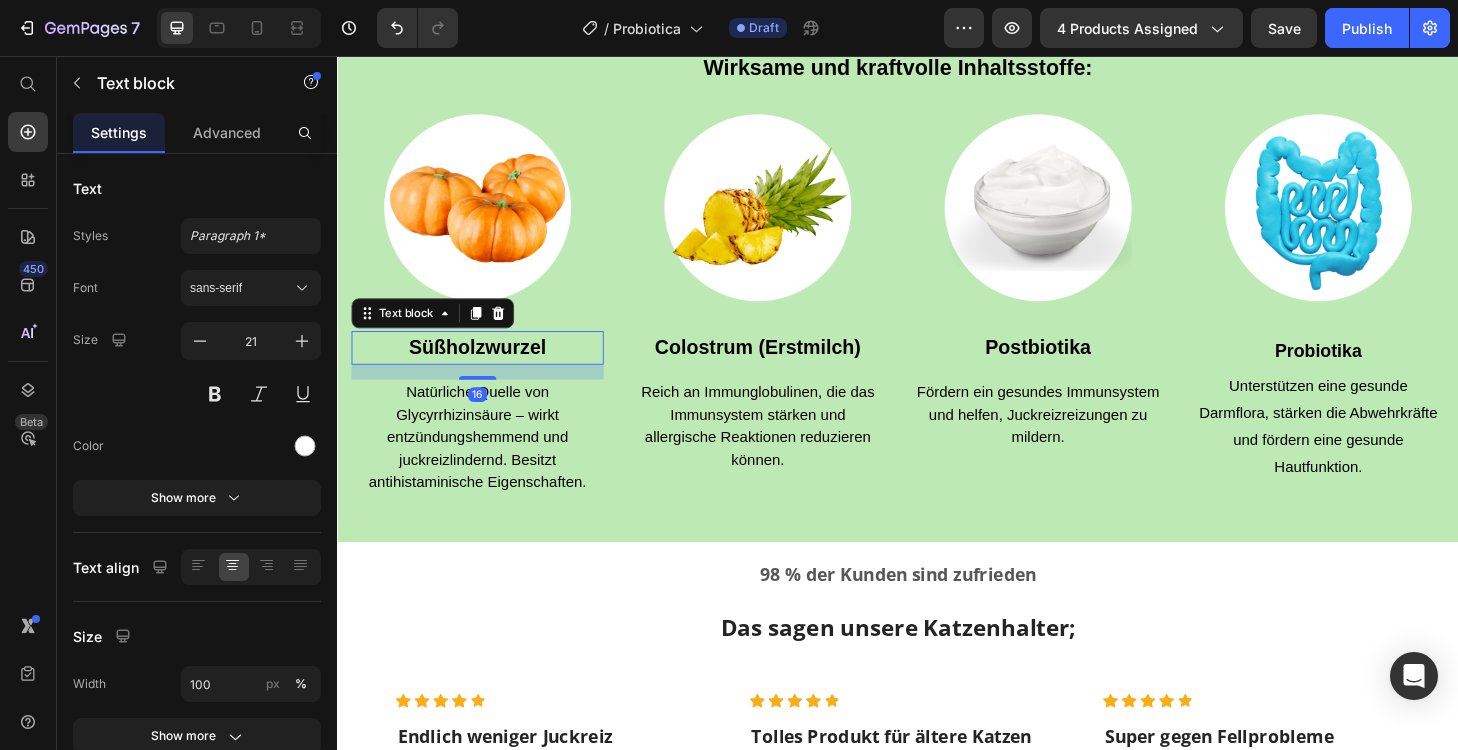 click on "Süßholzwurzel" at bounding box center [487, 367] 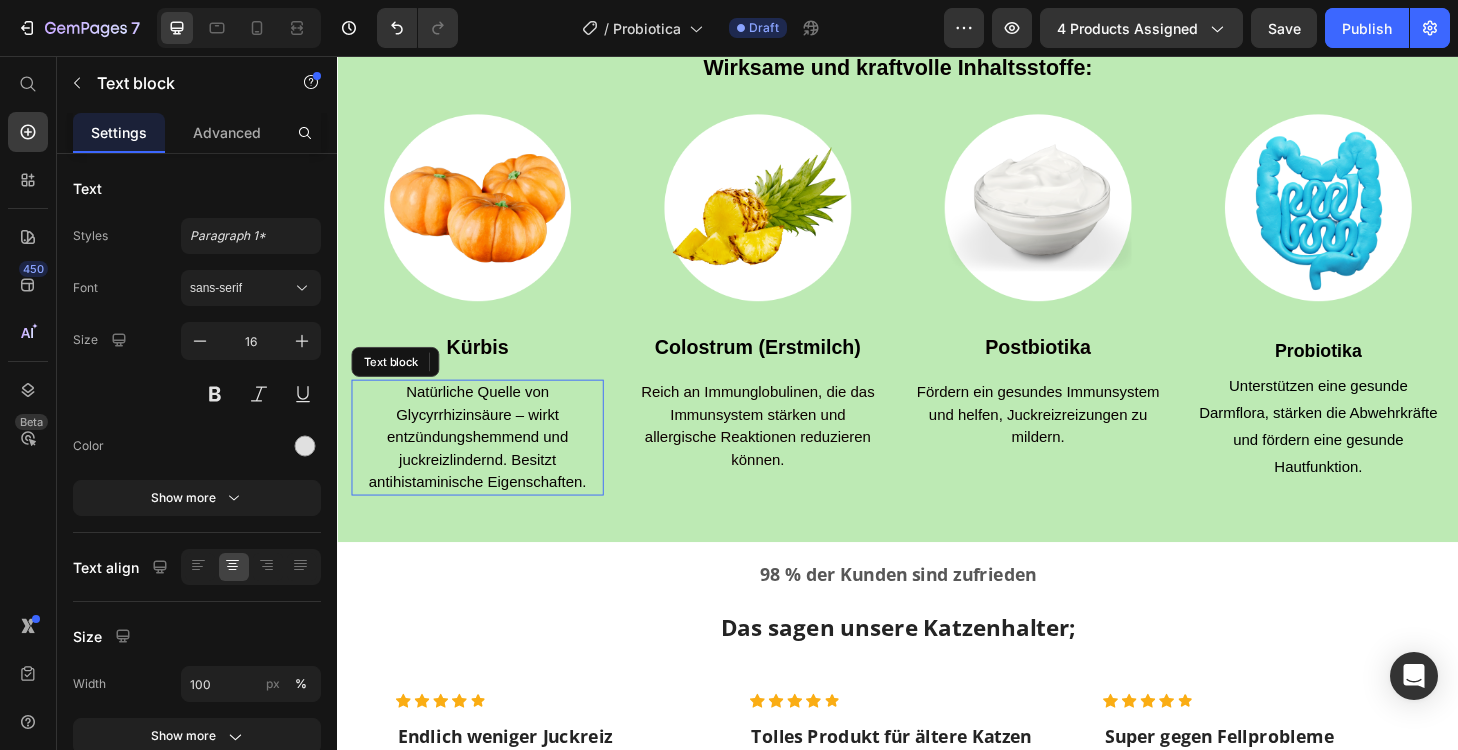 click on "Natürliche Quelle von Glycyrrhizinsäure – wirkt entzündungshemmend und juckreizlindernd. Besitzt antihistaminische Eigenschaften." at bounding box center (487, 464) 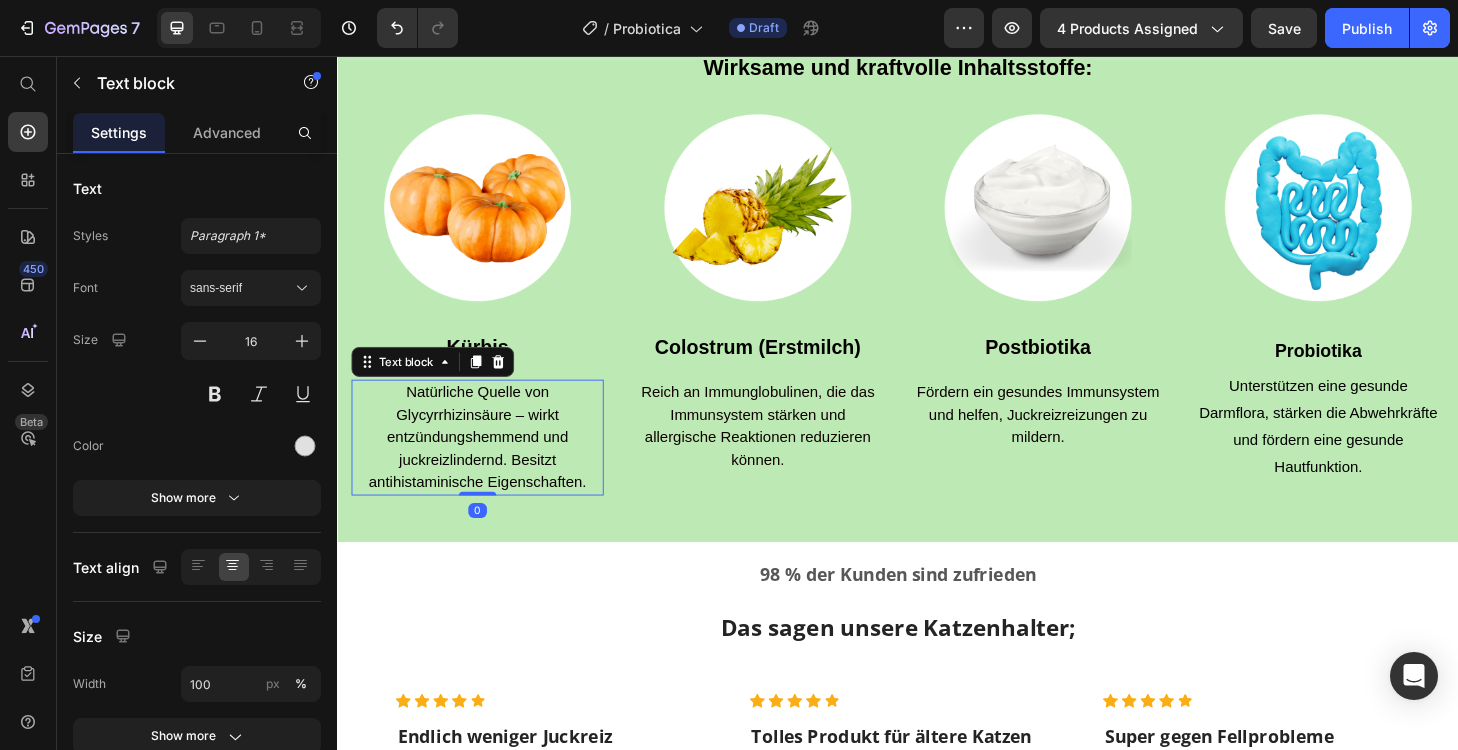 click on "Natürliche Quelle von Glycyrrhizinsäure – wirkt entzündungshemmend und juckreizlindernd. Besitzt antihistaminische Eigenschaften." at bounding box center [487, 464] 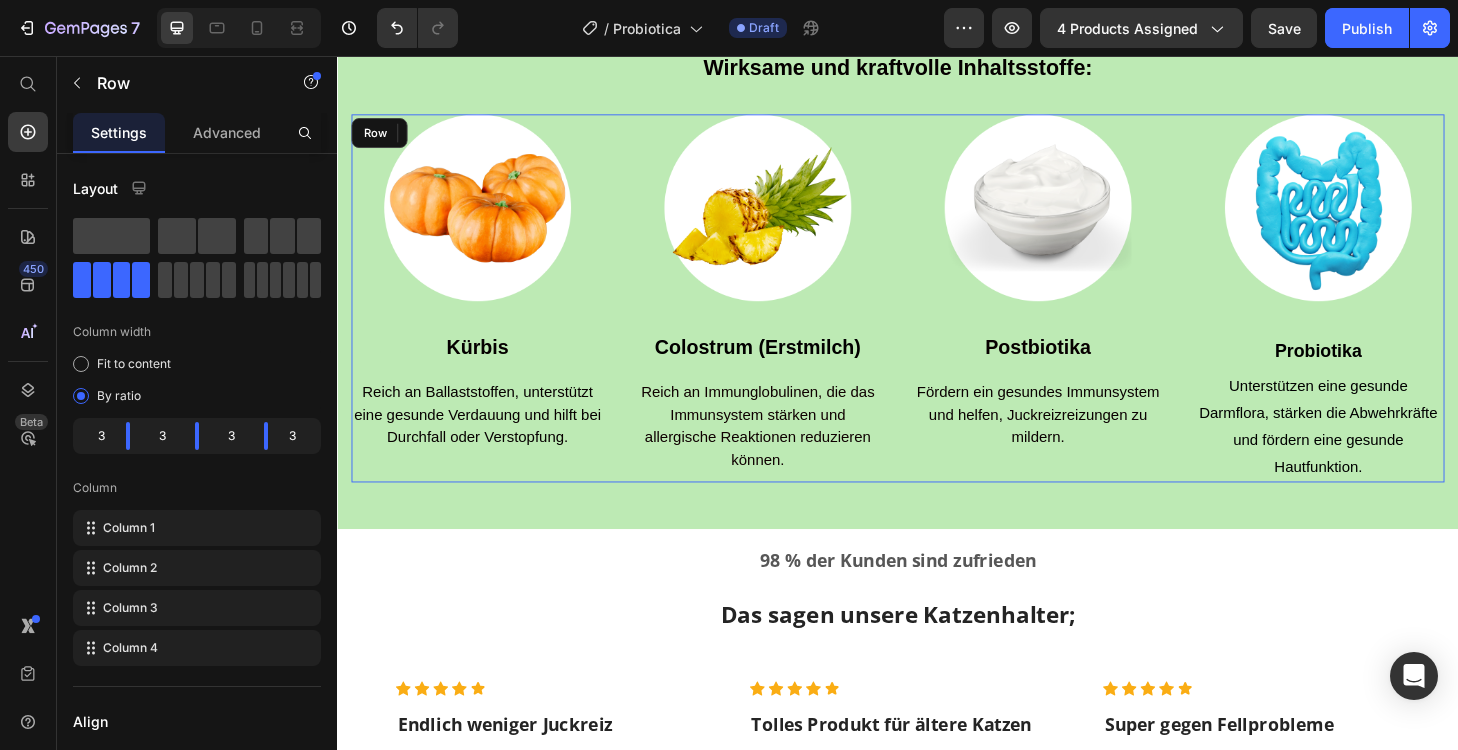 click on "Image Colostrum (Erstmilch) Text block Reich an Immunglobulinen, die das Immunsystem stärken und allergische Reaktionen reduzieren können. Text block" at bounding box center [787, 315] 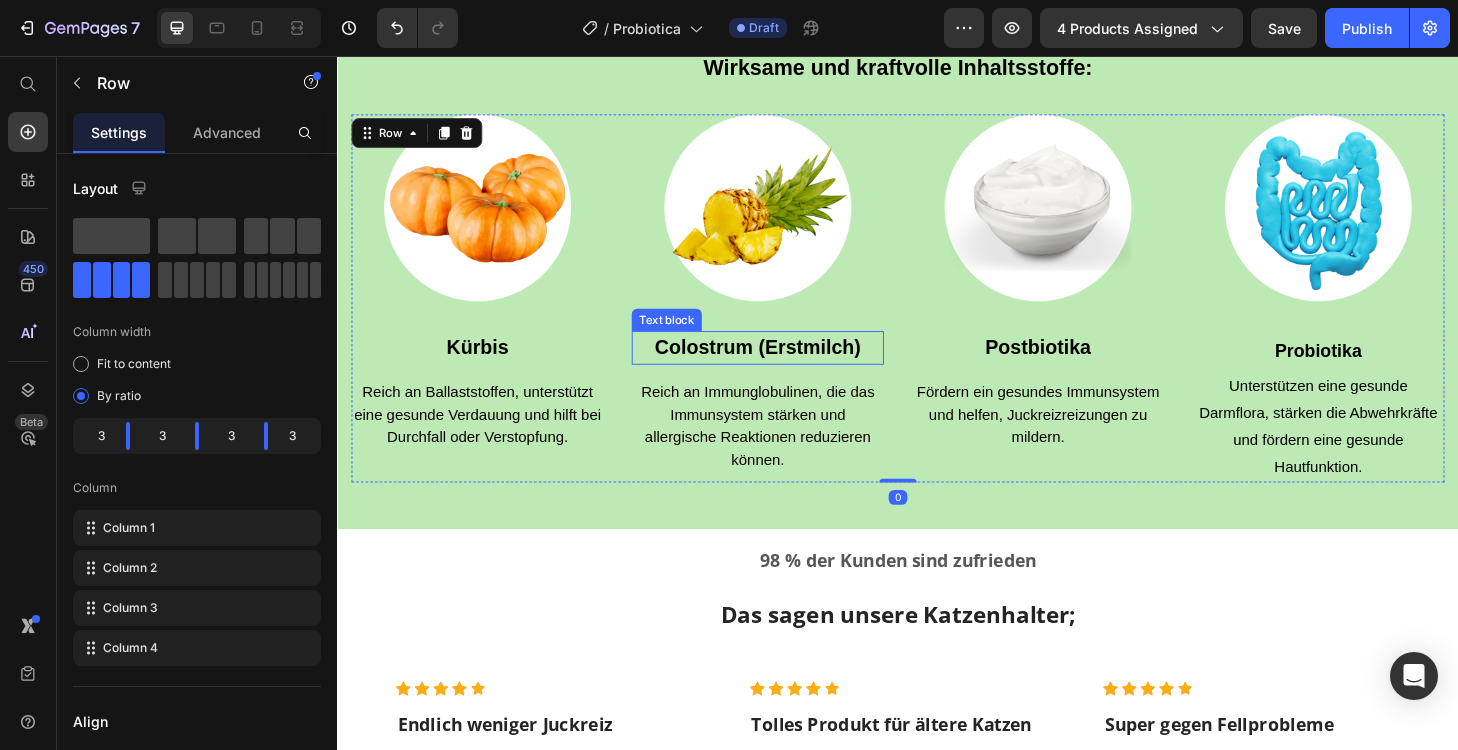 click on "Colostrum (Erstmilch)" at bounding box center [787, 368] 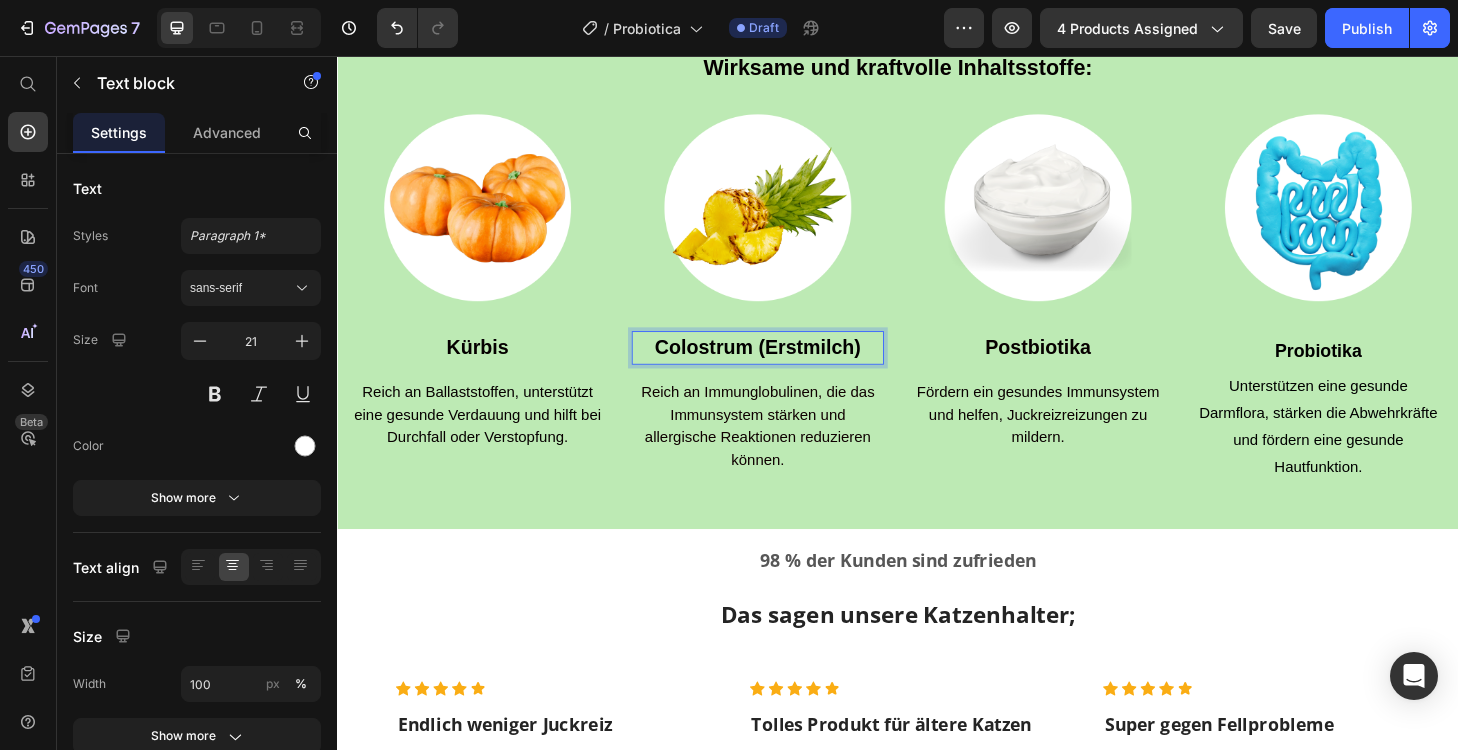 click on "Colostrum (Erstmilch)" at bounding box center [787, 367] 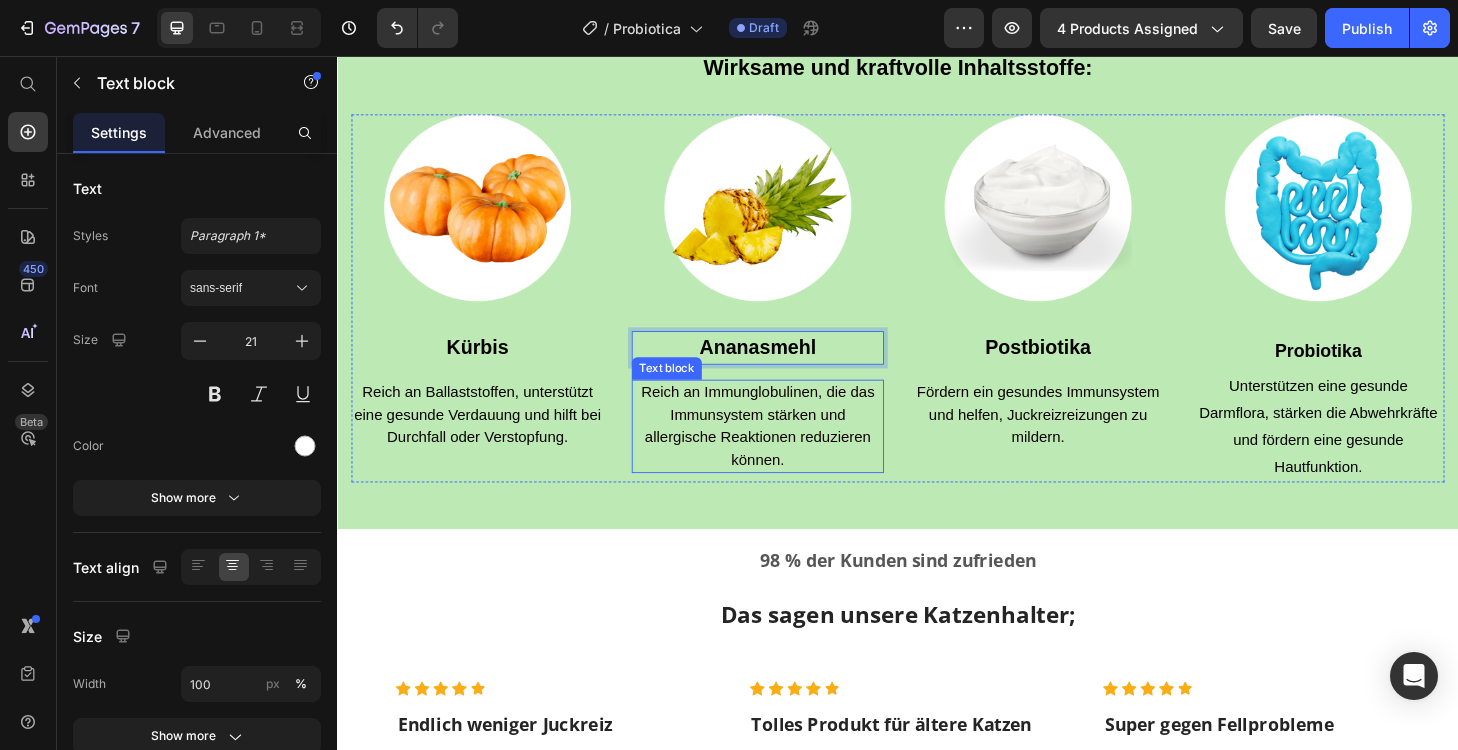 click on "Reich an Immunglobulinen, die das Immunsystem stärken und allergische Reaktionen reduzieren können." at bounding box center [787, 452] 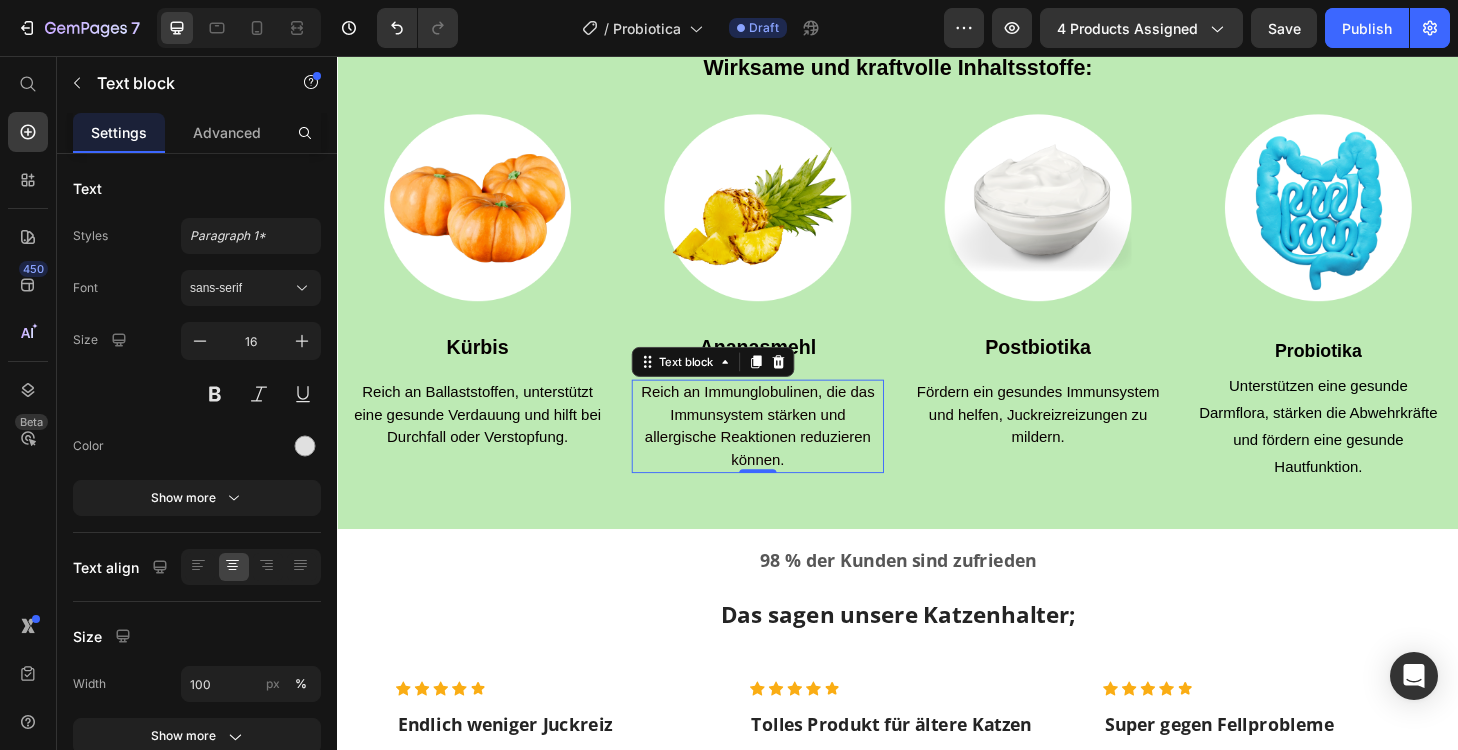click on "Reich an Immunglobulinen, die das Immunsystem stärken und allergische Reaktionen reduzieren können." at bounding box center (787, 452) 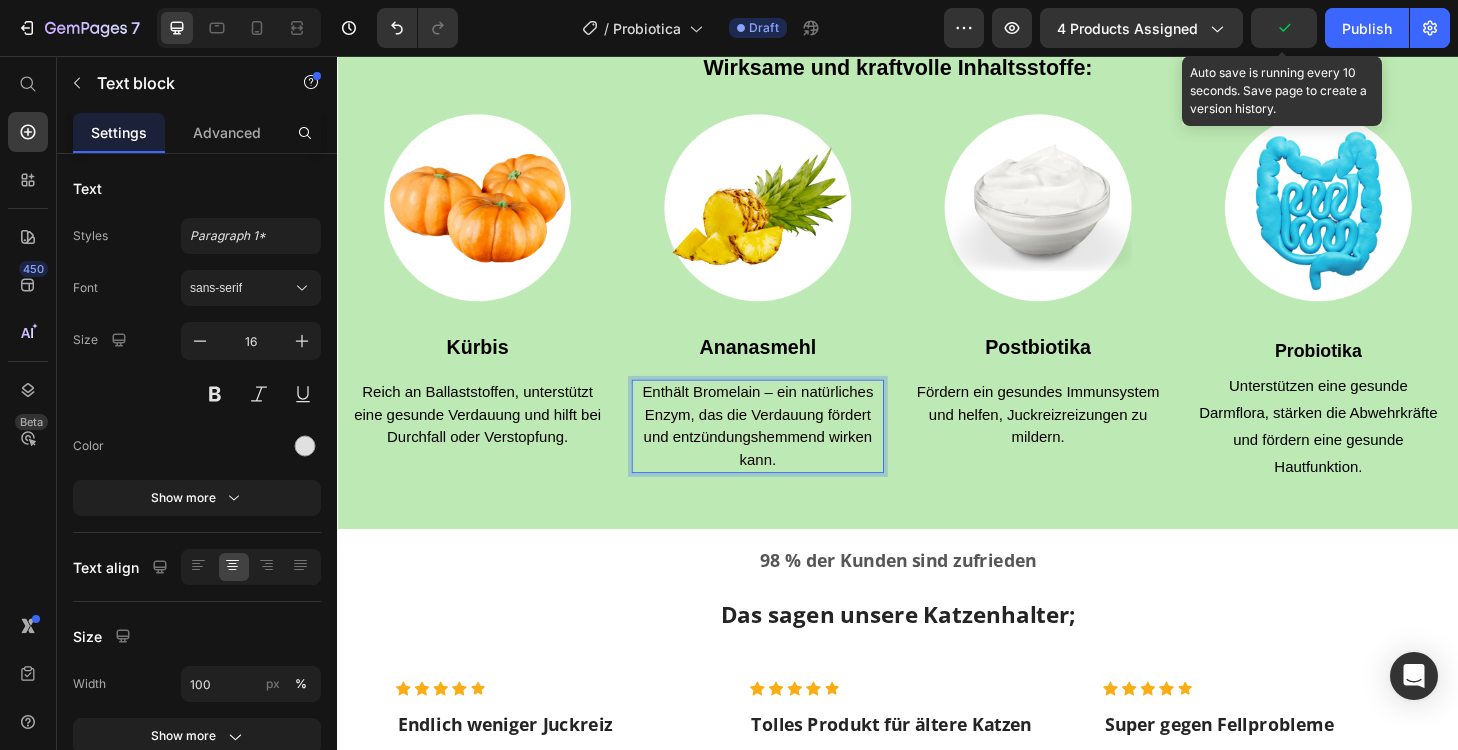 click 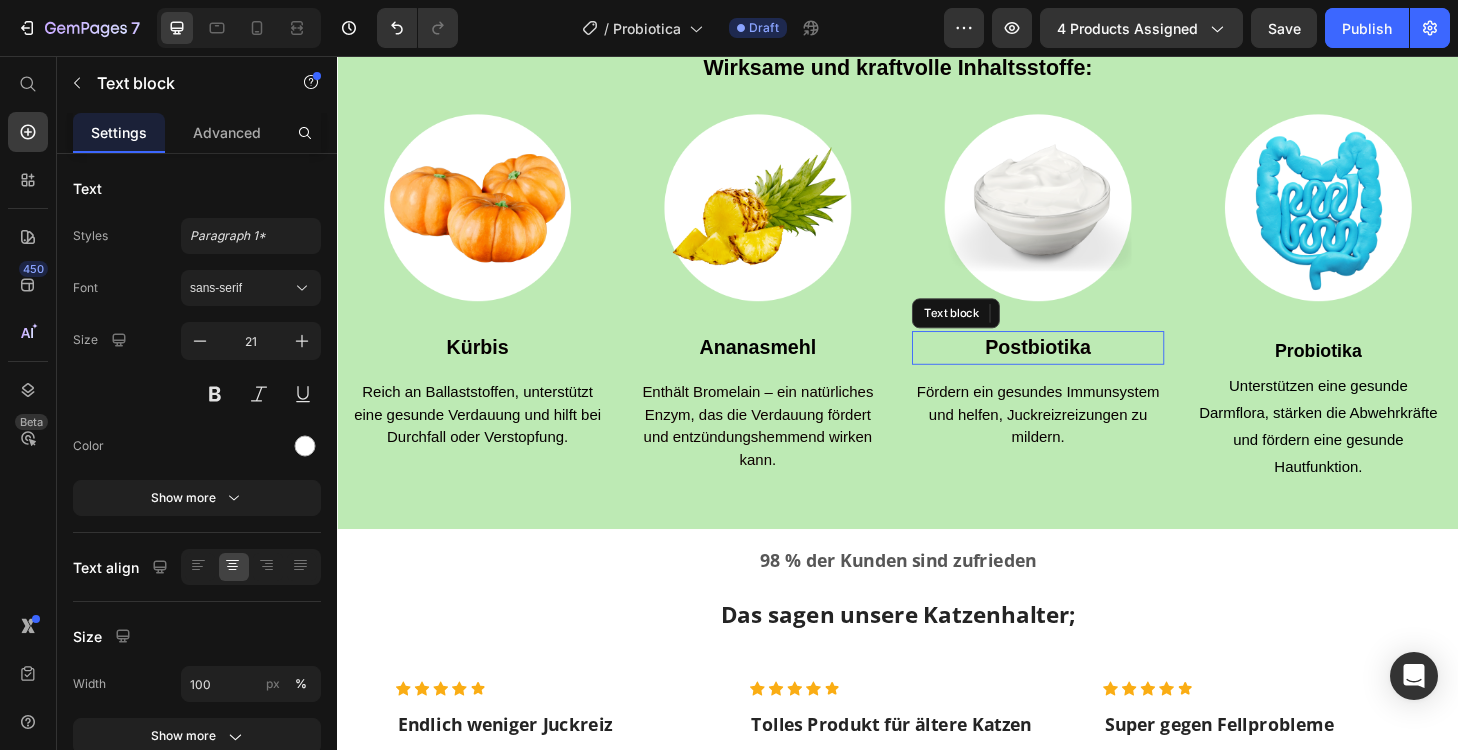 click on "Postbiotika" at bounding box center (1086, 367) 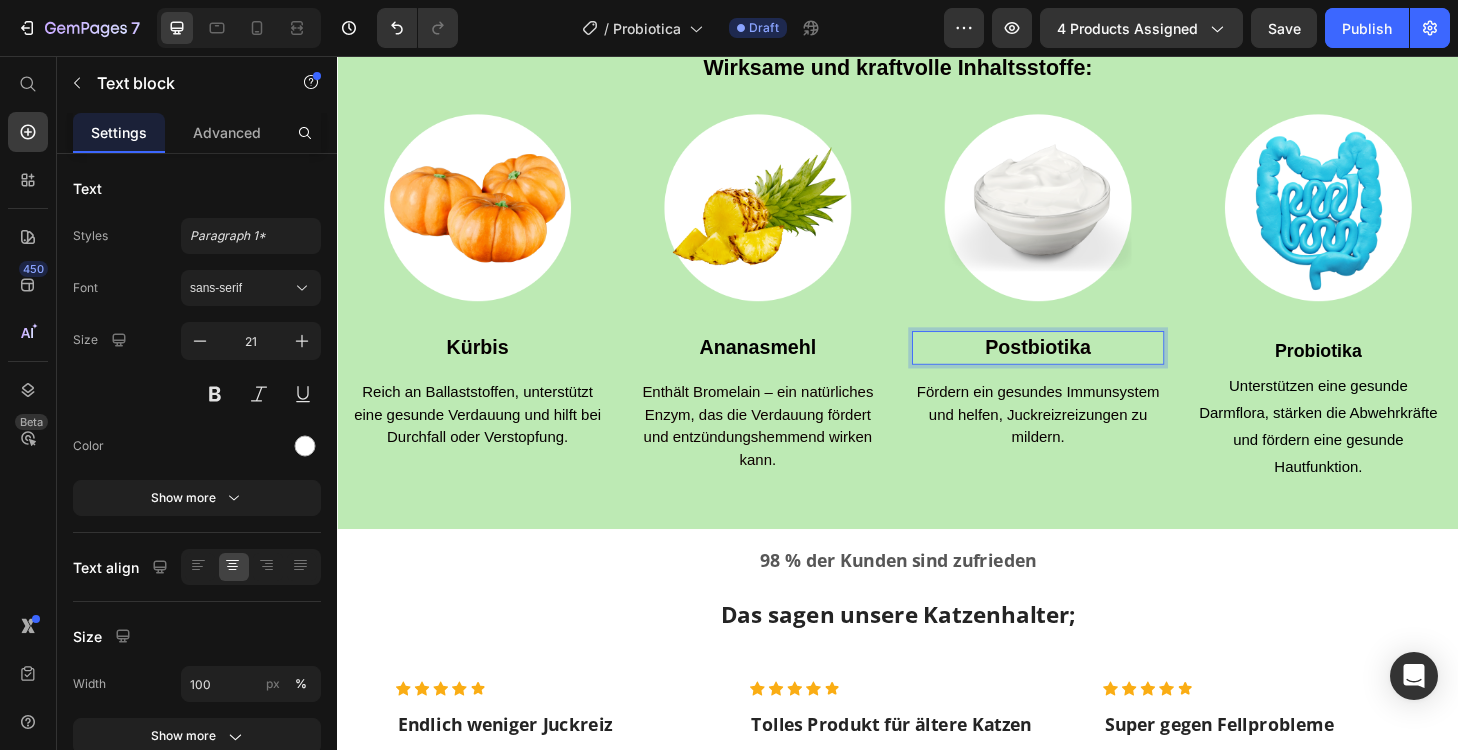 click on "Postbiotika" at bounding box center [1086, 367] 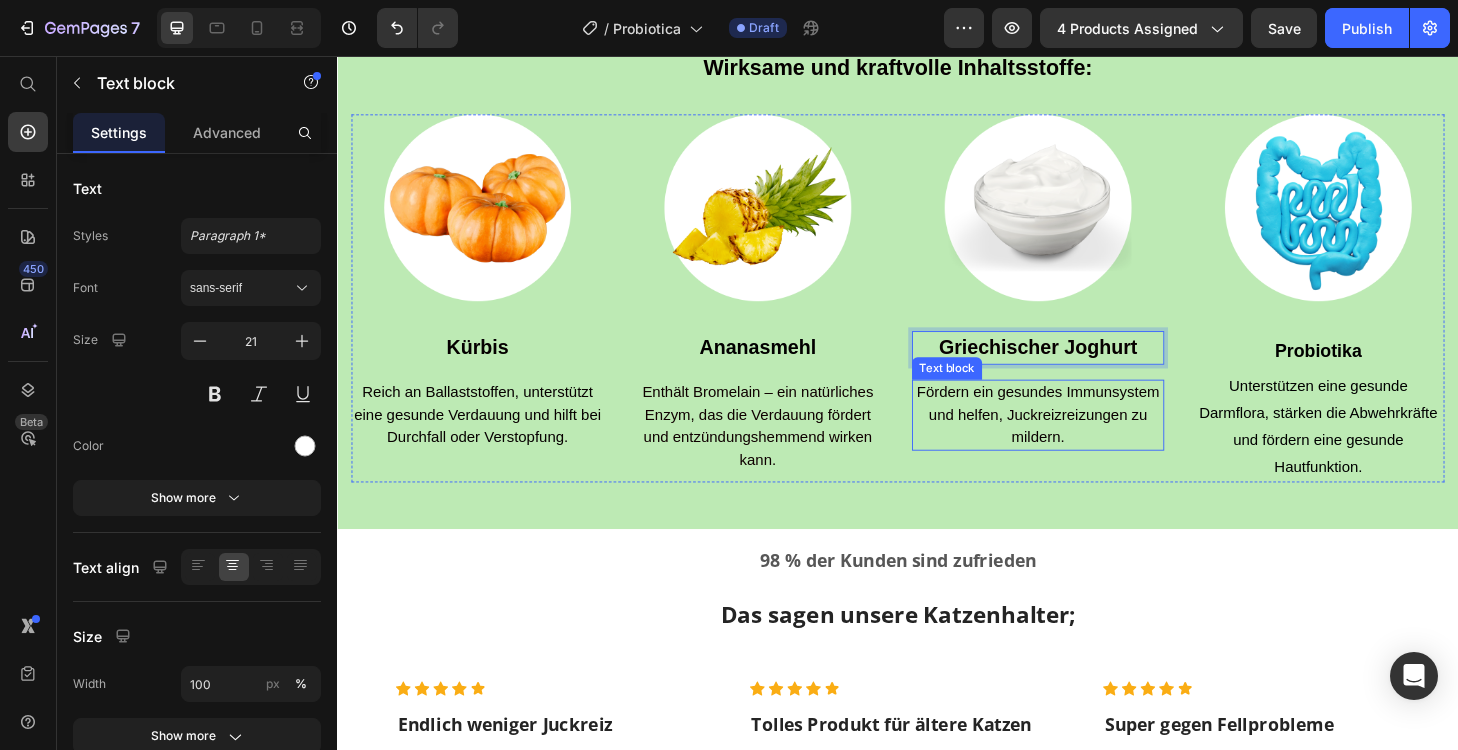 click on "Fördern ein gesundes Immunsystem und helfen, Juckreizreizungen zu mildern." at bounding box center [1087, 439] 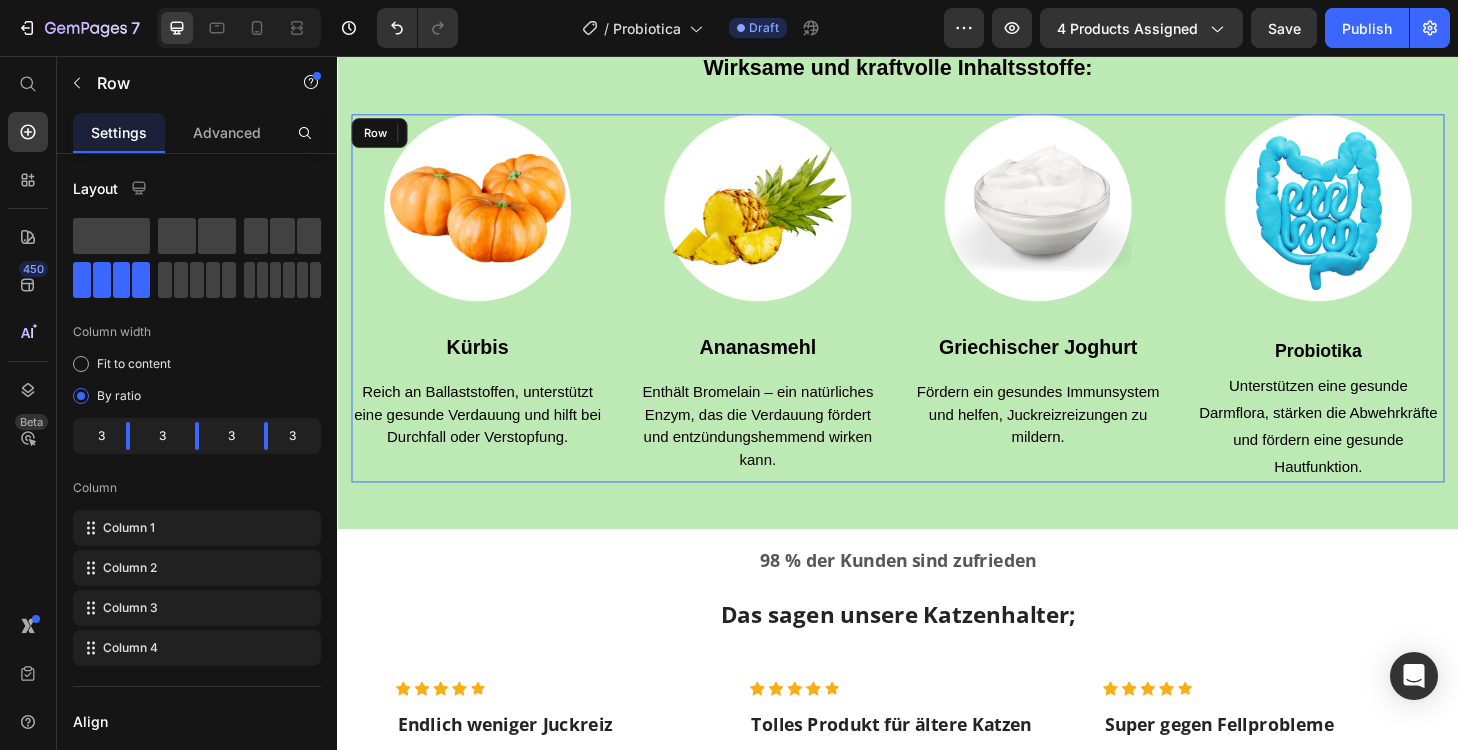click on "Image Griechischer Joghurt Text block Fördern ein gesundes Immunsystem und helfen, Juckreizreizungen zu mildern. Text block   0" at bounding box center (1087, 315) 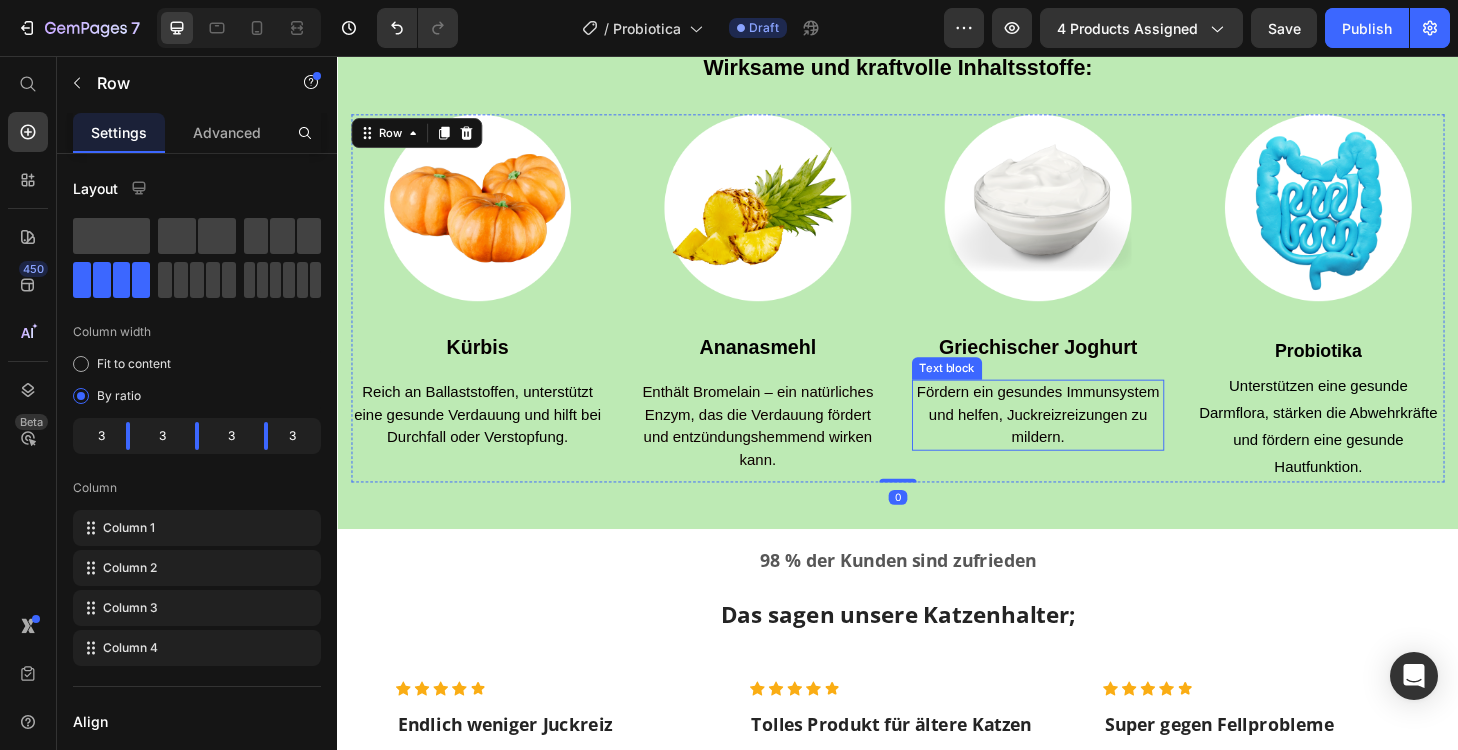 click on "Fördern ein gesundes Immunsystem und helfen, Juckreizreizungen zu mildern." at bounding box center [1087, 439] 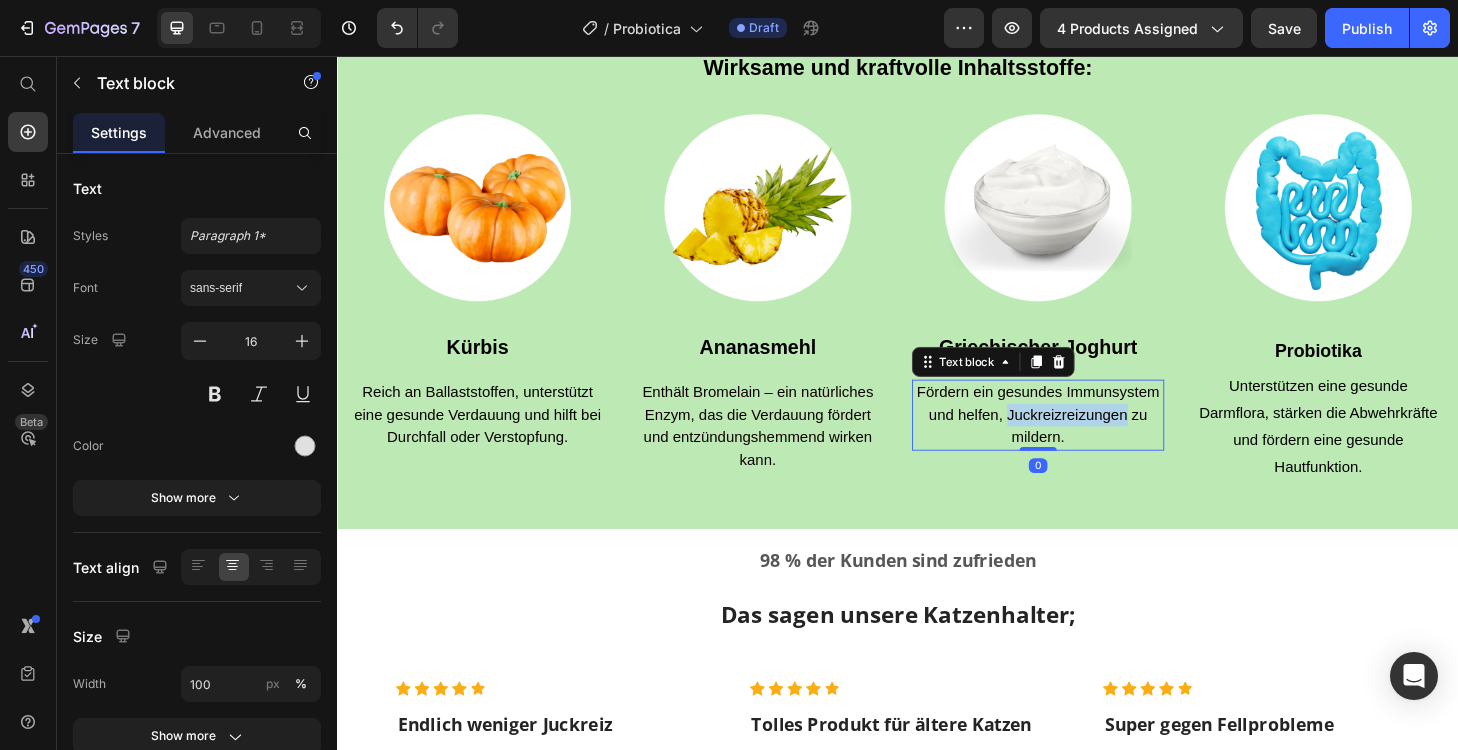 click on "Fördern ein gesundes Immunsystem und helfen, Juckreizreizungen zu mildern." at bounding box center [1087, 439] 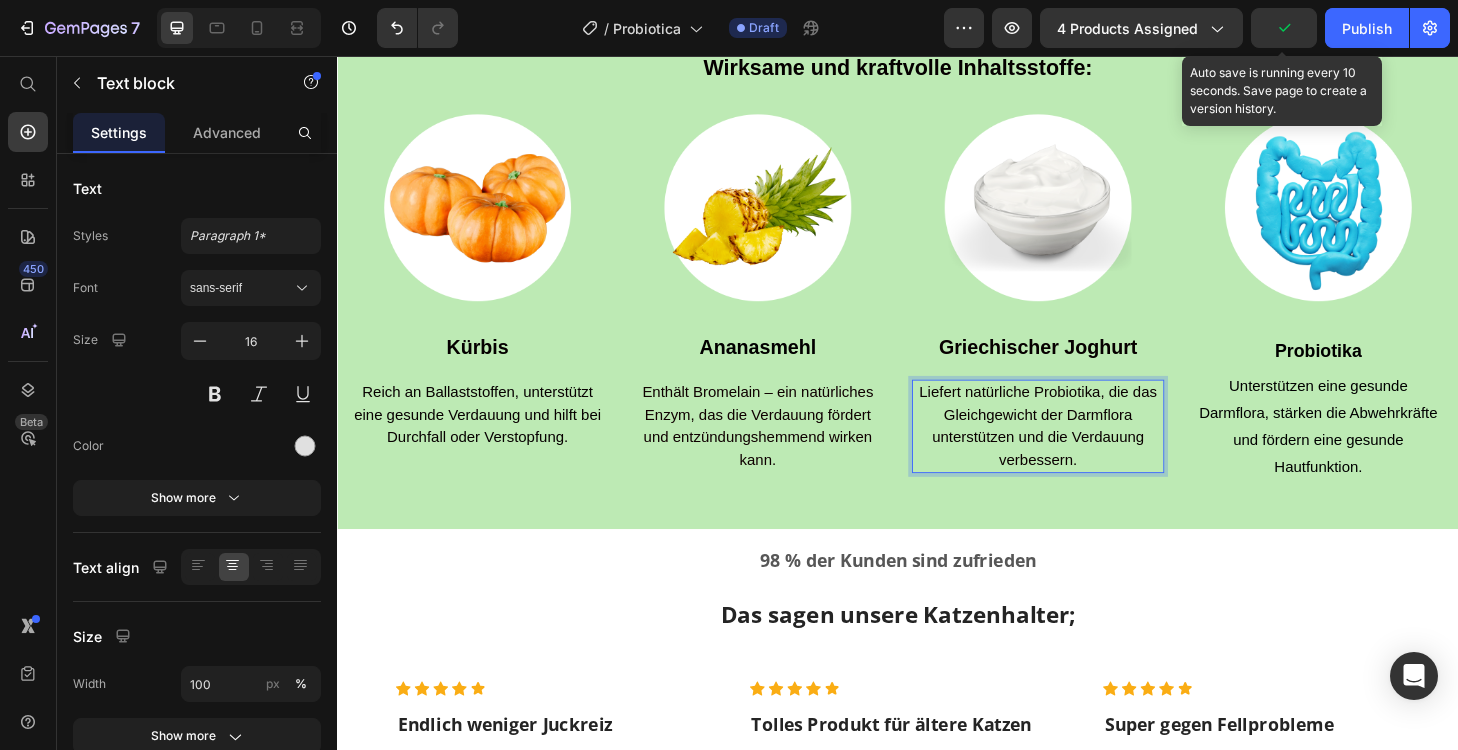 click 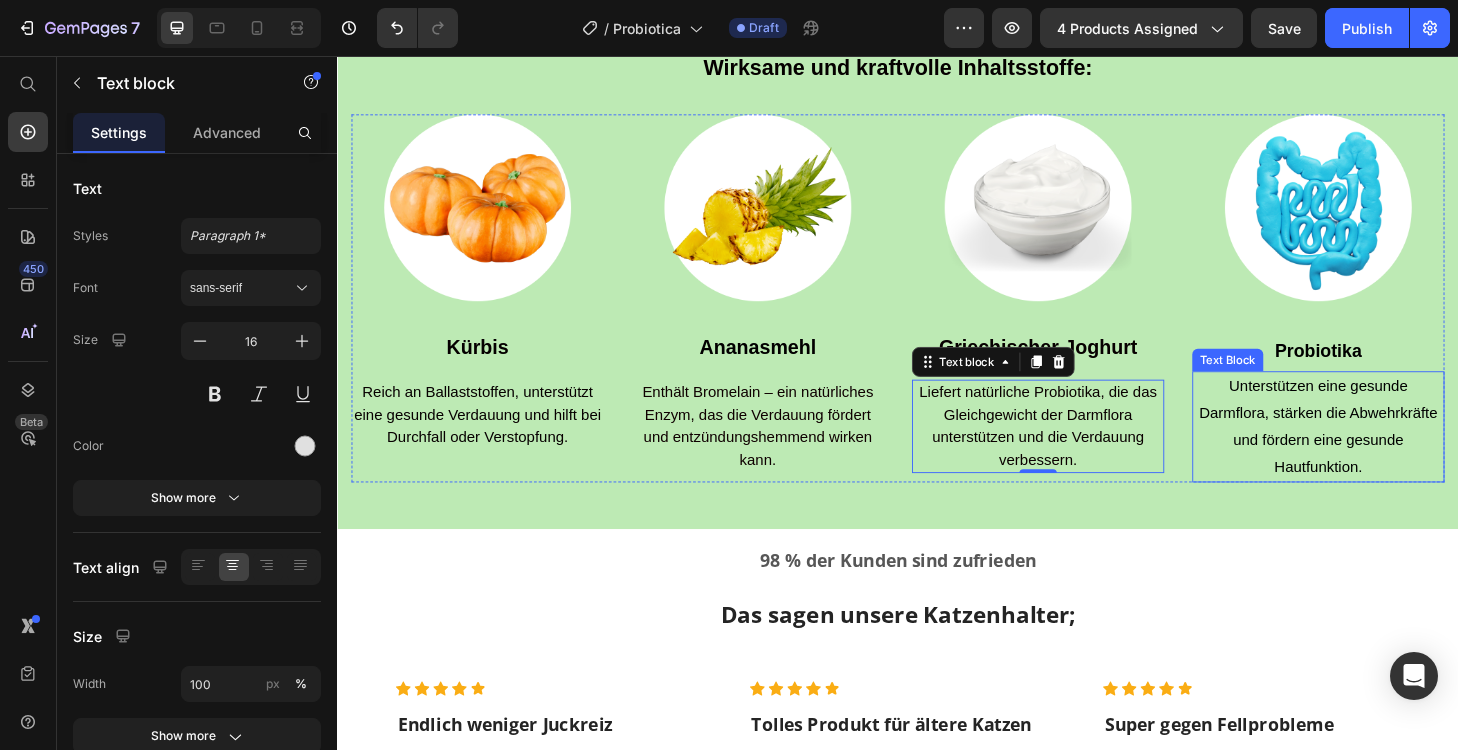 click on "Unterstützen eine gesunde Darmflora, stärken die Abwehrkräfte und fördern eine gesunde Hautfunktion." at bounding box center [1386, 451] 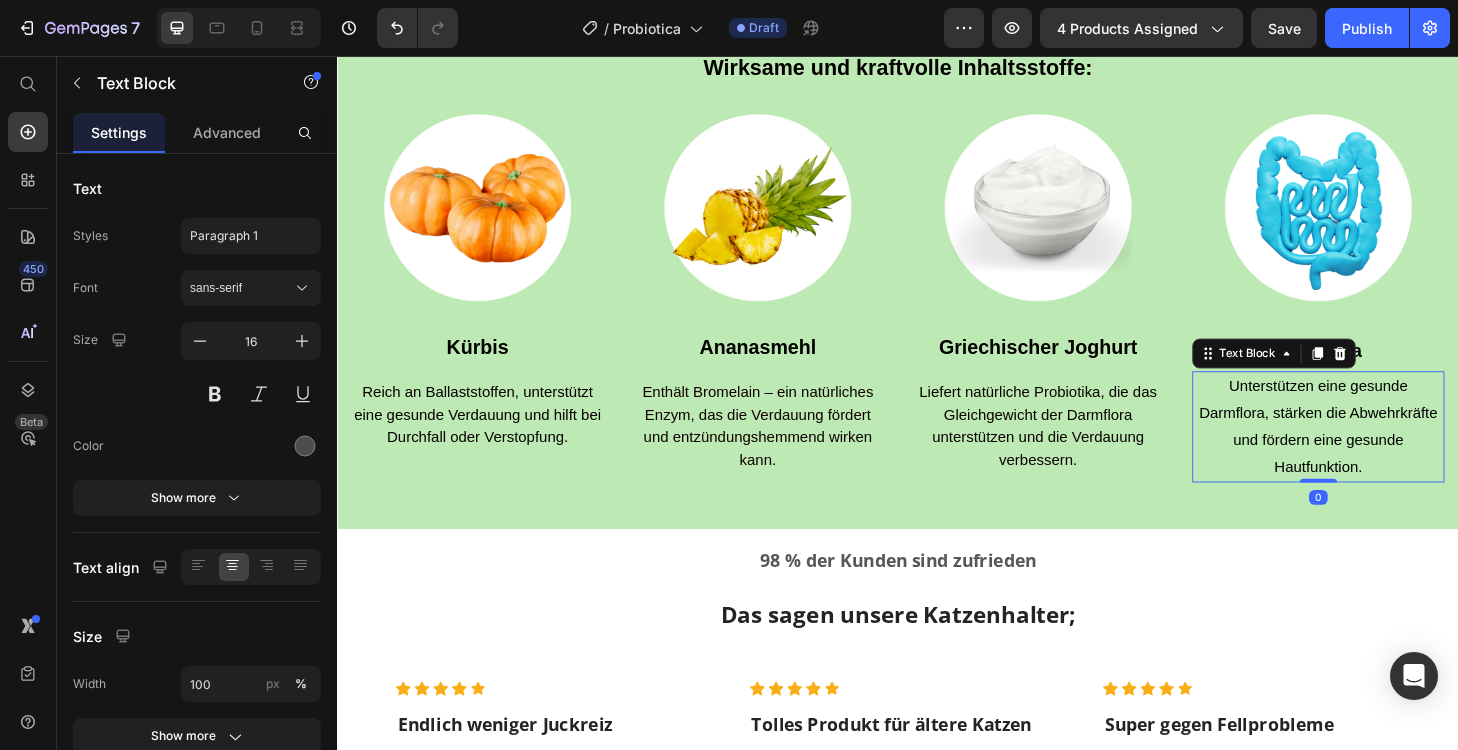 click on "Unterstützen eine gesunde Darmflora, stärken die Abwehrkräfte und fördern eine gesunde Hautfunktion." at bounding box center (1386, 451) 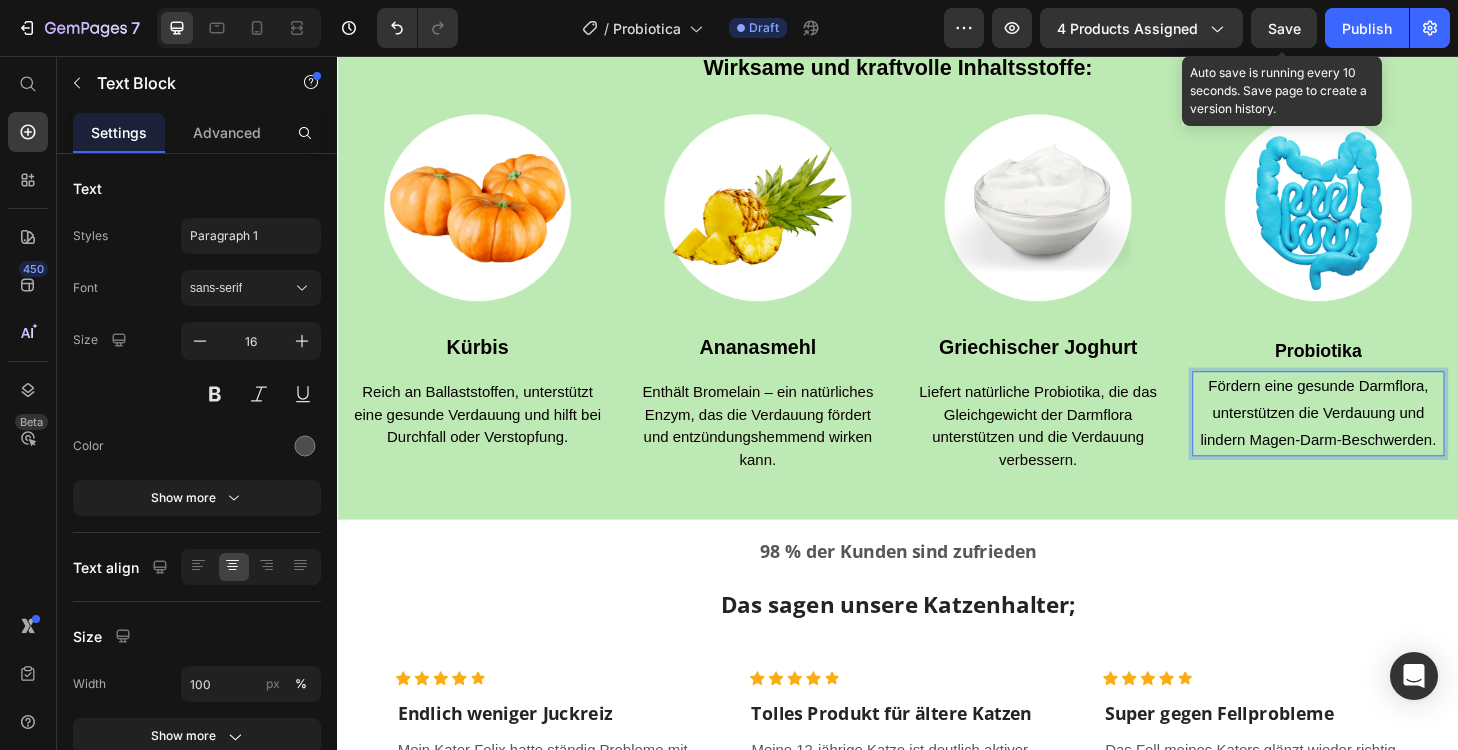 click on "Save" at bounding box center (1284, 28) 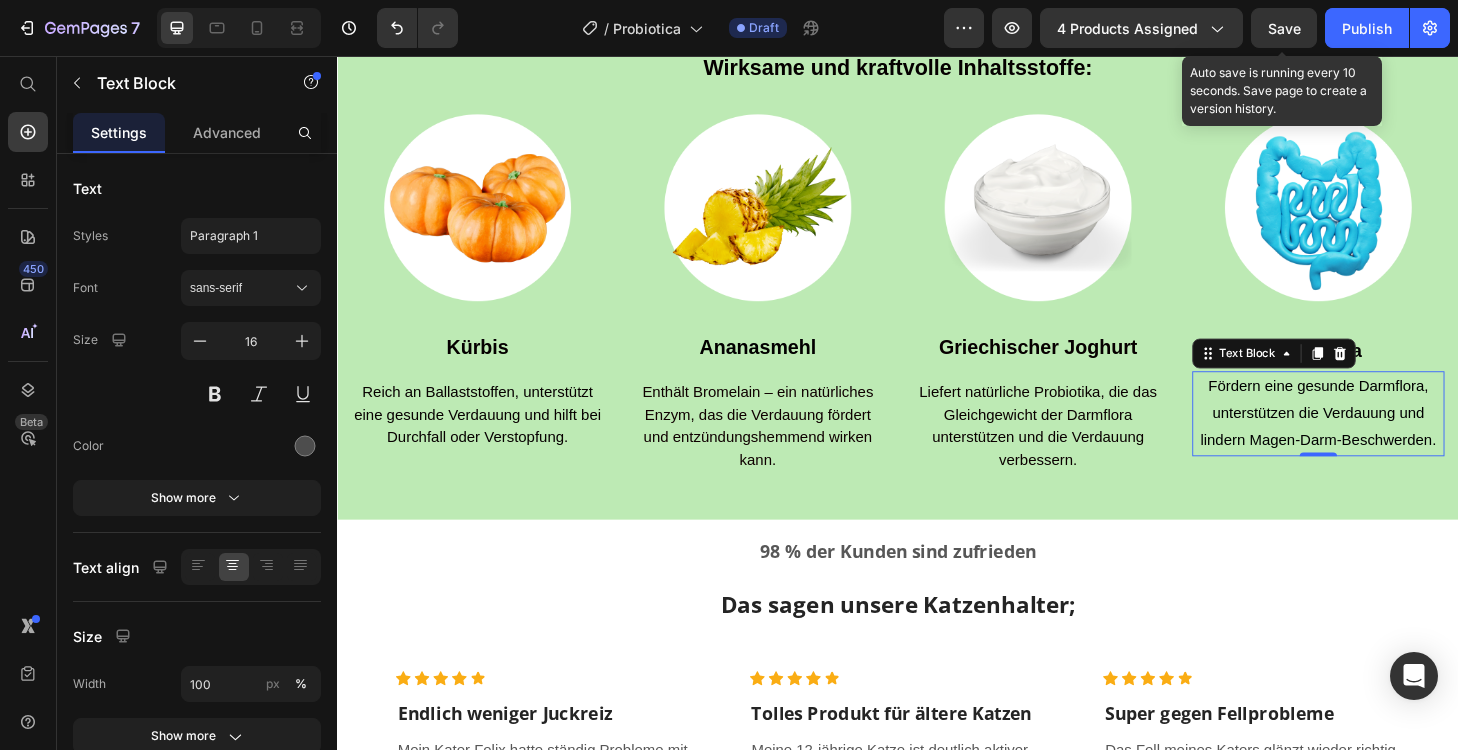 click on "Save" at bounding box center (1284, 28) 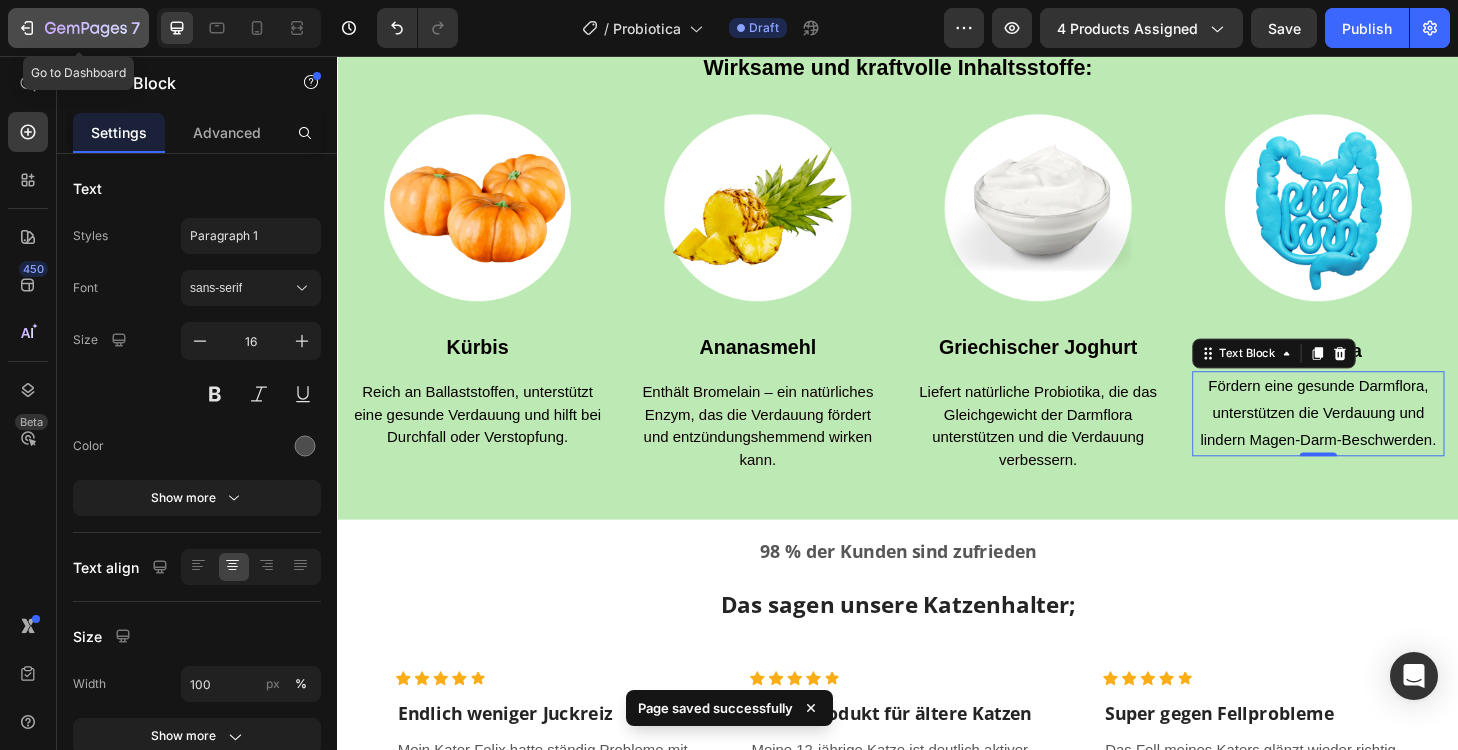 click 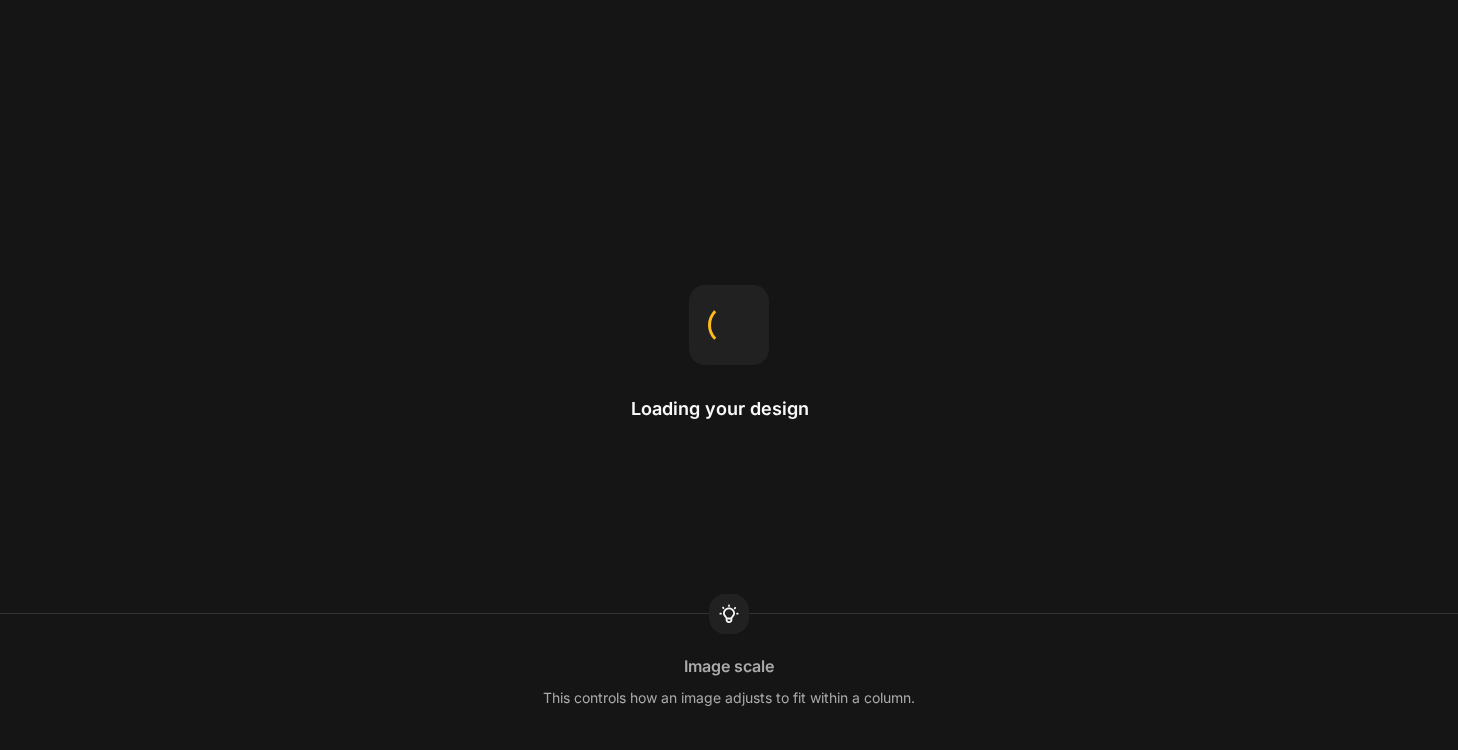 scroll, scrollTop: 0, scrollLeft: 0, axis: both 